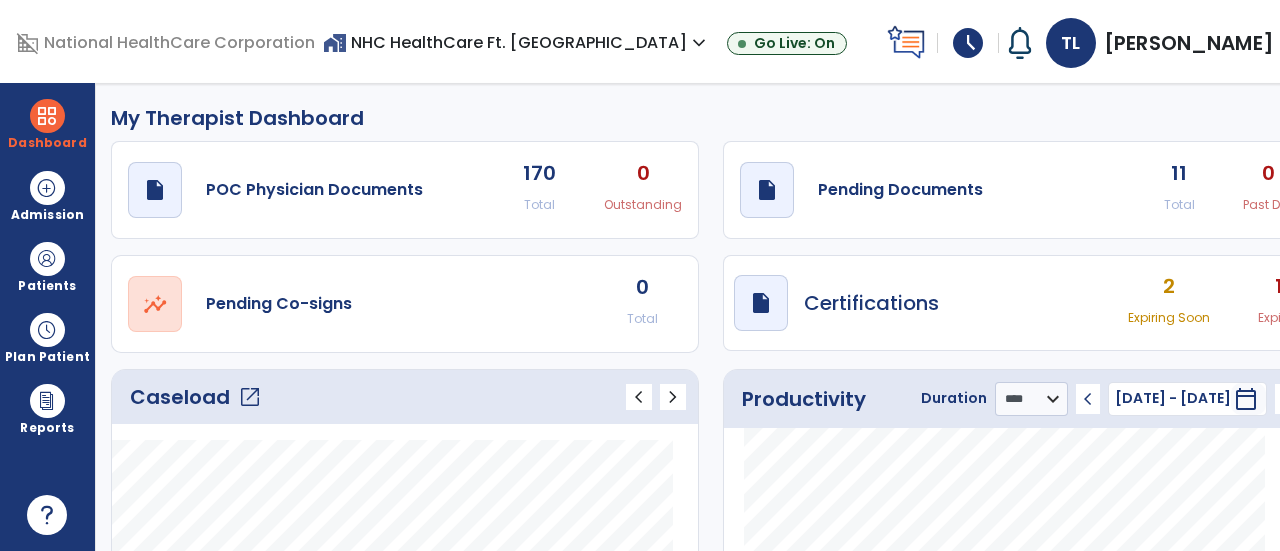 select on "****" 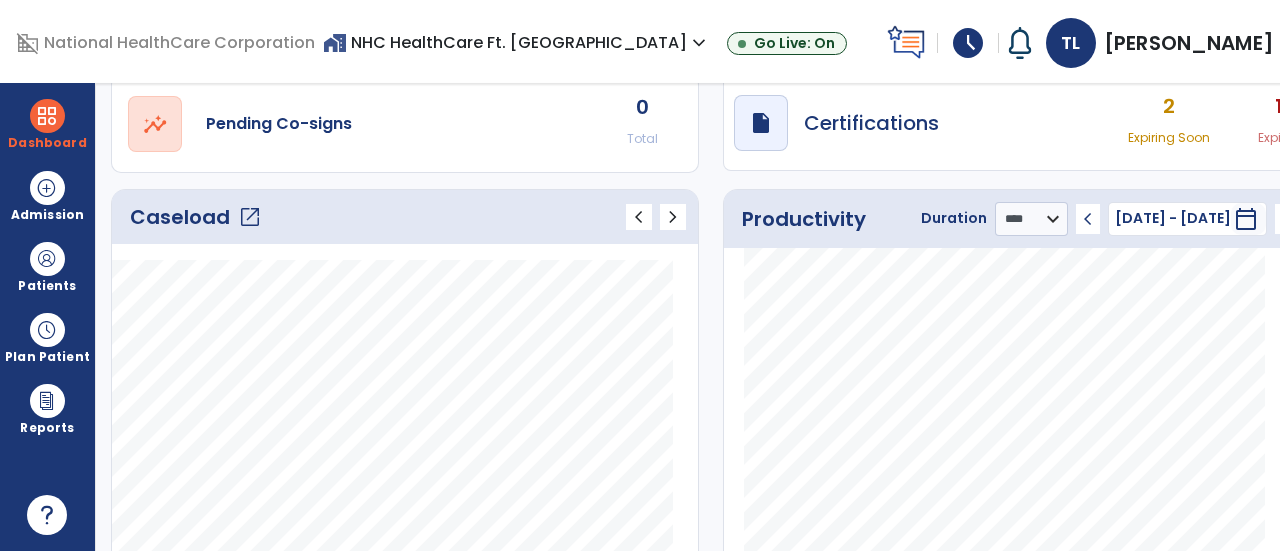 click on "Caseload   open_in_new" 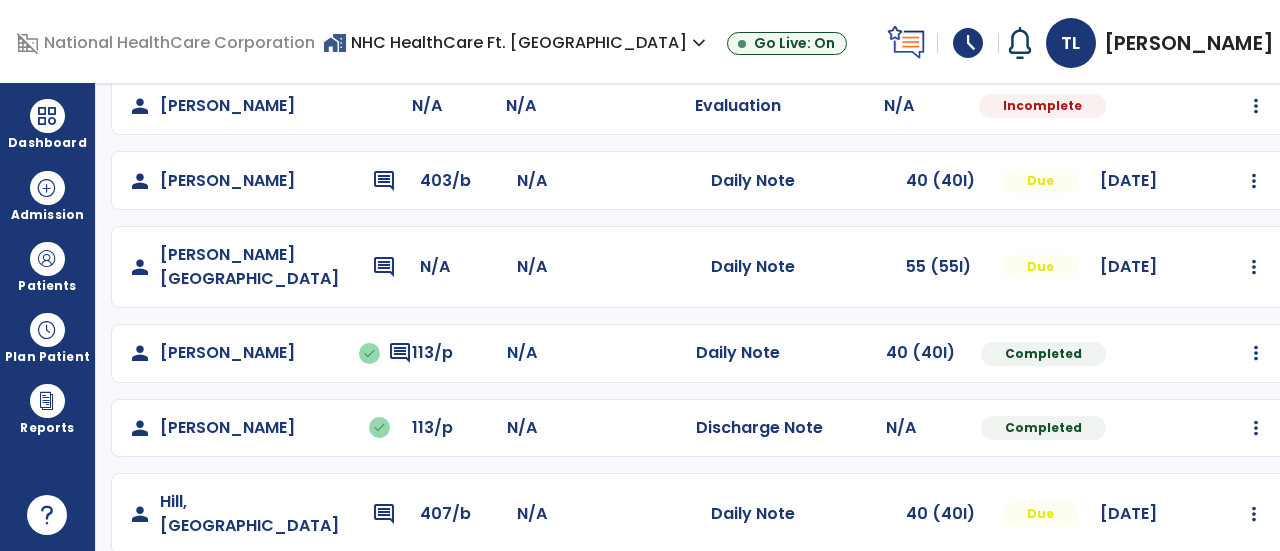 scroll, scrollTop: 452, scrollLeft: 0, axis: vertical 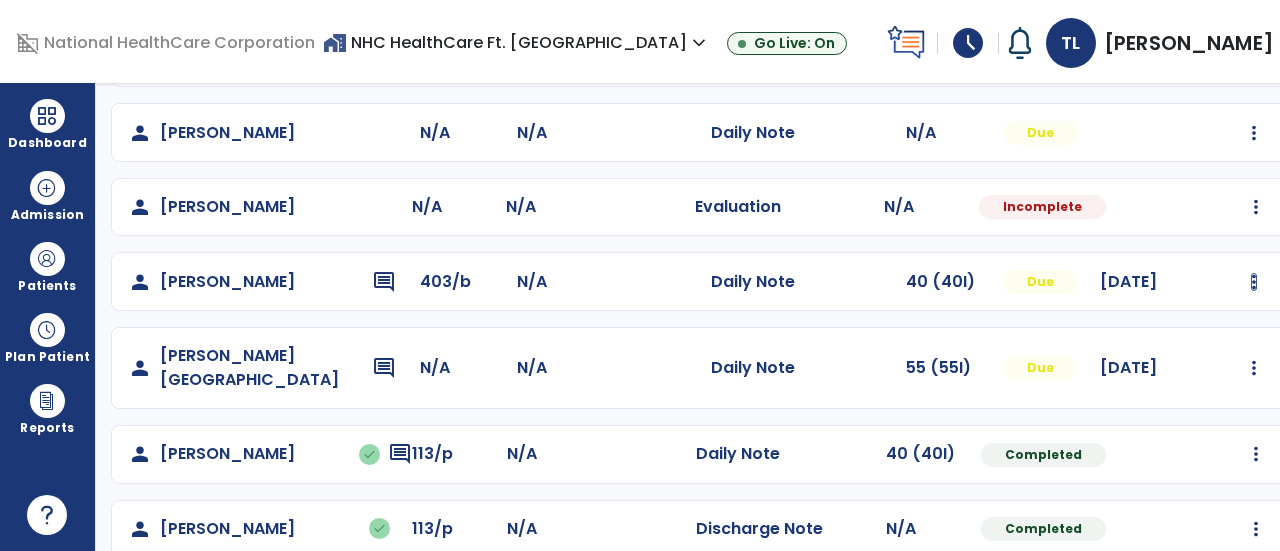 click at bounding box center (1254, -164) 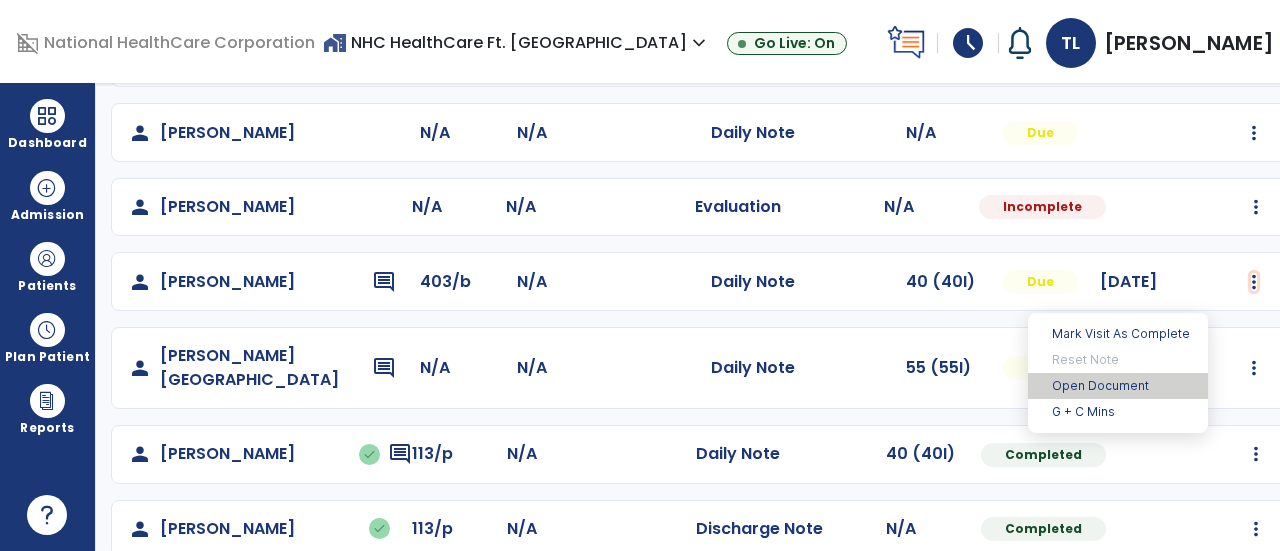 click on "Open Document" at bounding box center [1118, 386] 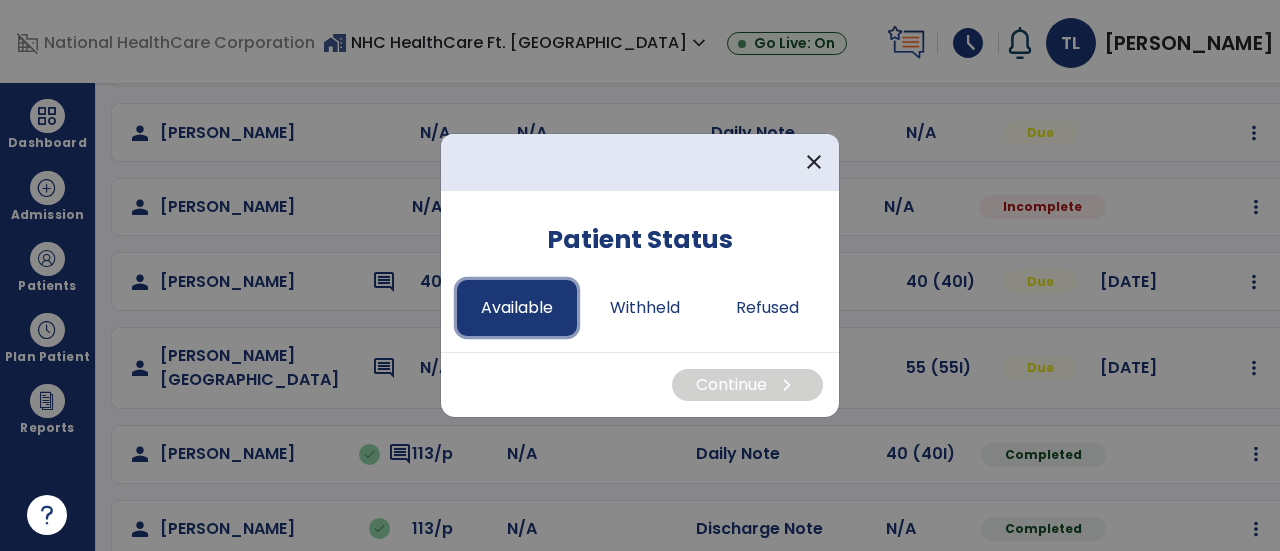 click on "Available" at bounding box center (517, 308) 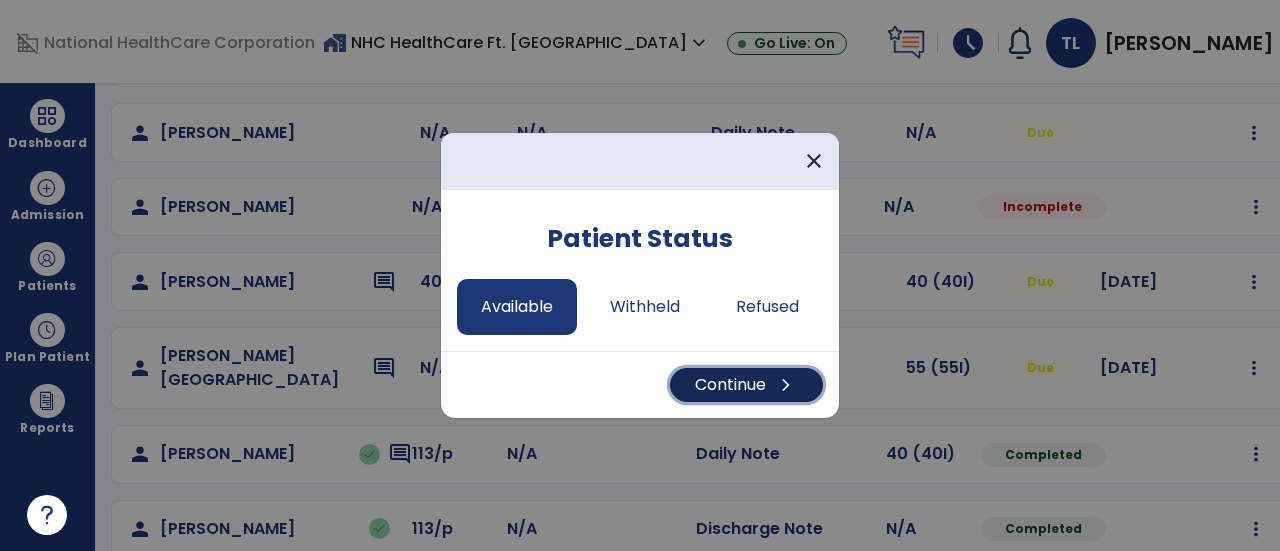 click on "Continue   chevron_right" at bounding box center [746, 385] 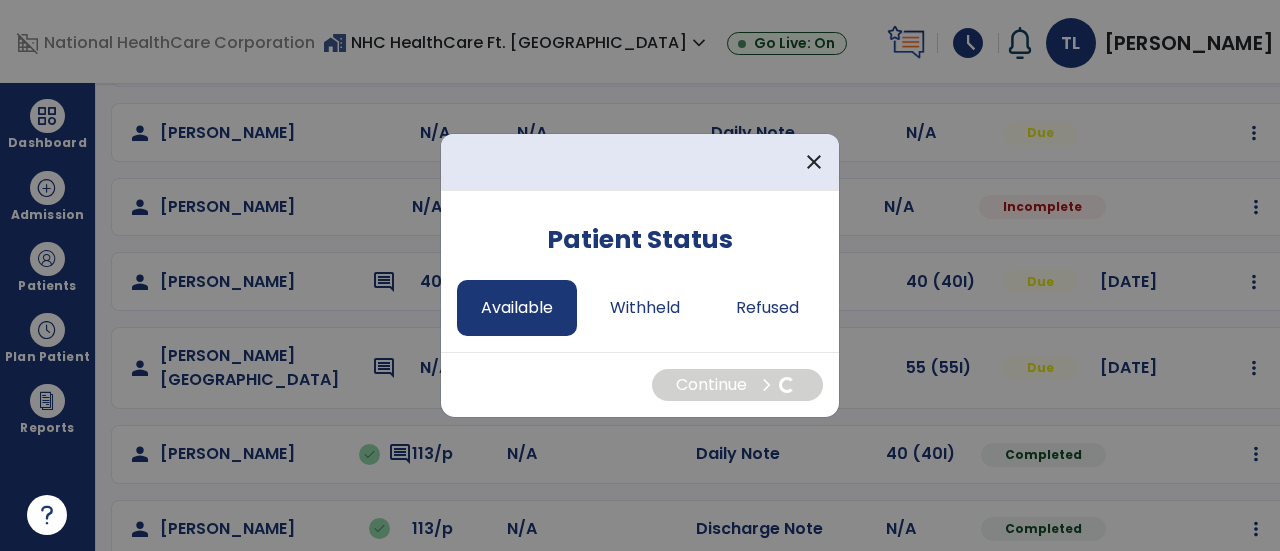 select on "*" 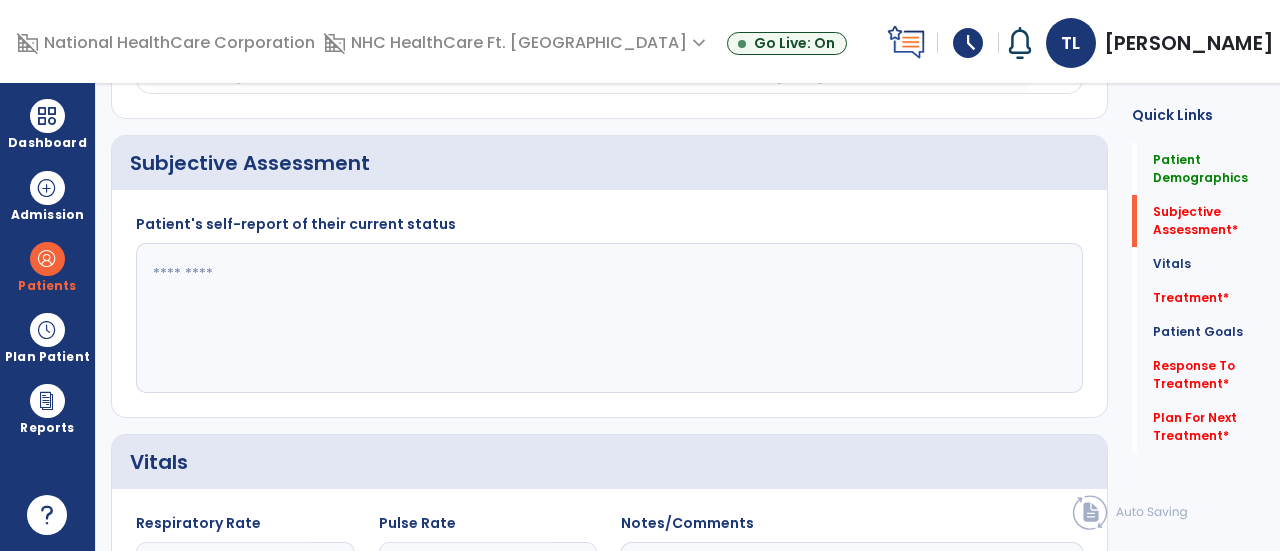 click 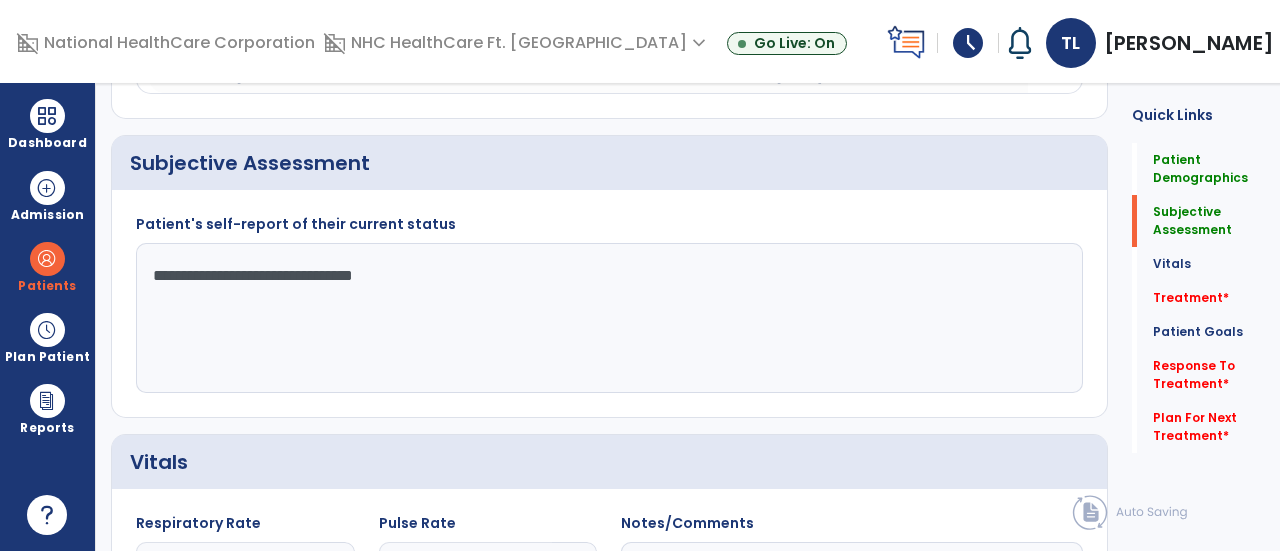 drag, startPoint x: 291, startPoint y: 274, endPoint x: 173, endPoint y: 275, distance: 118.004234 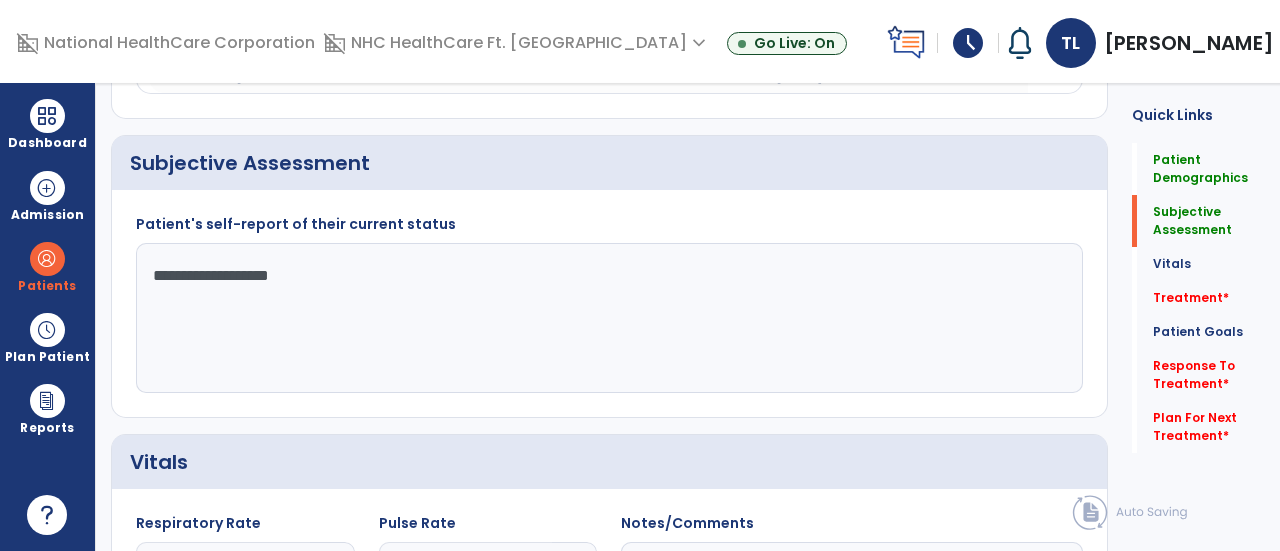 click on "**********" 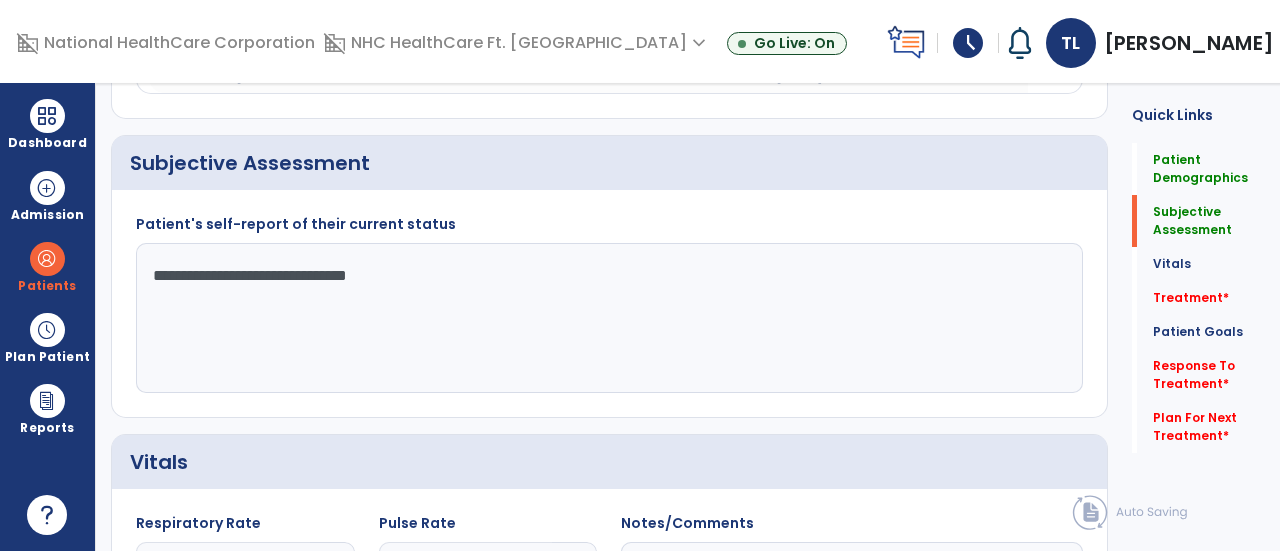 click on "**********" 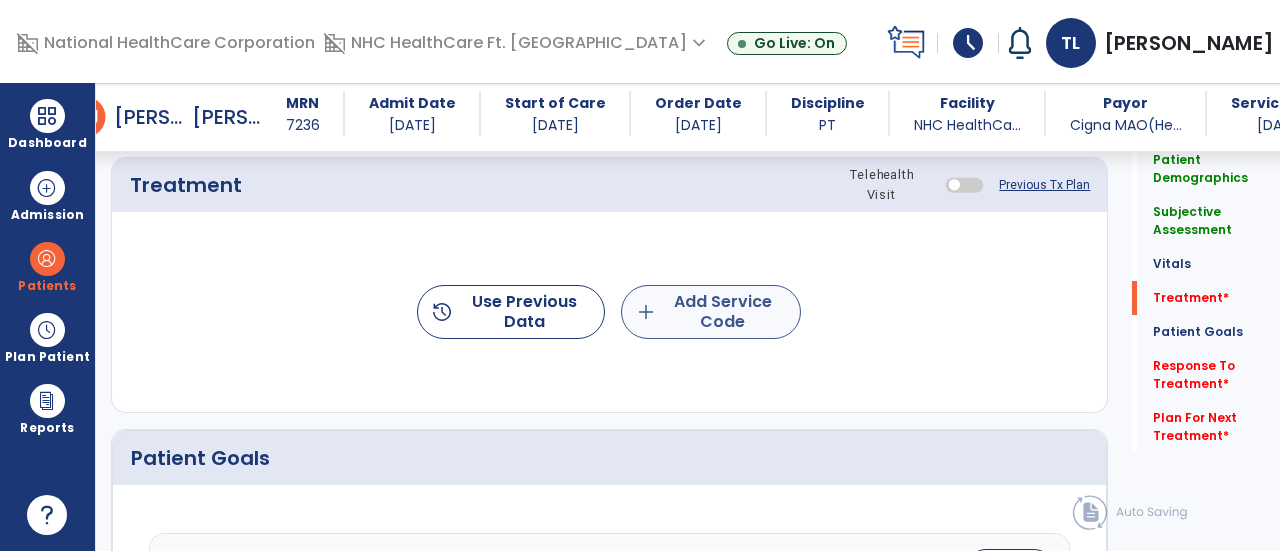 type on "**********" 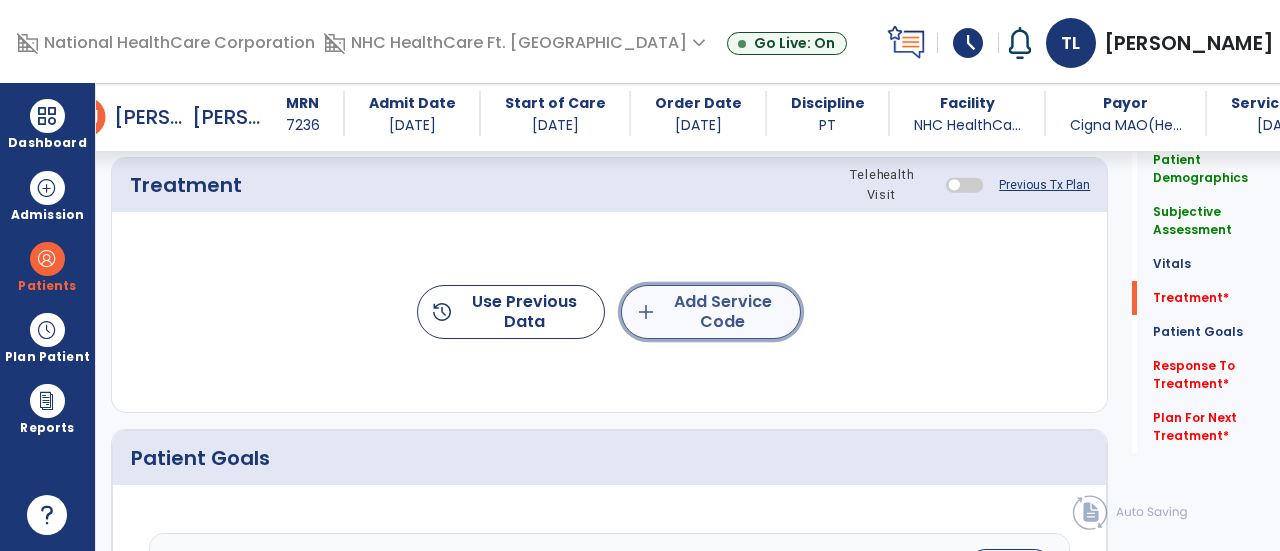 click on "add  Add Service Code" 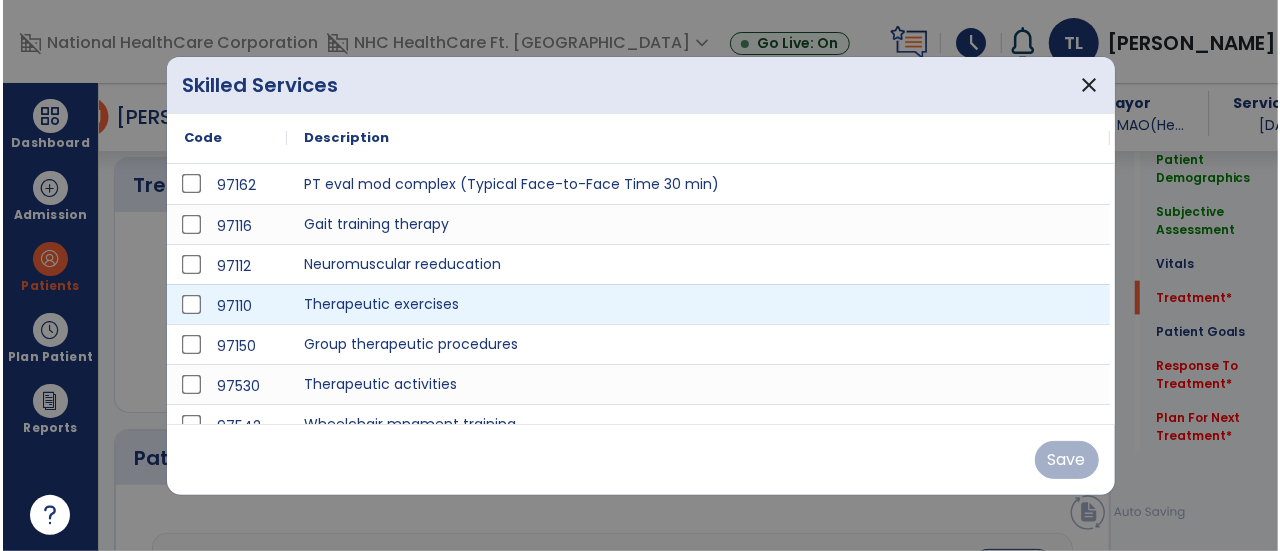 scroll, scrollTop: 1132, scrollLeft: 0, axis: vertical 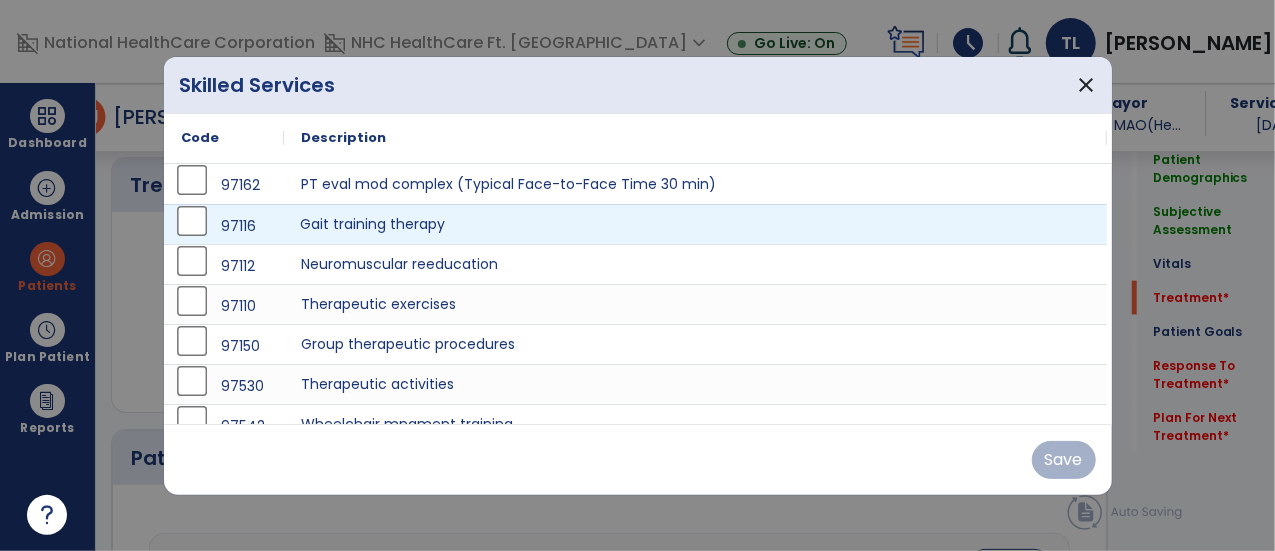 click on "Gait training therapy" at bounding box center [696, 224] 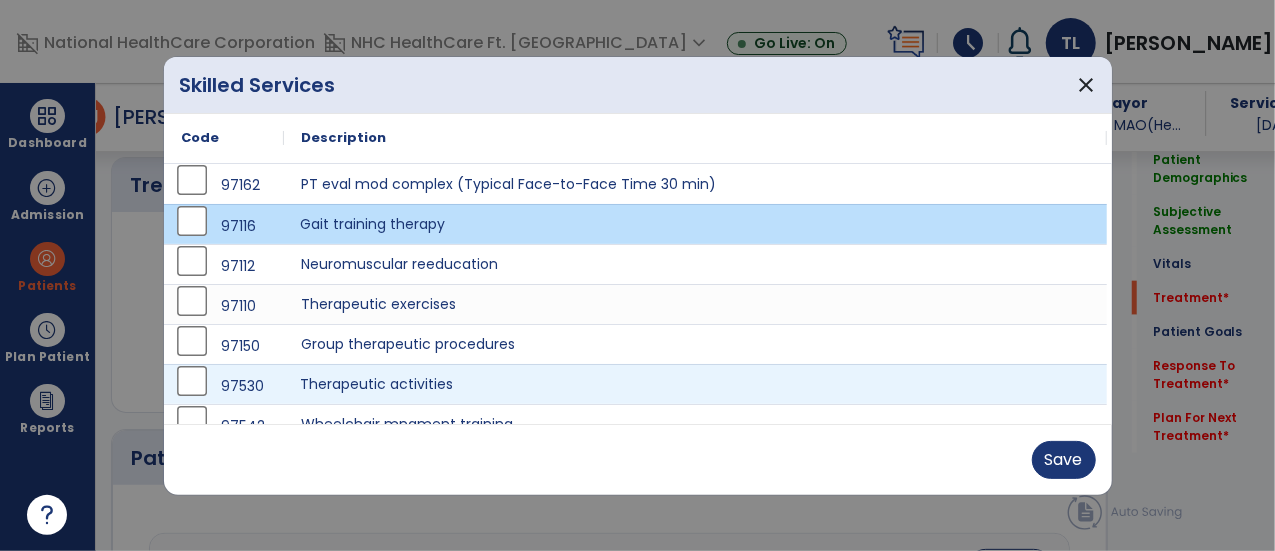 click on "Therapeutic activities" at bounding box center [696, 384] 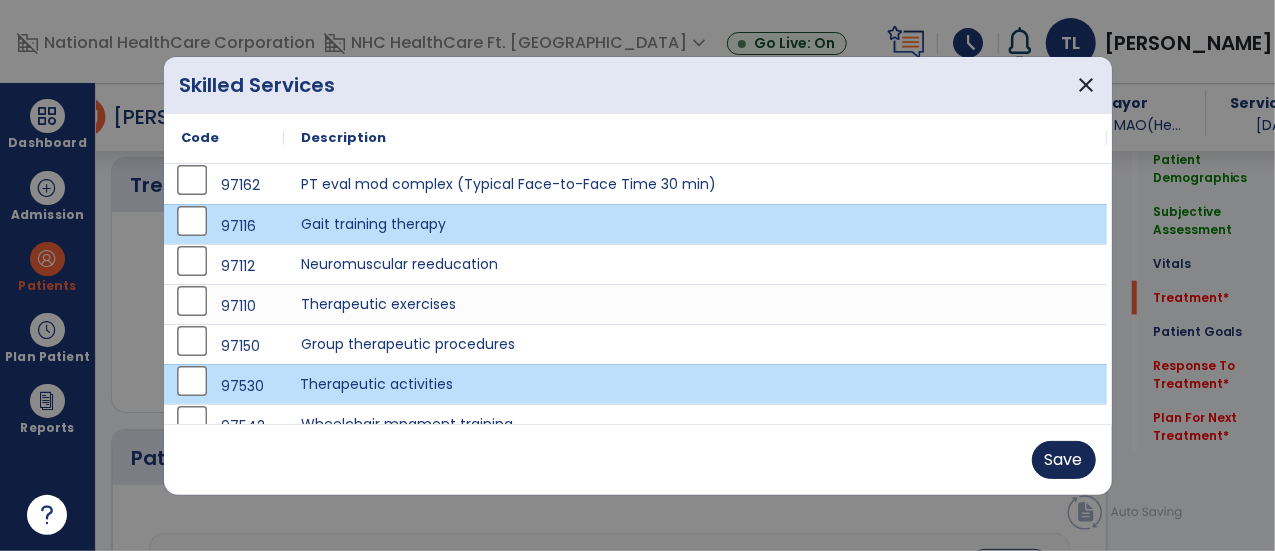 click on "Save" at bounding box center [1064, 460] 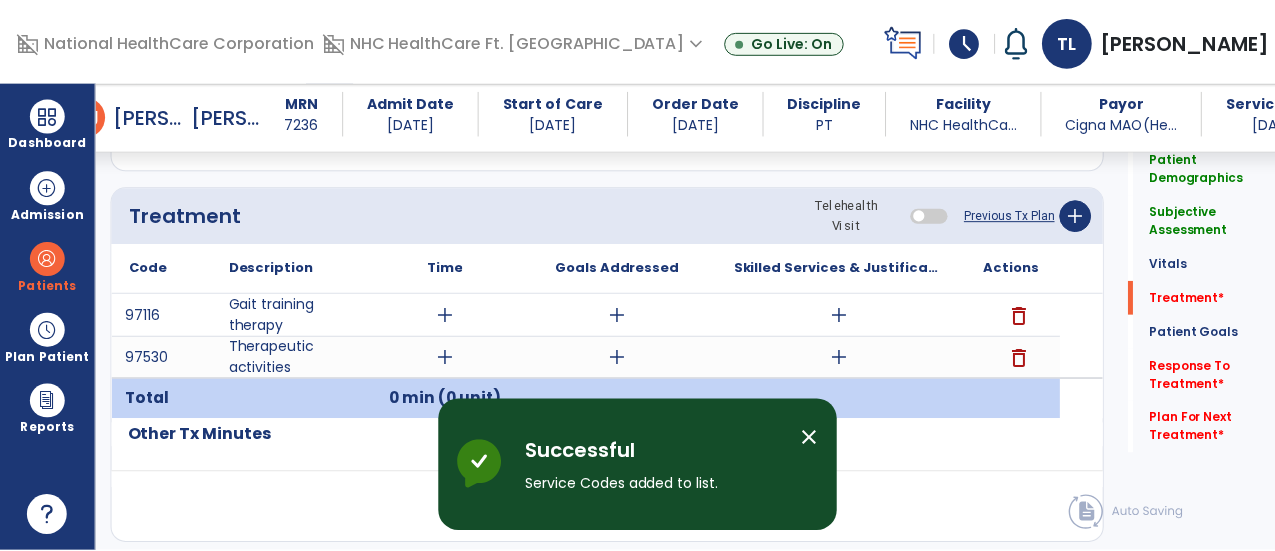 scroll, scrollTop: 1048, scrollLeft: 0, axis: vertical 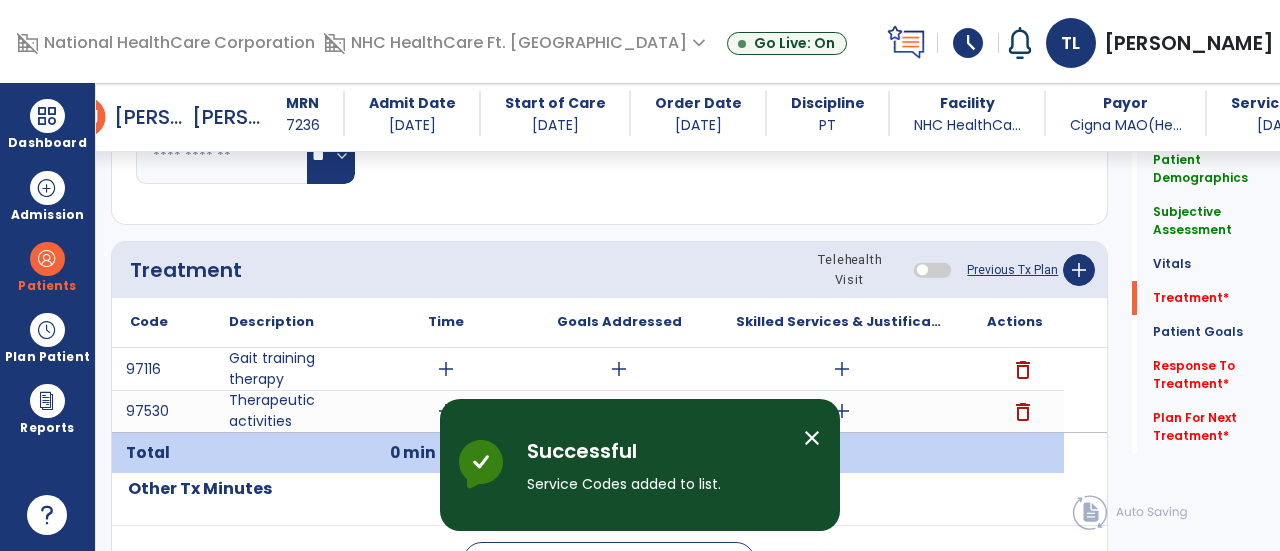 click on "Telehealth Visit  Previous Tx Plan   add" 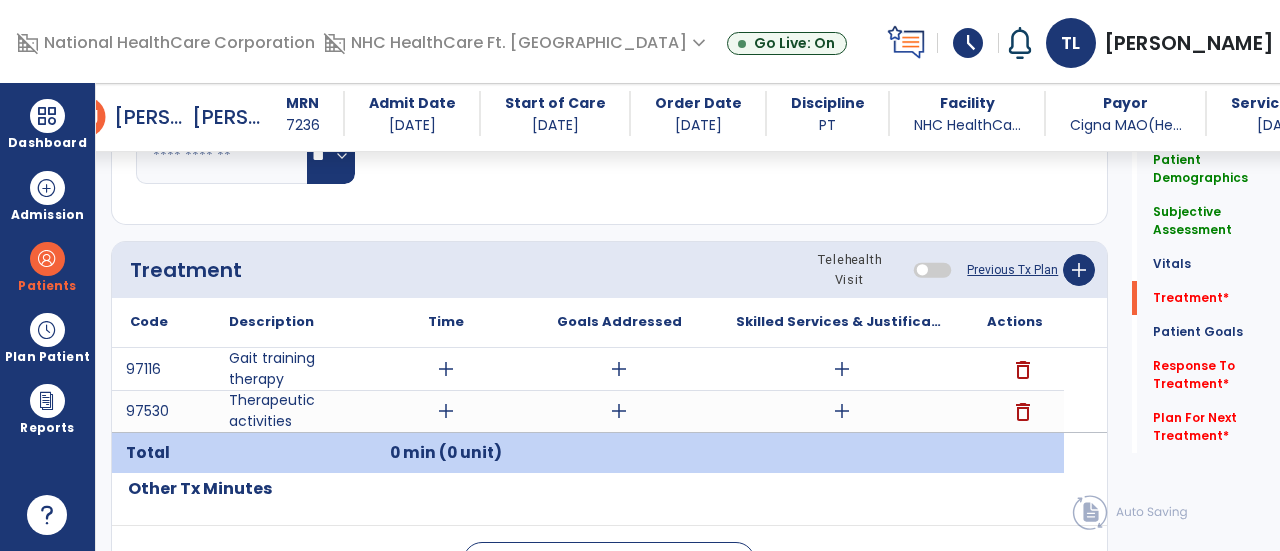 click on "Previous Tx Plan" 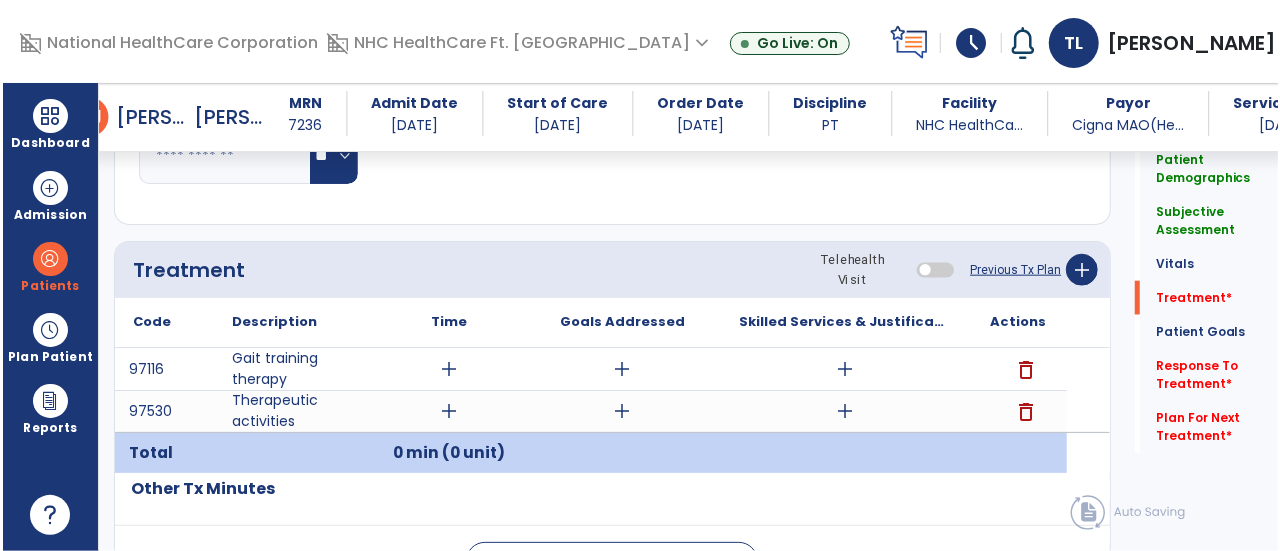 scroll, scrollTop: 1048, scrollLeft: 0, axis: vertical 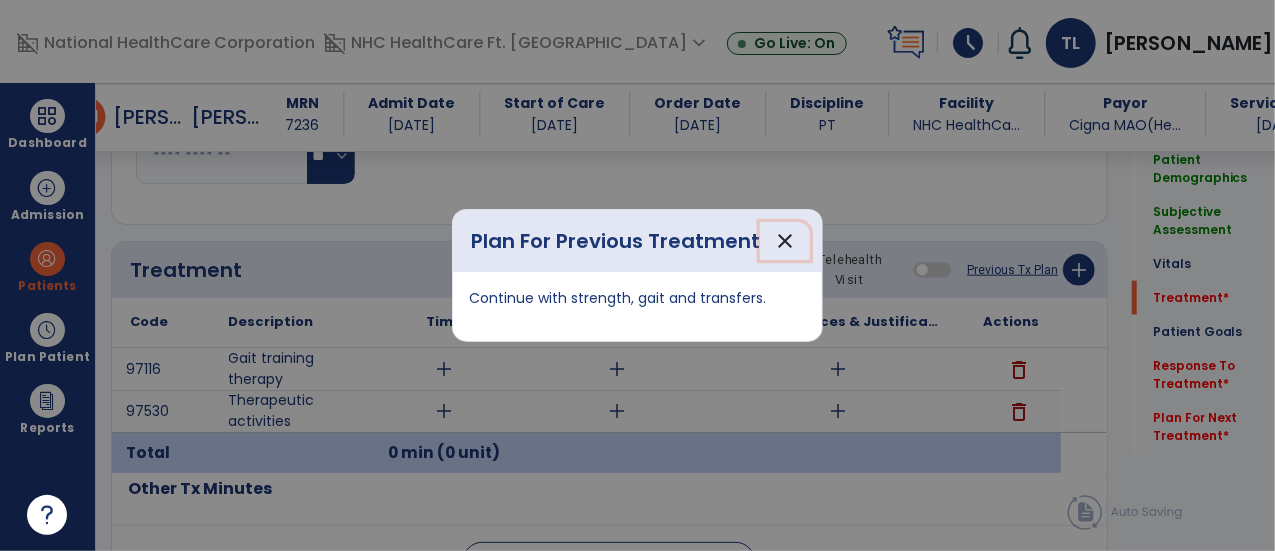 click on "close" at bounding box center [785, 241] 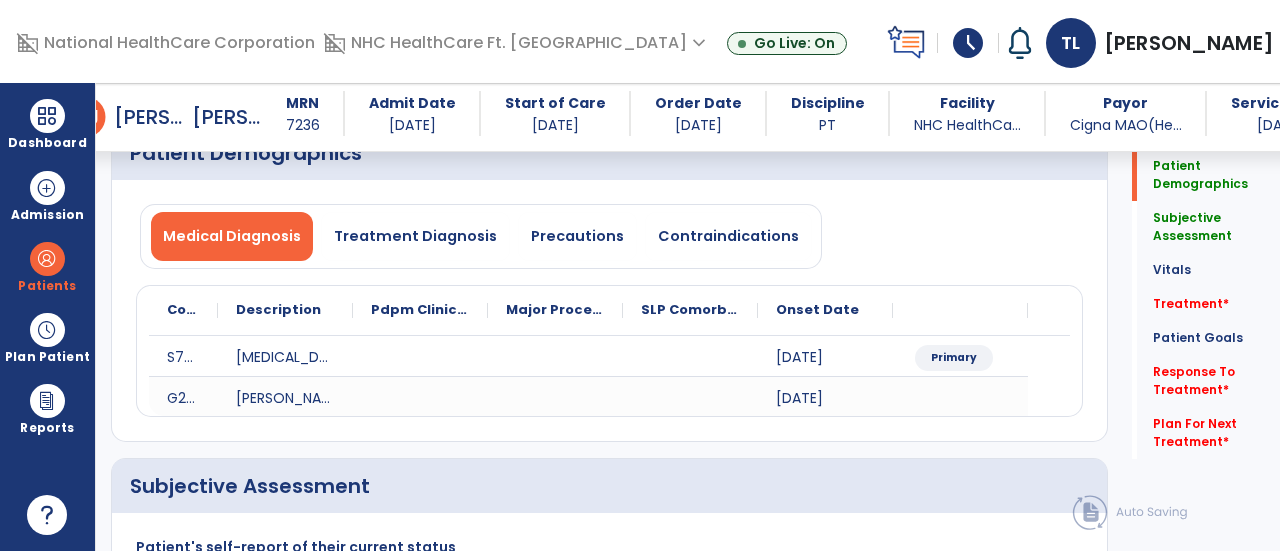 scroll, scrollTop: 0, scrollLeft: 0, axis: both 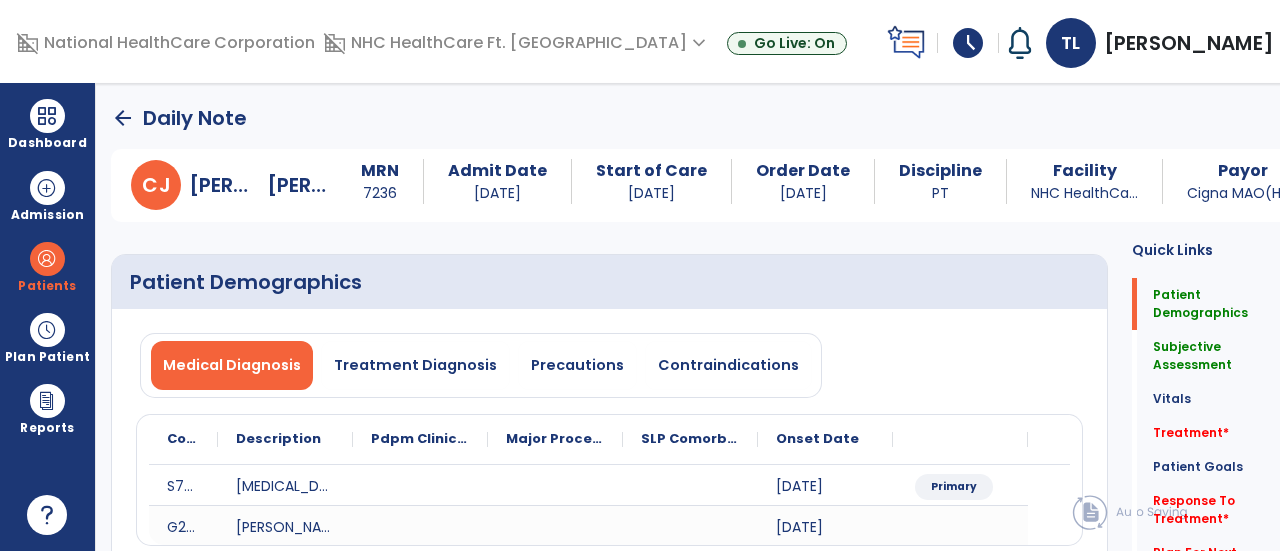 click on "arrow_back" 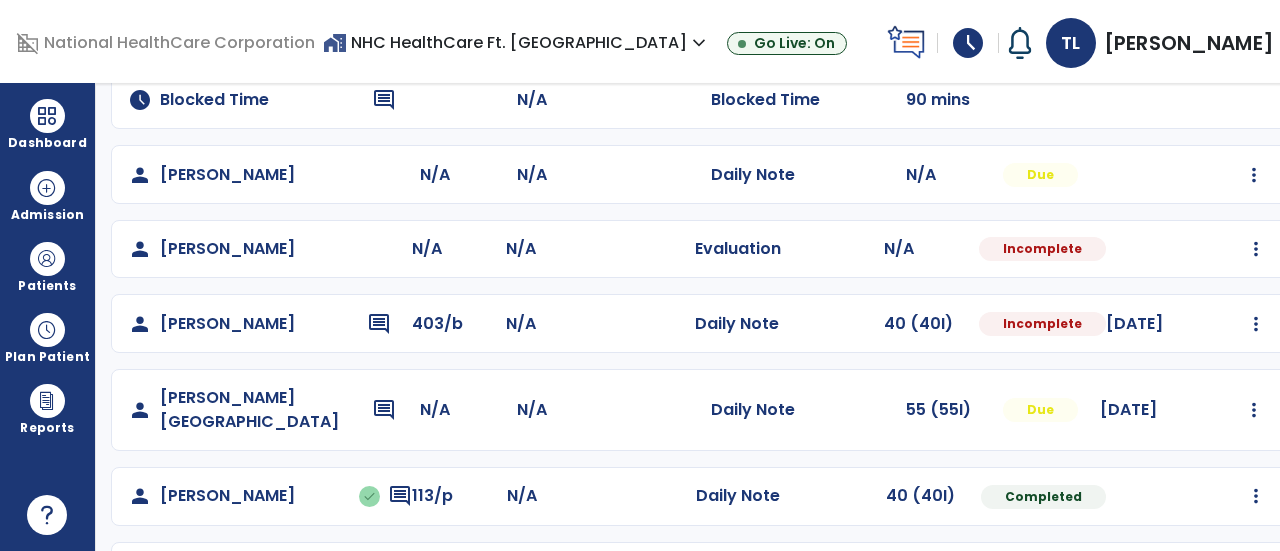 scroll, scrollTop: 408, scrollLeft: 0, axis: vertical 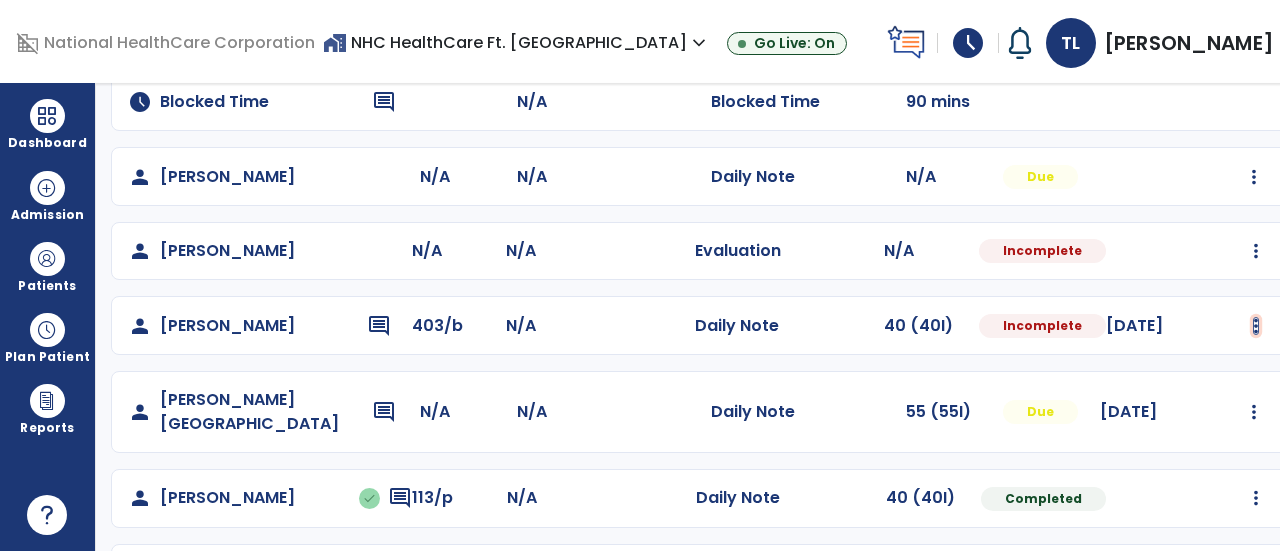 click at bounding box center [1254, -120] 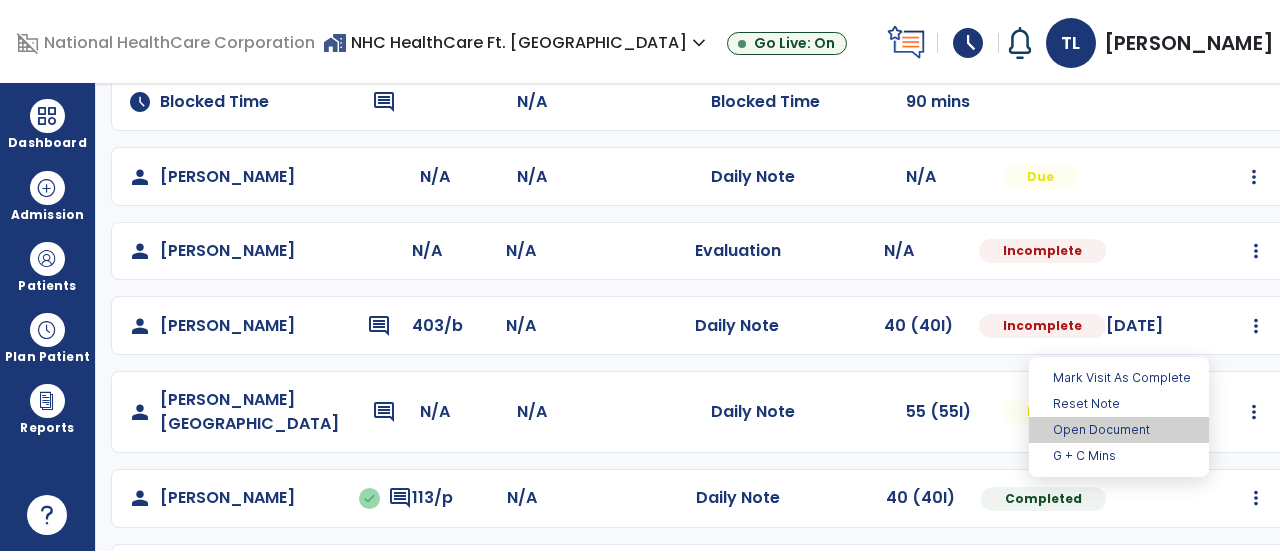click on "Open Document" at bounding box center [1119, 430] 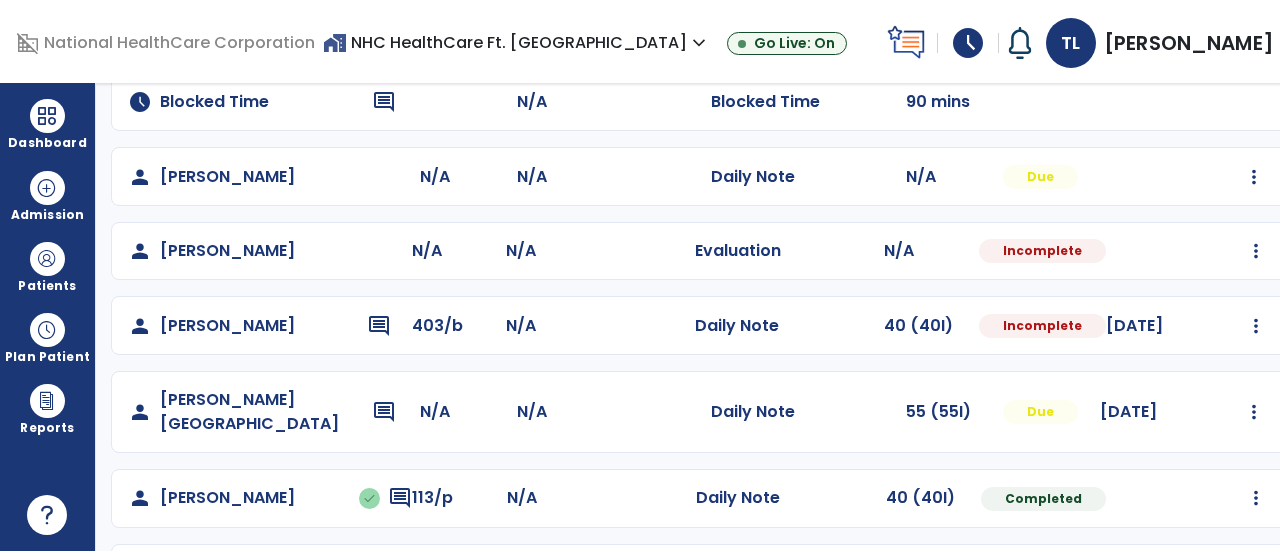 select on "*" 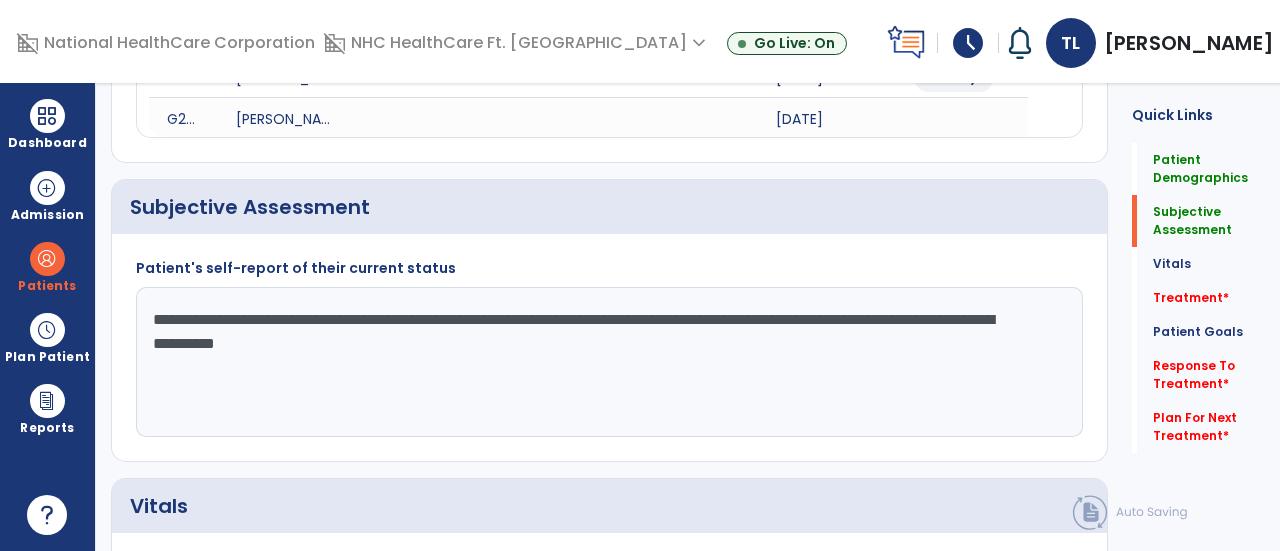 drag, startPoint x: 430, startPoint y: 317, endPoint x: 110, endPoint y: 329, distance: 320.2249 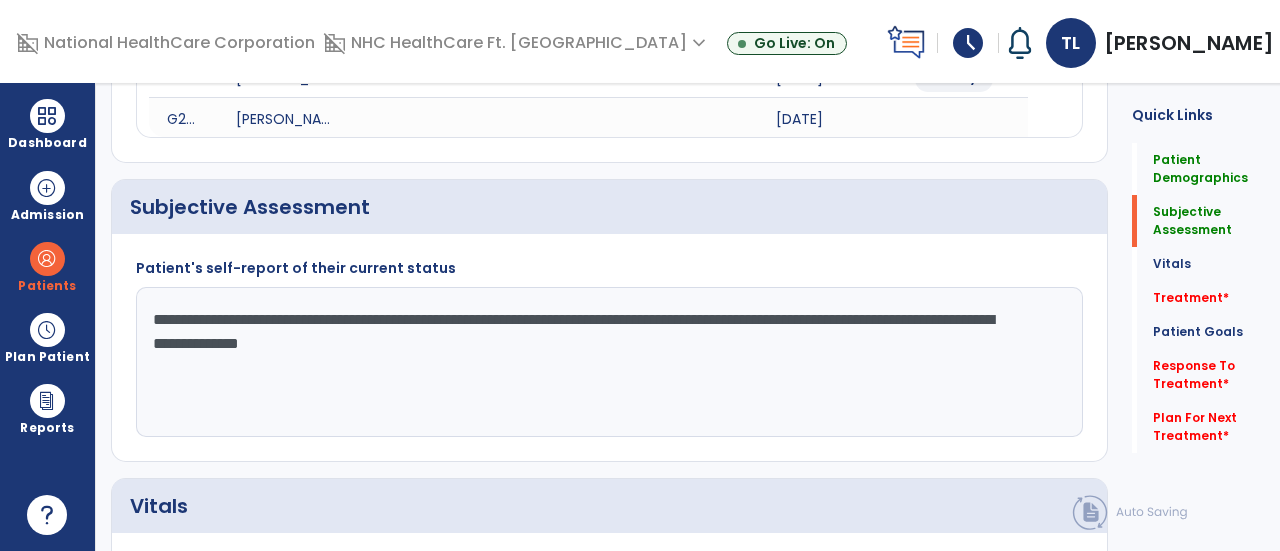 drag, startPoint x: 566, startPoint y: 333, endPoint x: 554, endPoint y: 327, distance: 13.416408 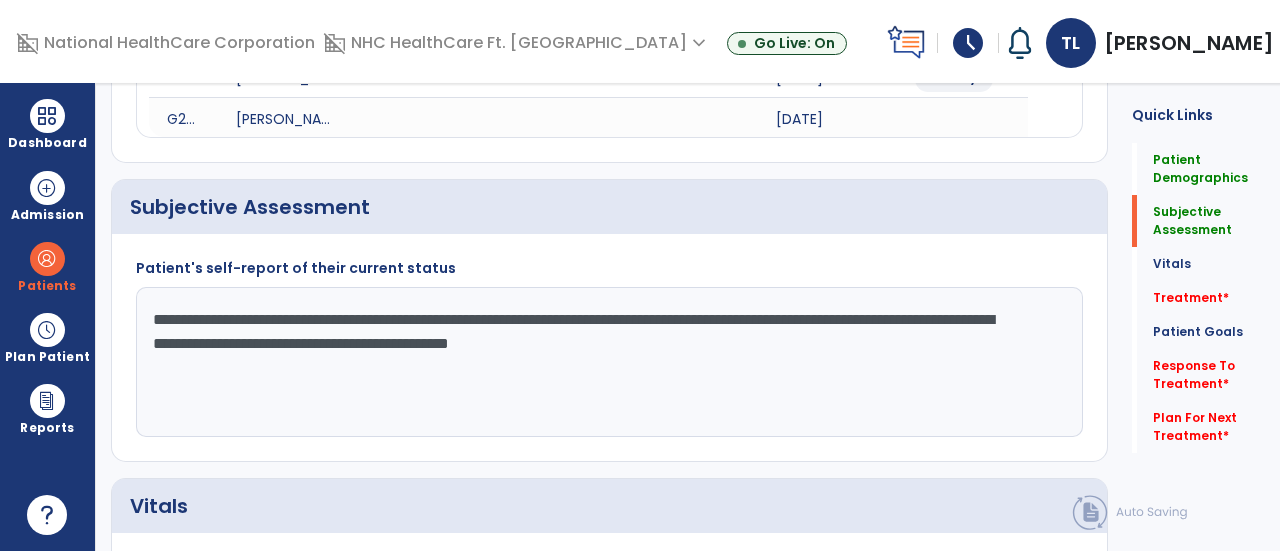 drag, startPoint x: 414, startPoint y: 341, endPoint x: 287, endPoint y: 347, distance: 127.141655 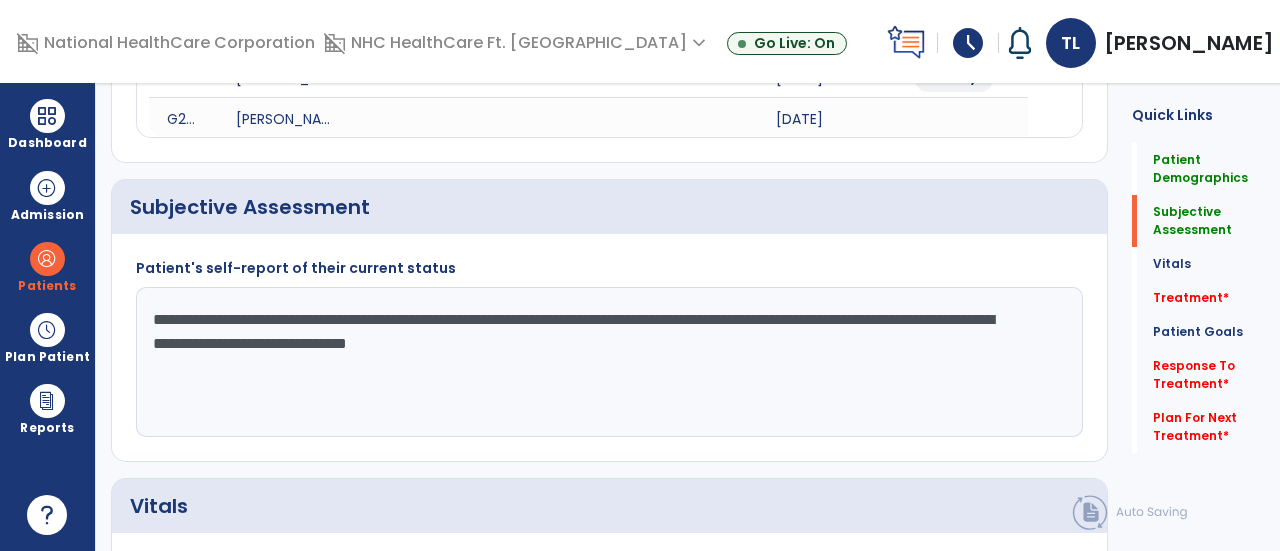 click on "**********" 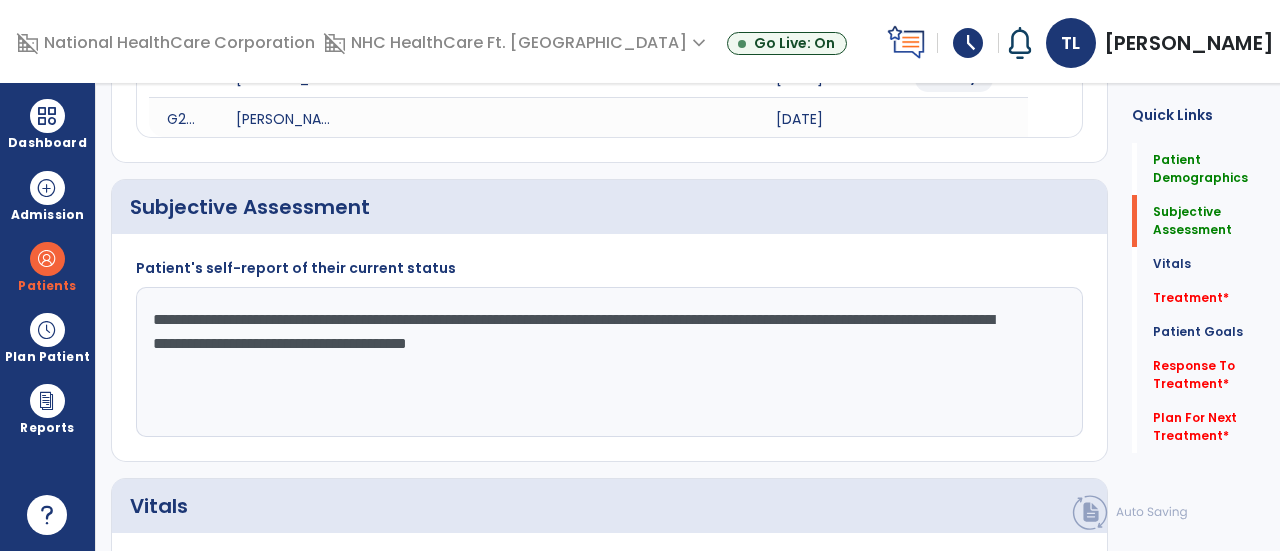click on "**********" 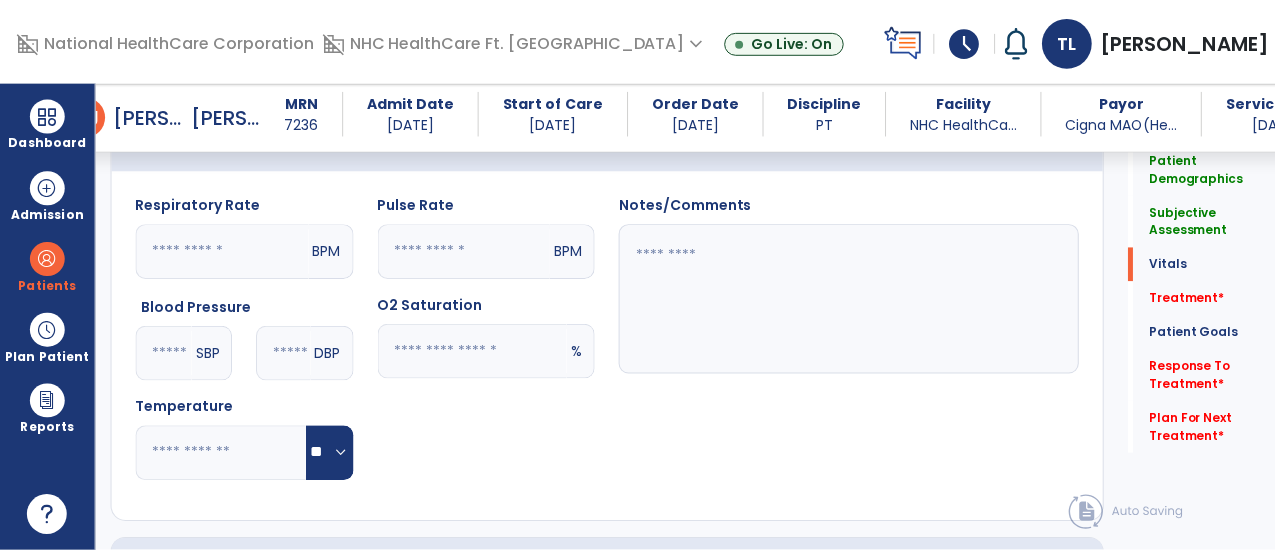 scroll, scrollTop: 981, scrollLeft: 0, axis: vertical 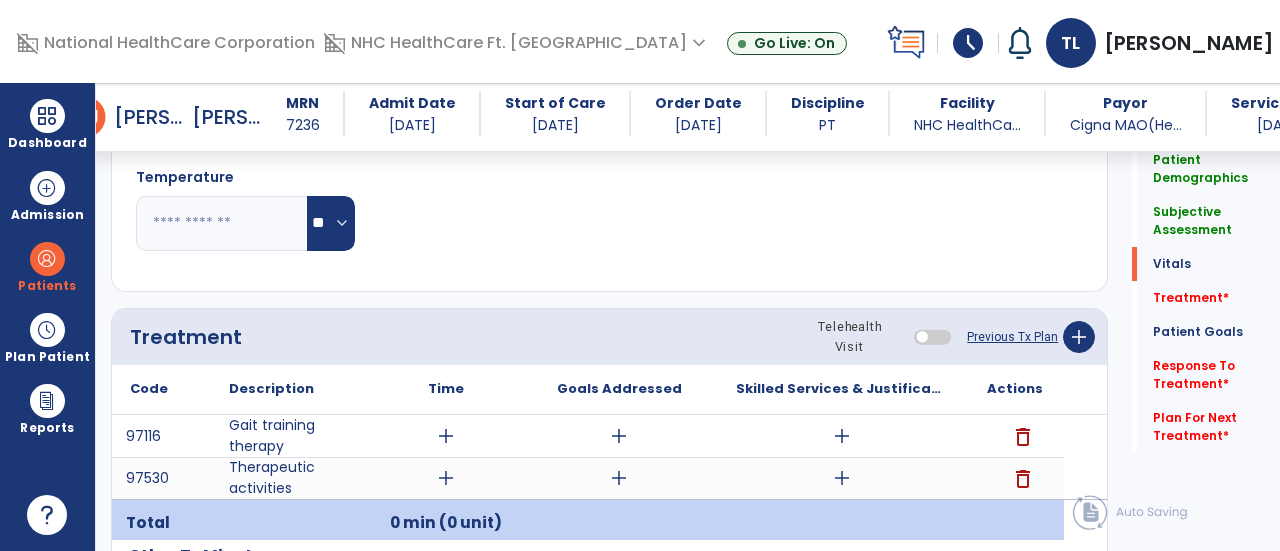 type on "**********" 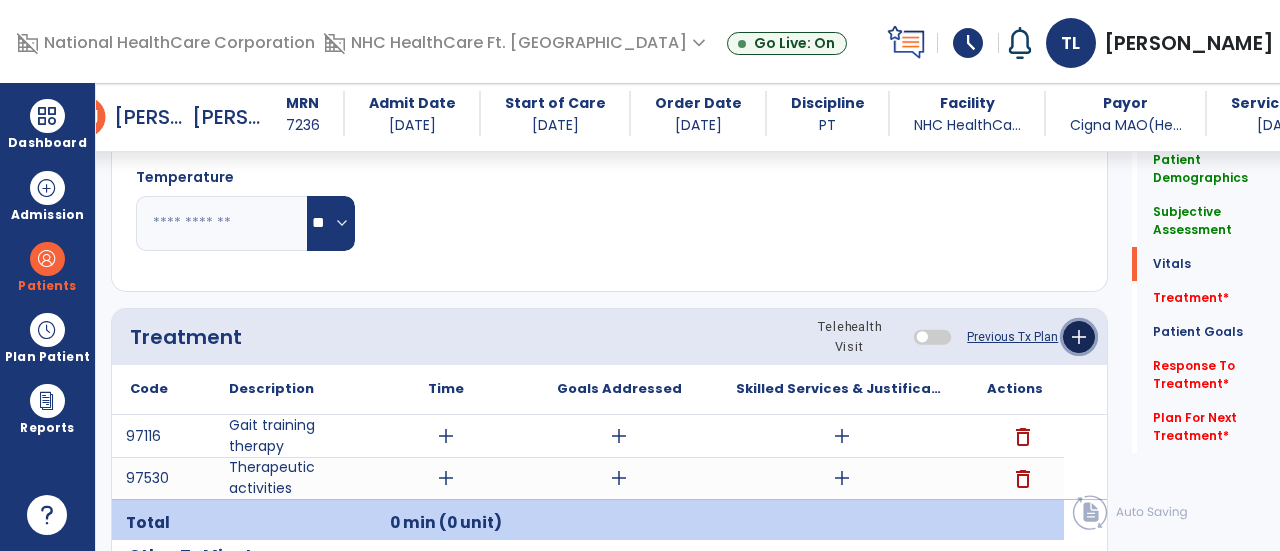 click on "add" 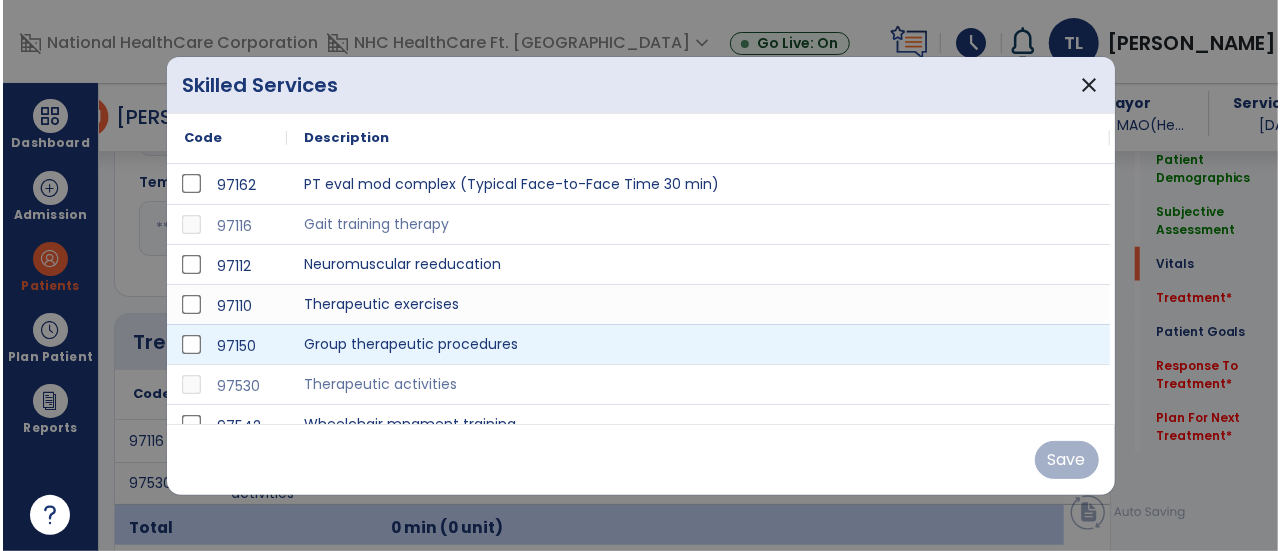 scroll, scrollTop: 981, scrollLeft: 0, axis: vertical 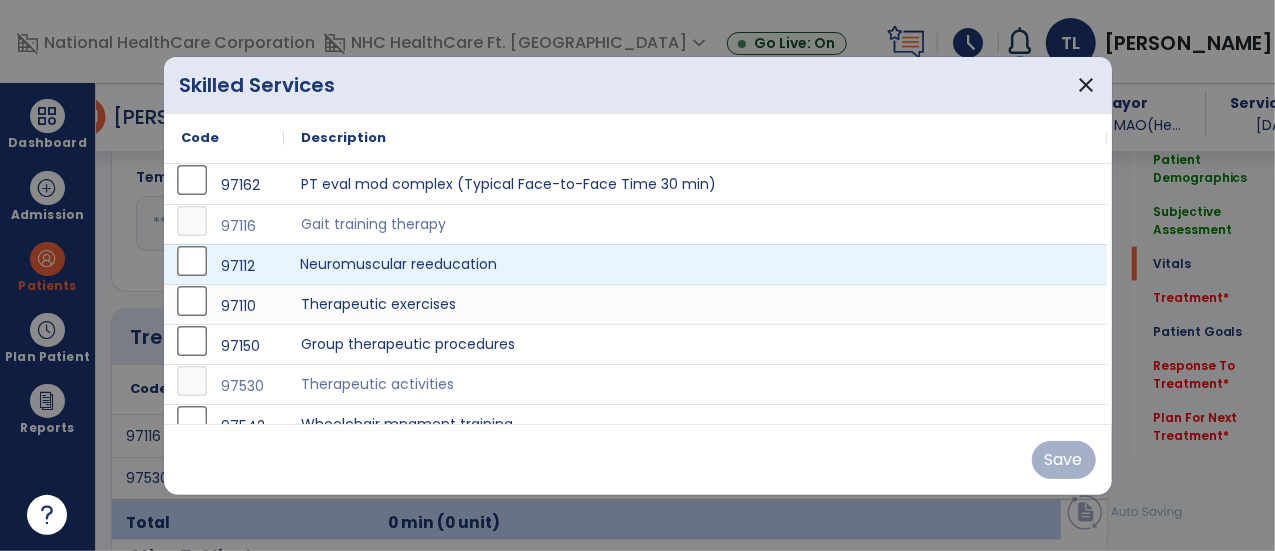 click on "Neuromuscular reeducation" at bounding box center (696, 264) 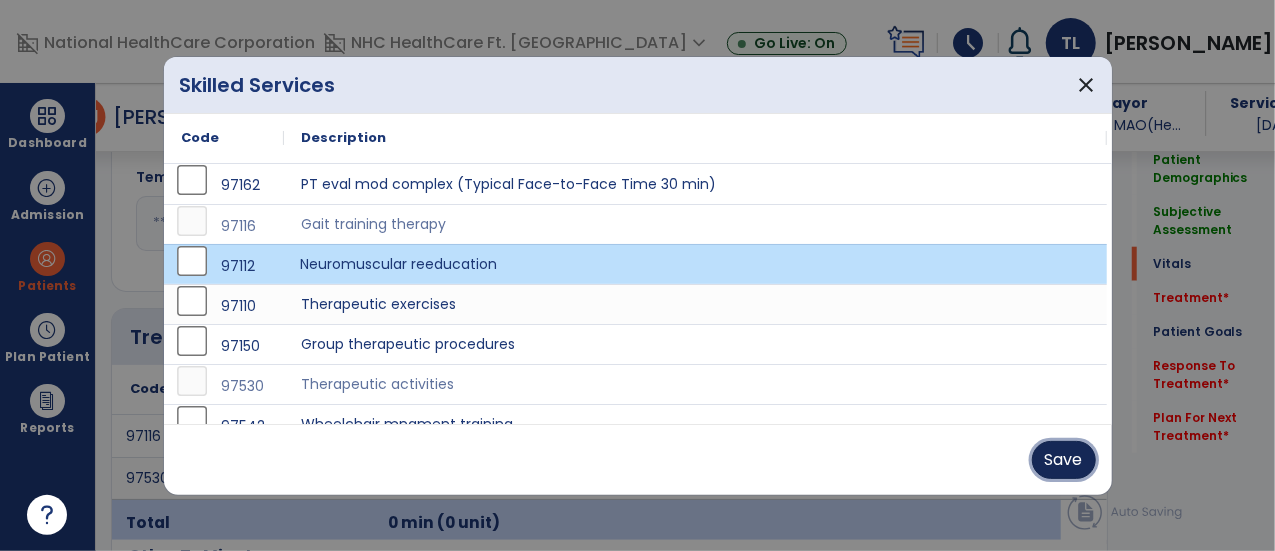 click on "Save" at bounding box center [1064, 460] 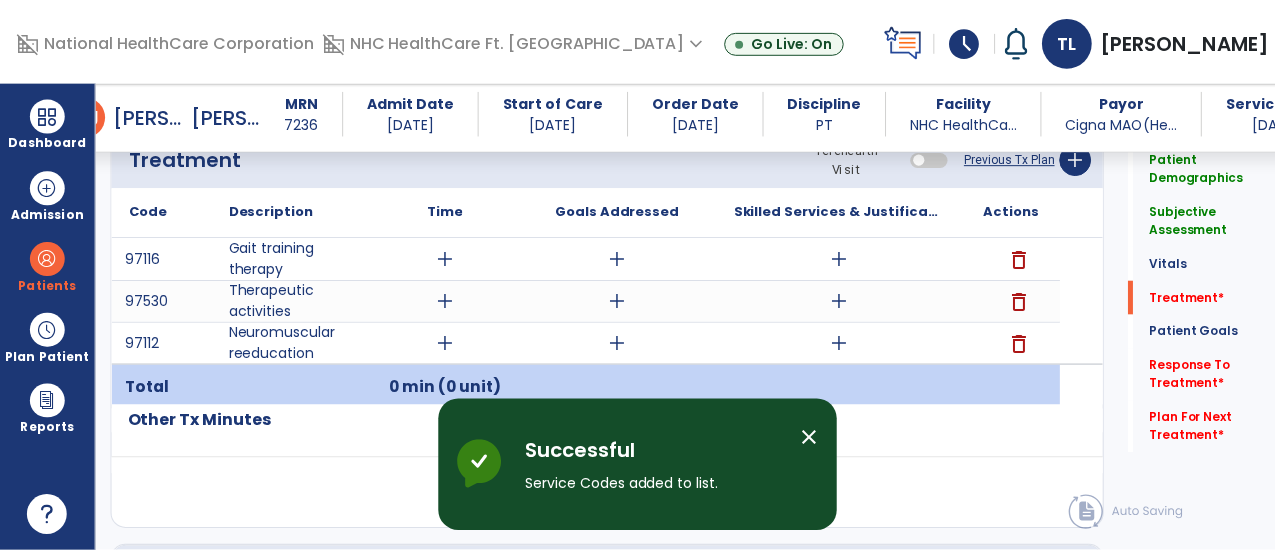 scroll, scrollTop: 1159, scrollLeft: 0, axis: vertical 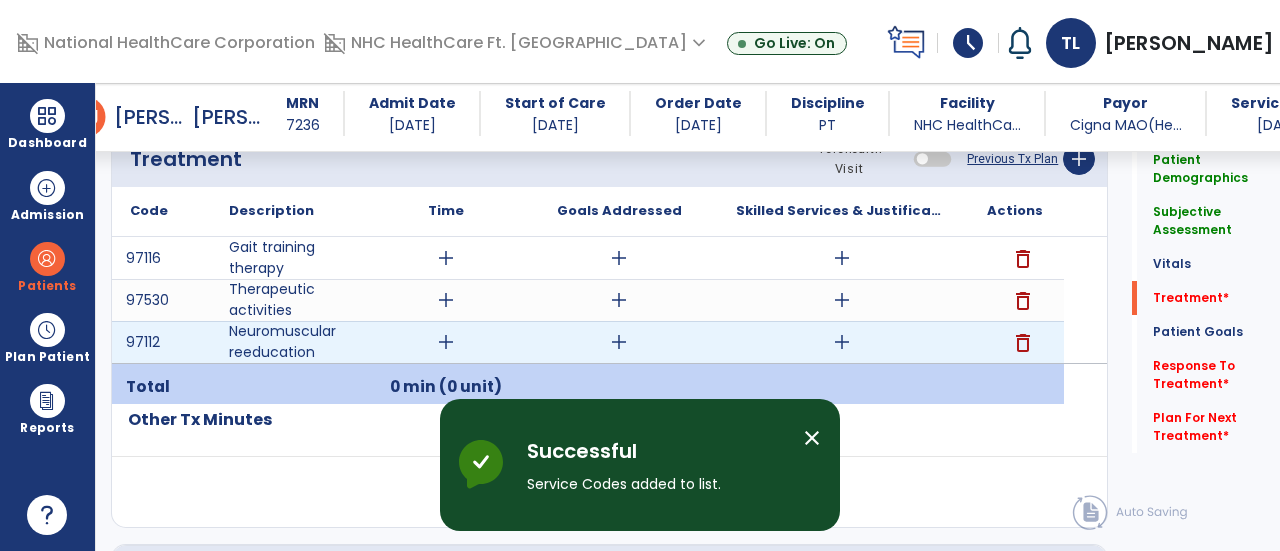 click on "add" at bounding box center [446, 342] 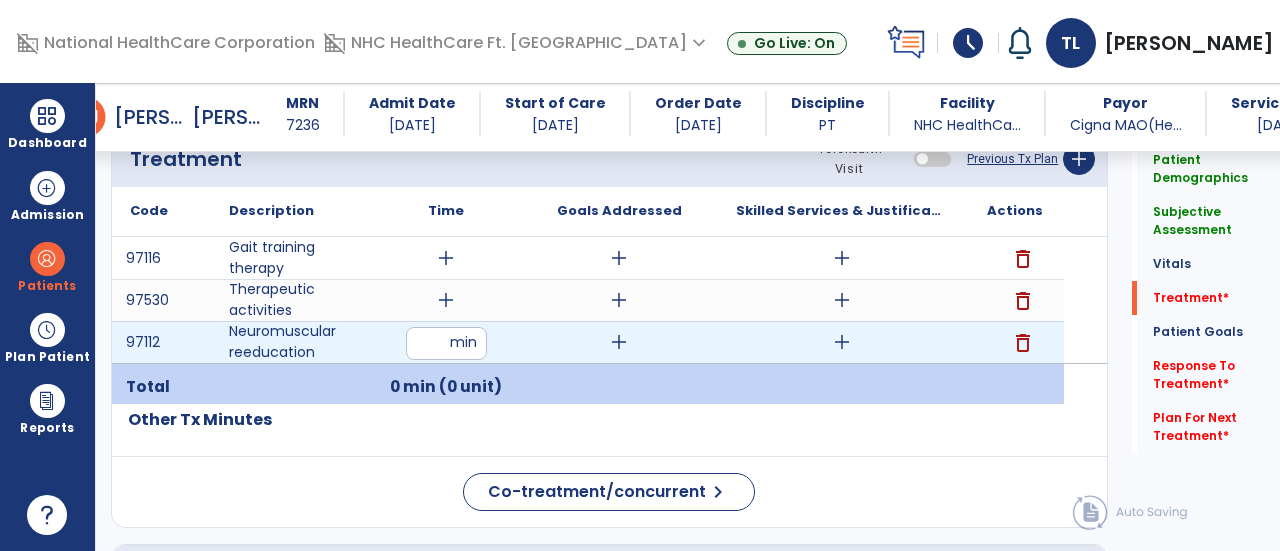 type on "*" 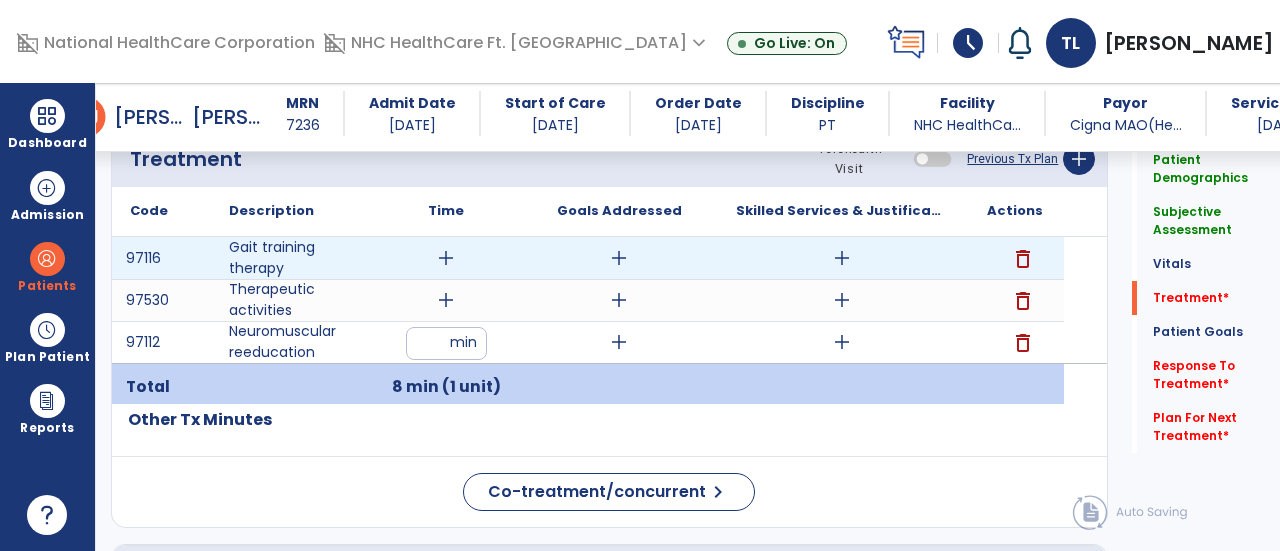 click on "add" at bounding box center [446, 258] 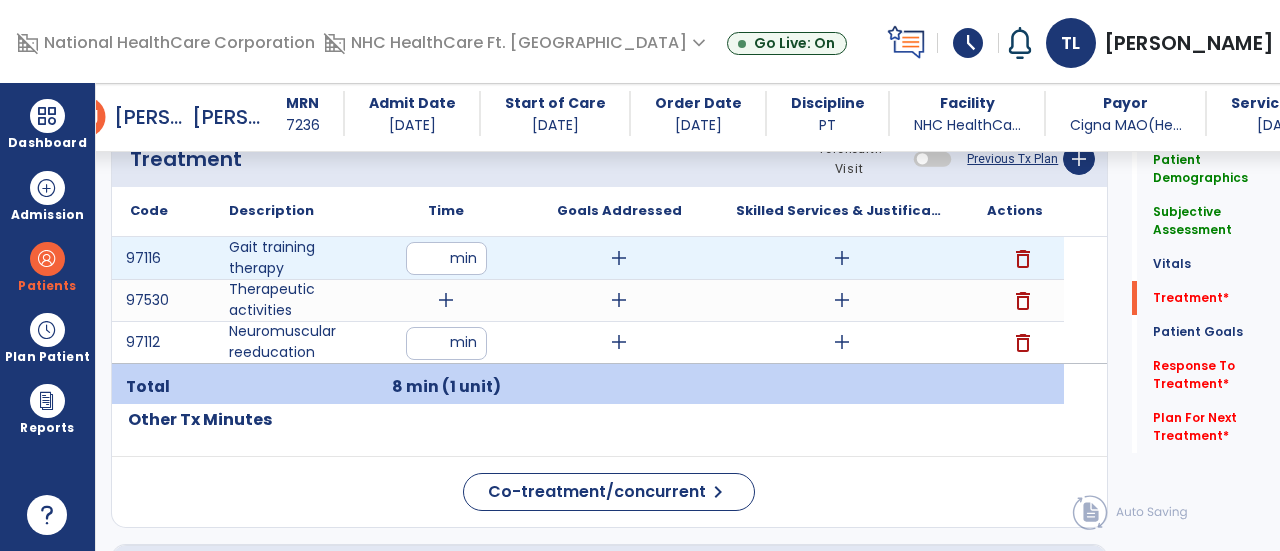 type on "*" 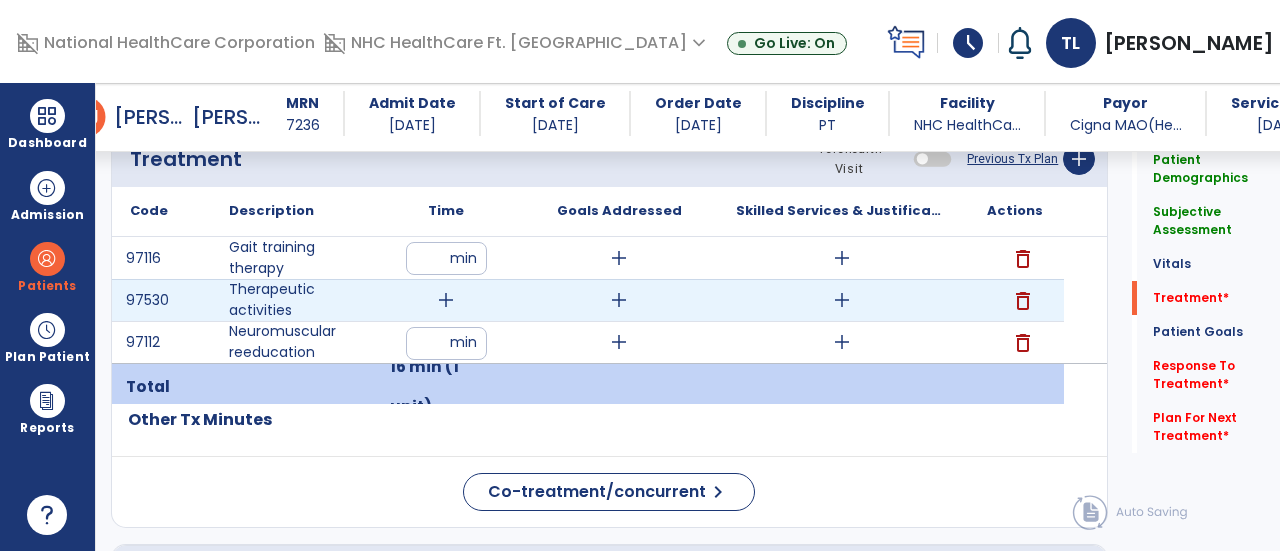 drag, startPoint x: 451, startPoint y: 293, endPoint x: 434, endPoint y: 293, distance: 17 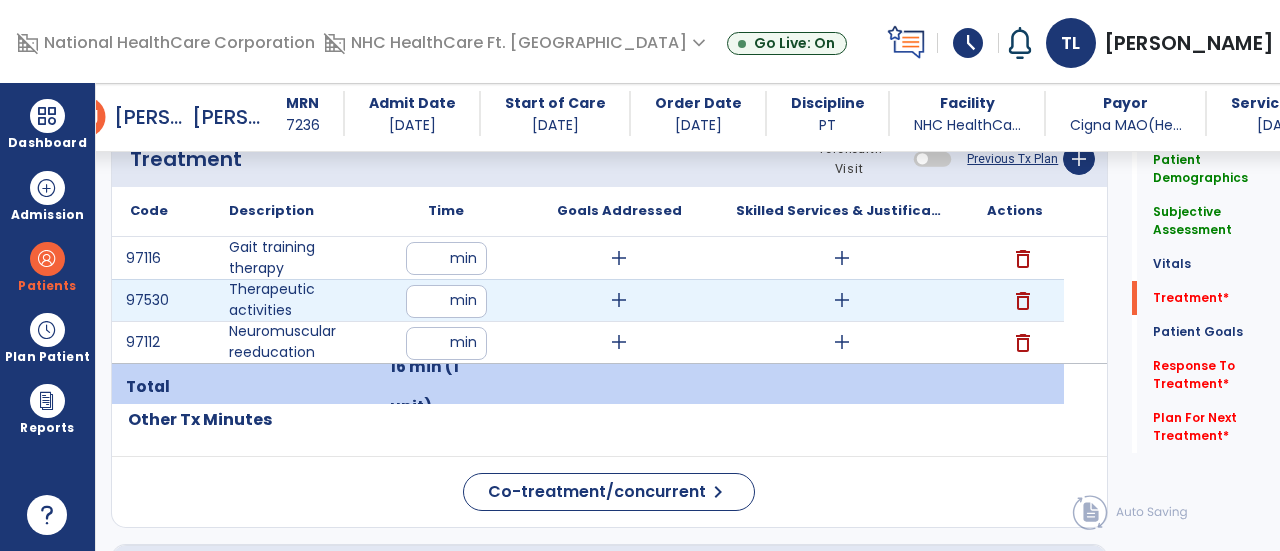 type on "**" 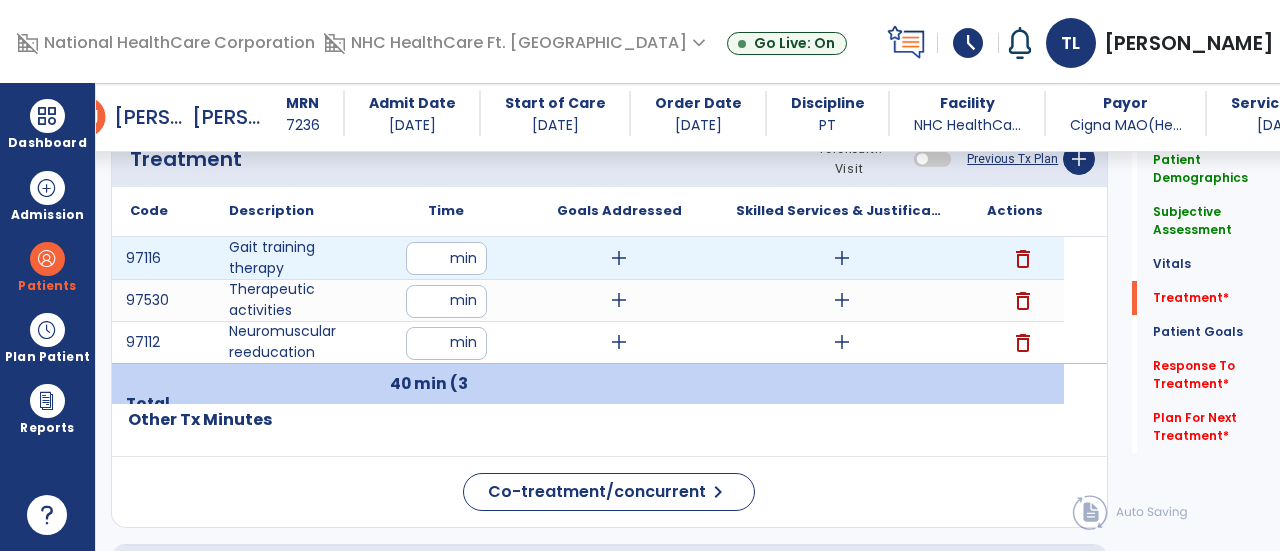 drag, startPoint x: 615, startPoint y: 251, endPoint x: 534, endPoint y: 394, distance: 164.3472 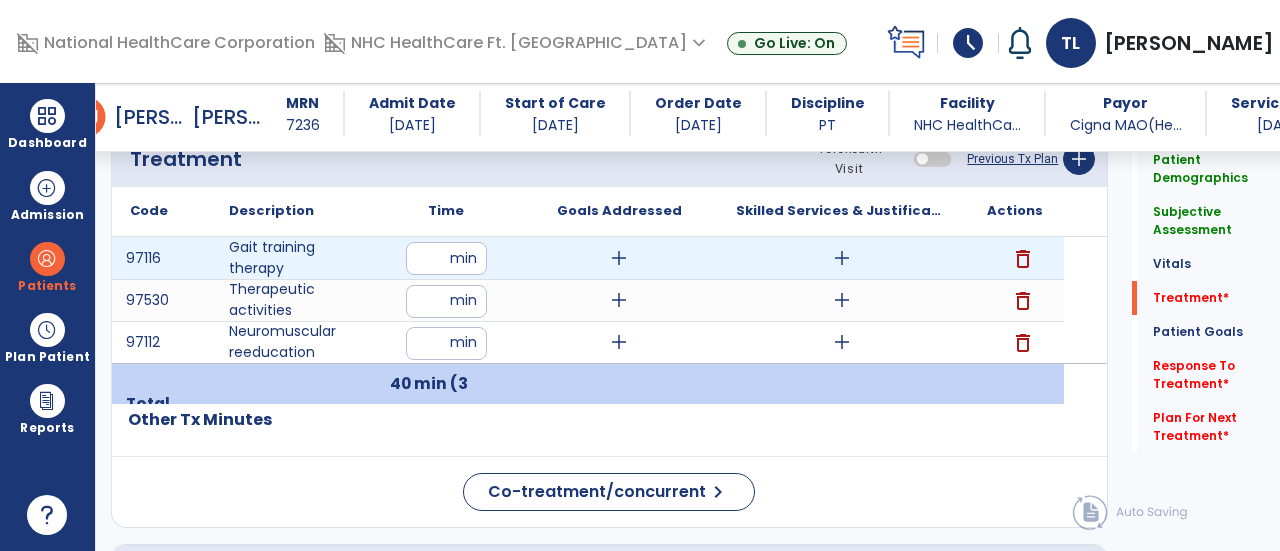 click on "add" at bounding box center [842, 258] 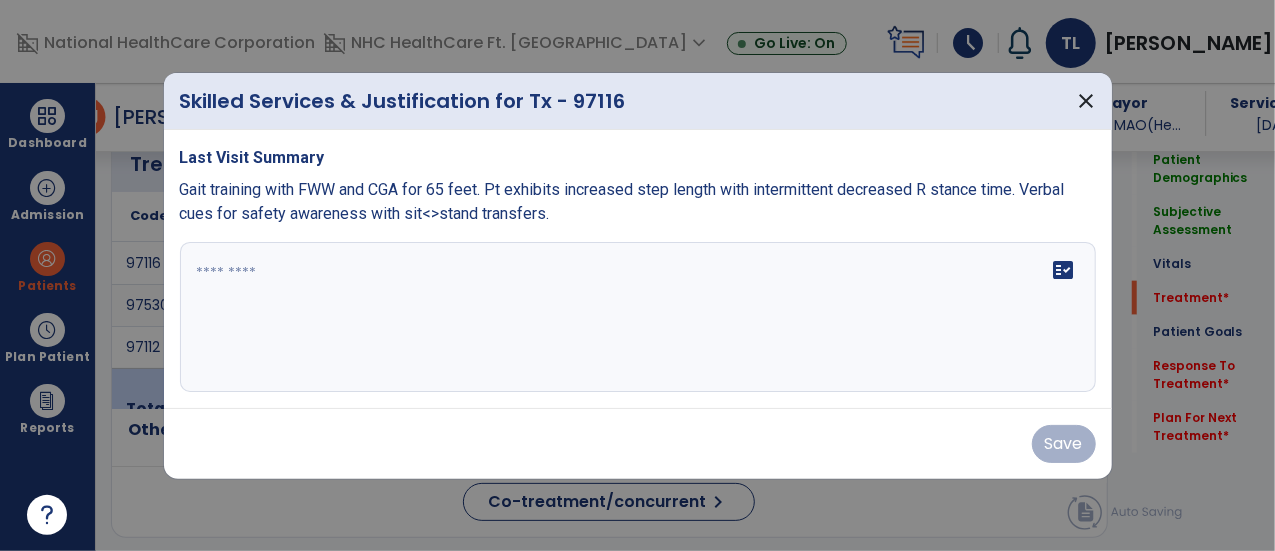 scroll, scrollTop: 1159, scrollLeft: 0, axis: vertical 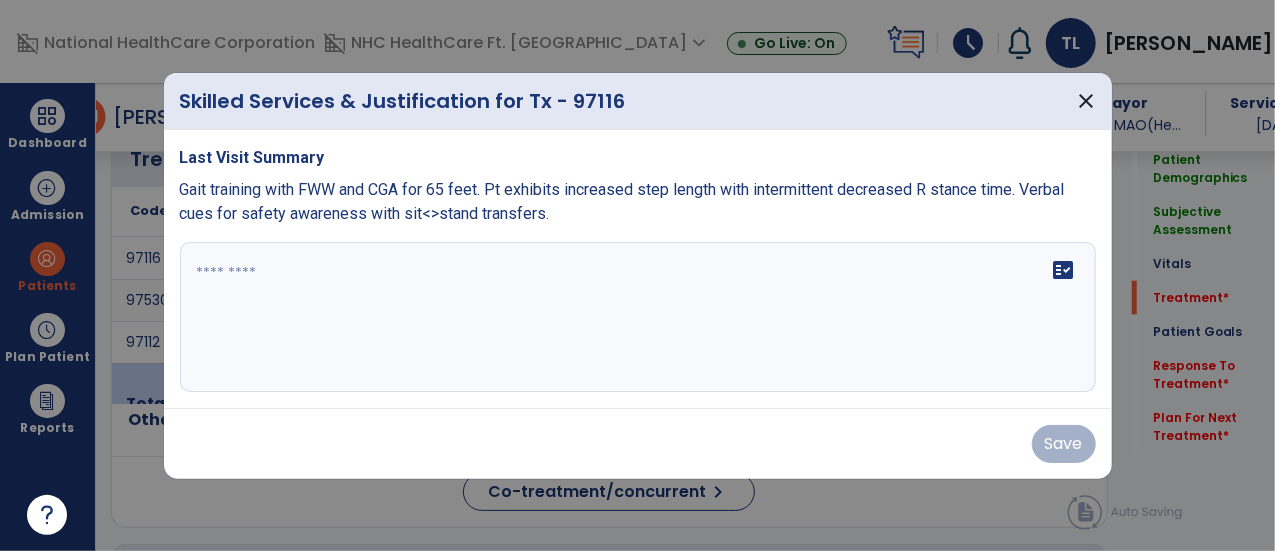 click at bounding box center (638, 317) 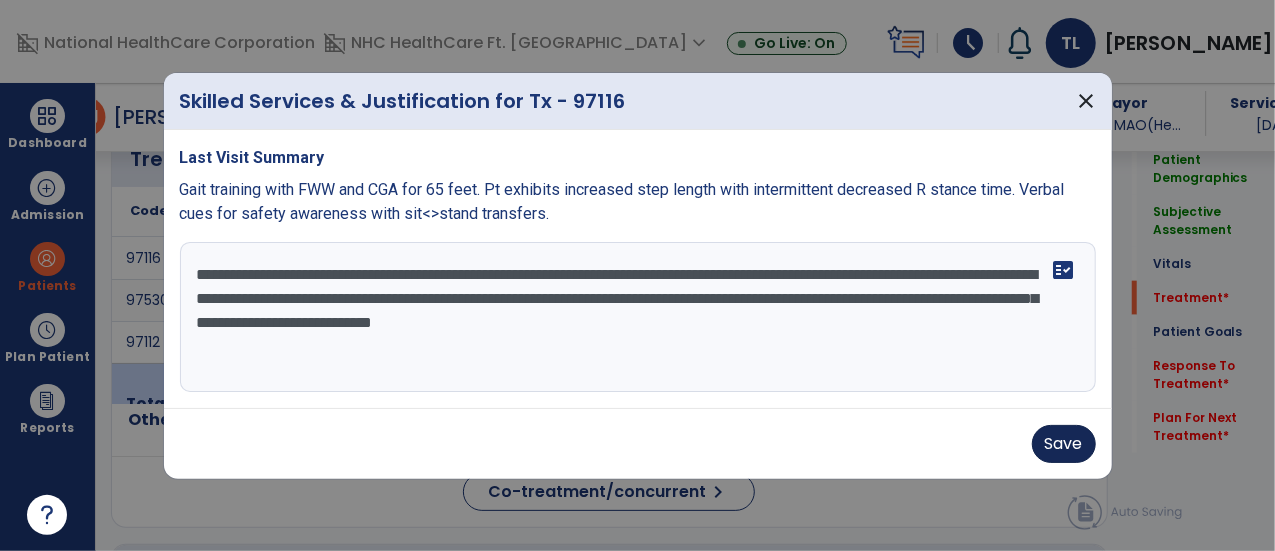 type on "**********" 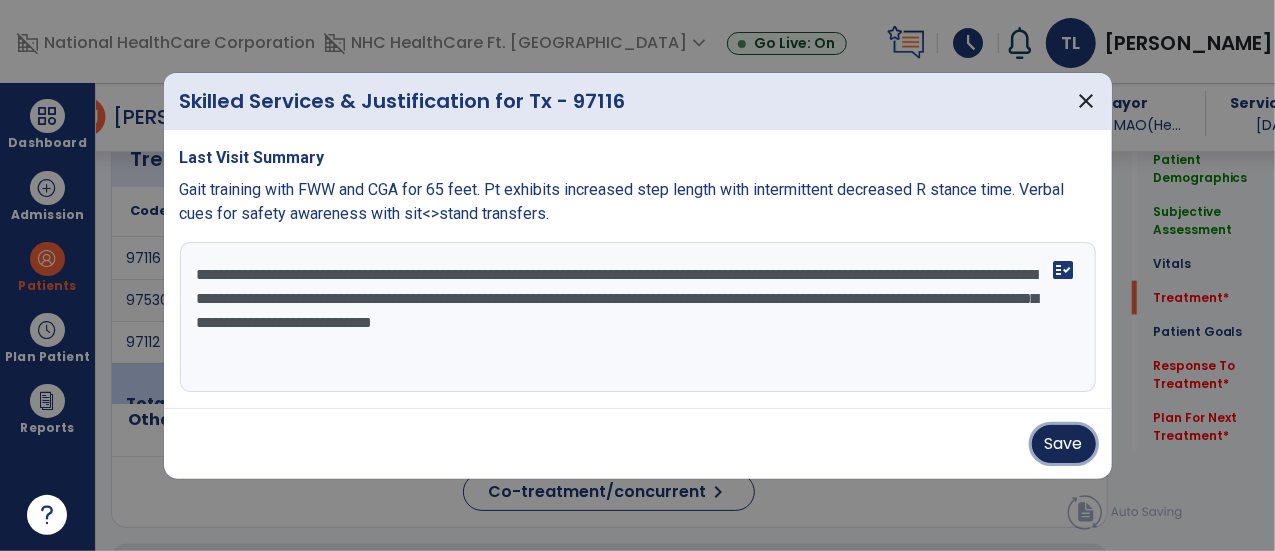 click on "Save" at bounding box center [1064, 444] 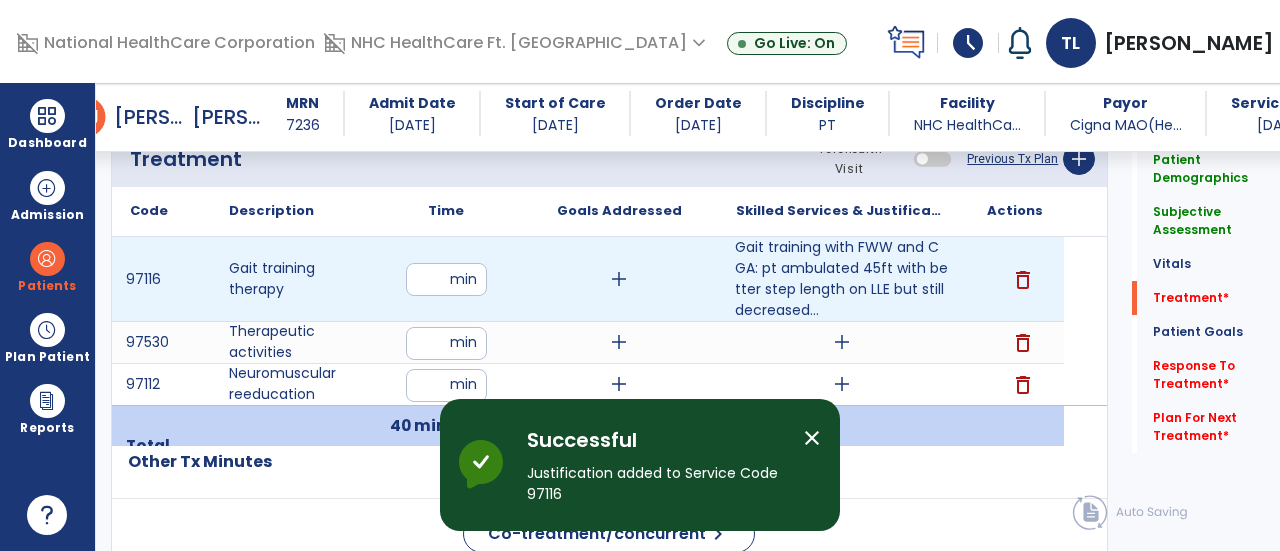 click on "add" at bounding box center (619, 279) 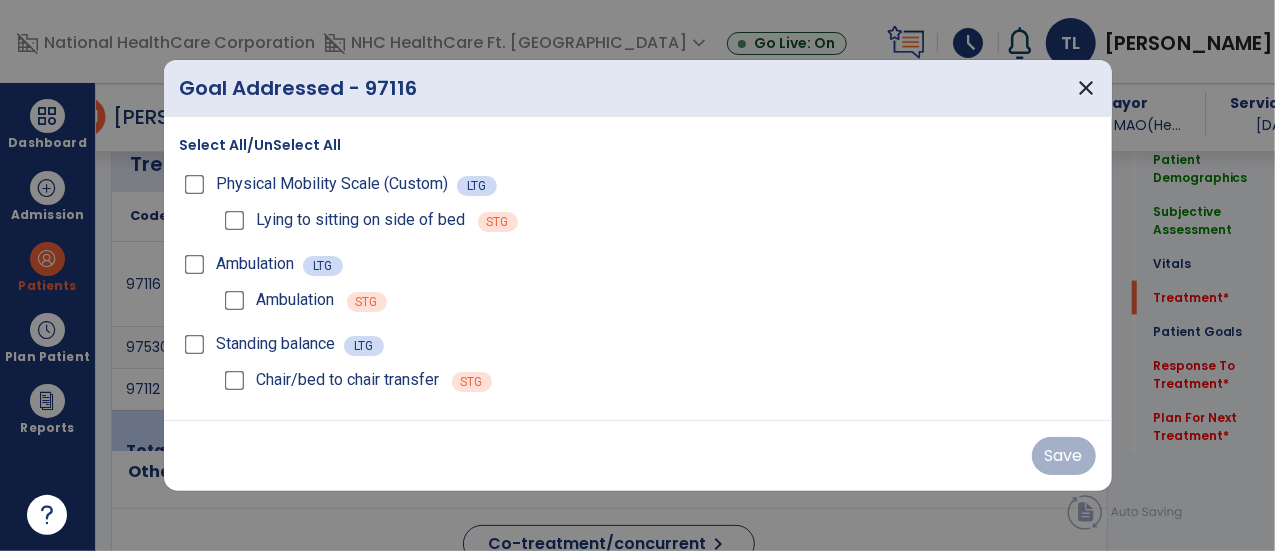 scroll, scrollTop: 1159, scrollLeft: 0, axis: vertical 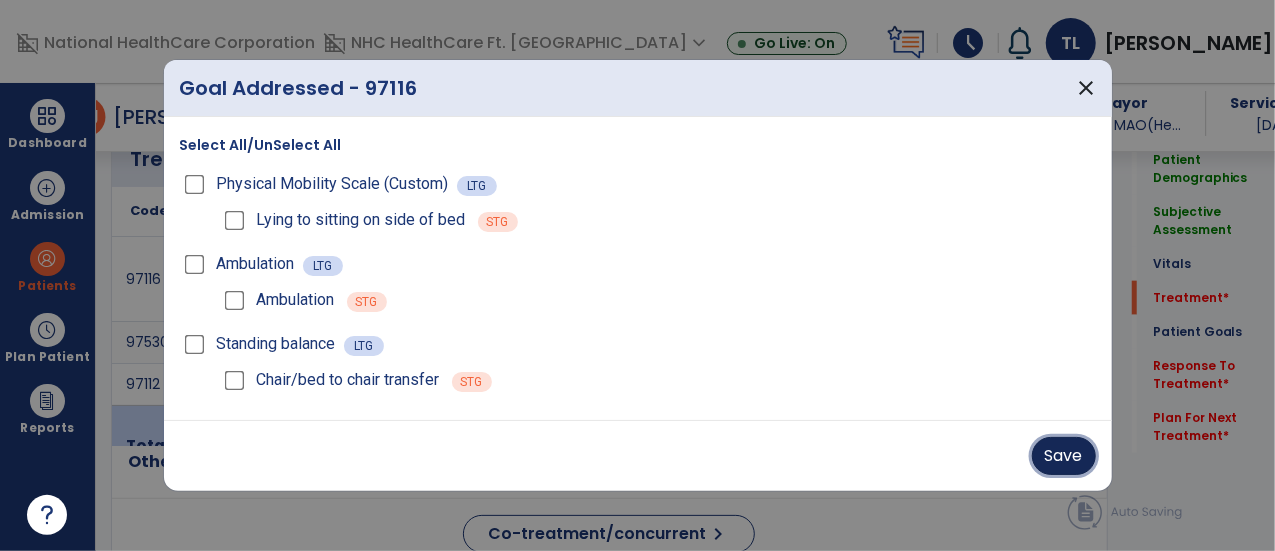 click on "Save" at bounding box center [1064, 456] 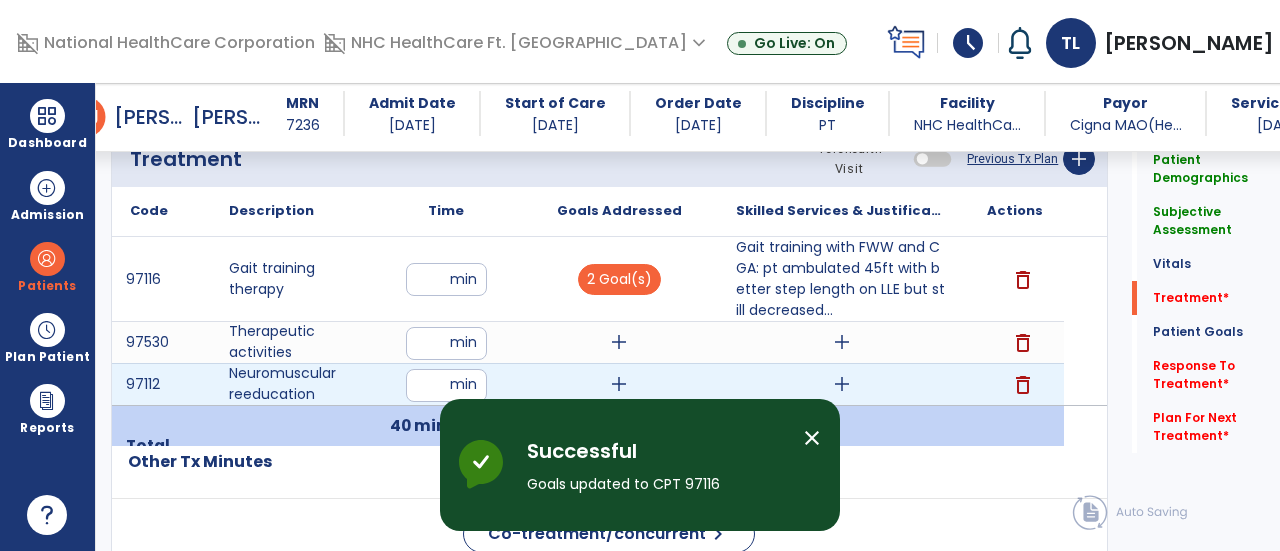 click on "add" at bounding box center [842, 384] 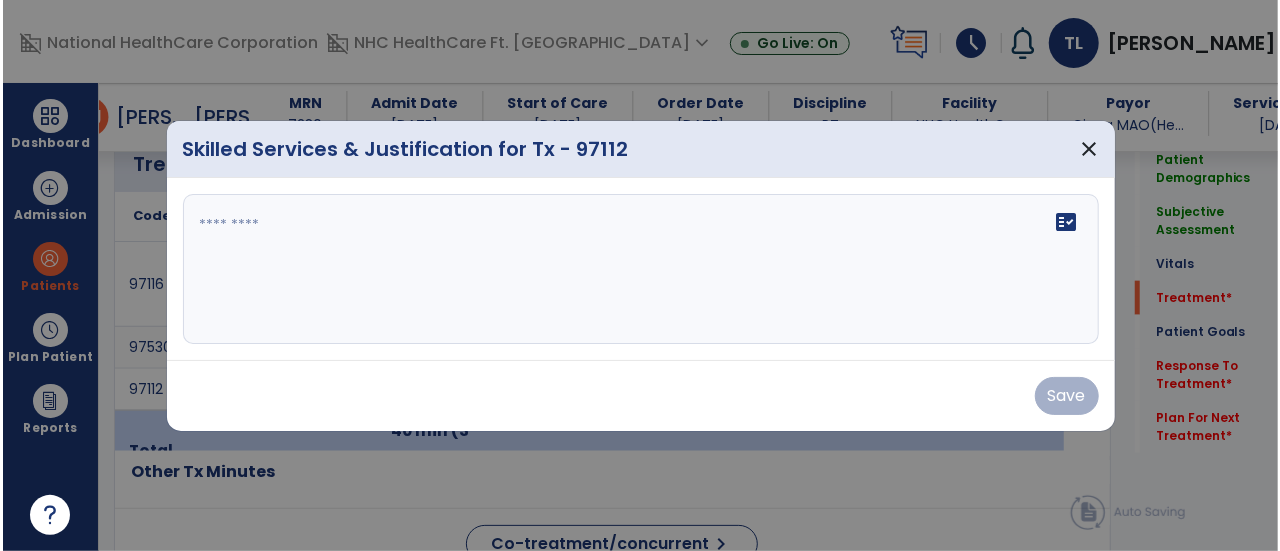 scroll, scrollTop: 1159, scrollLeft: 0, axis: vertical 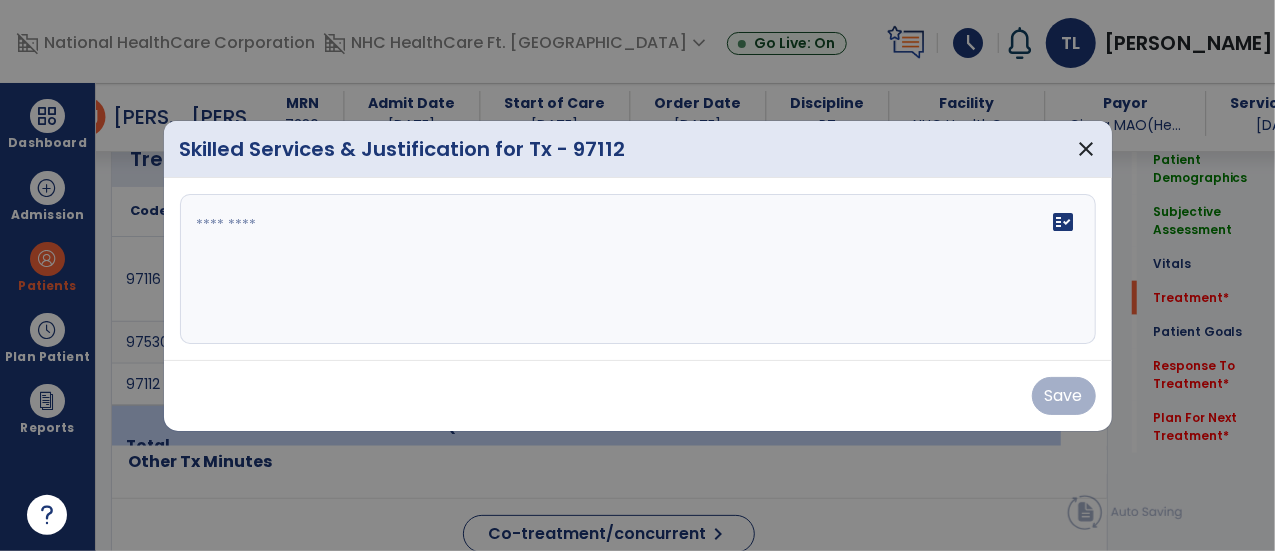 click on "fact_check" at bounding box center (638, 269) 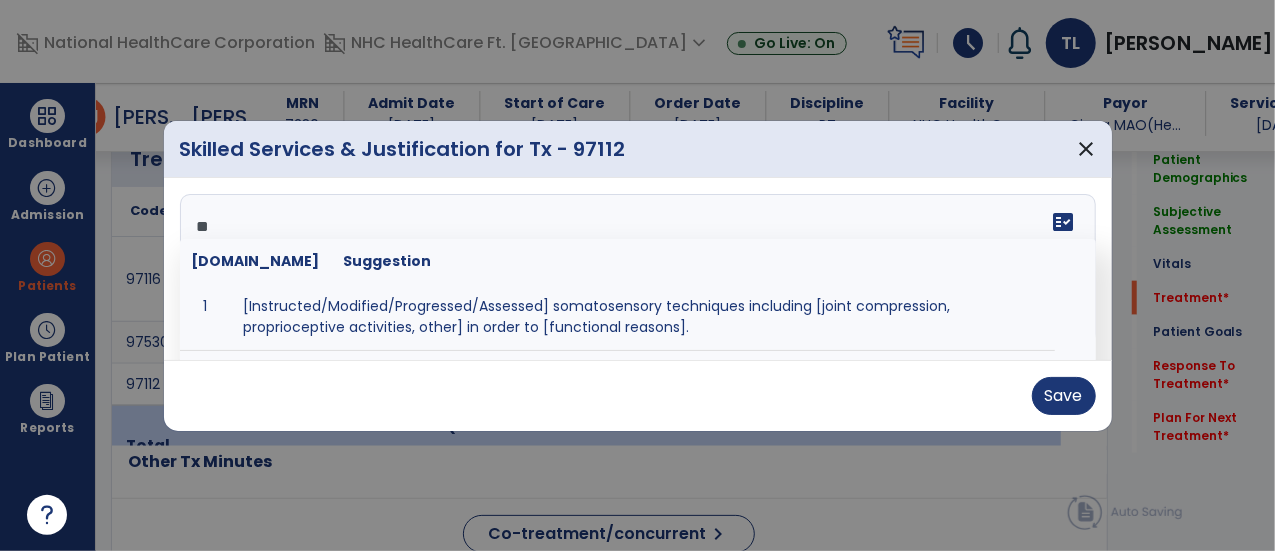 type on "*" 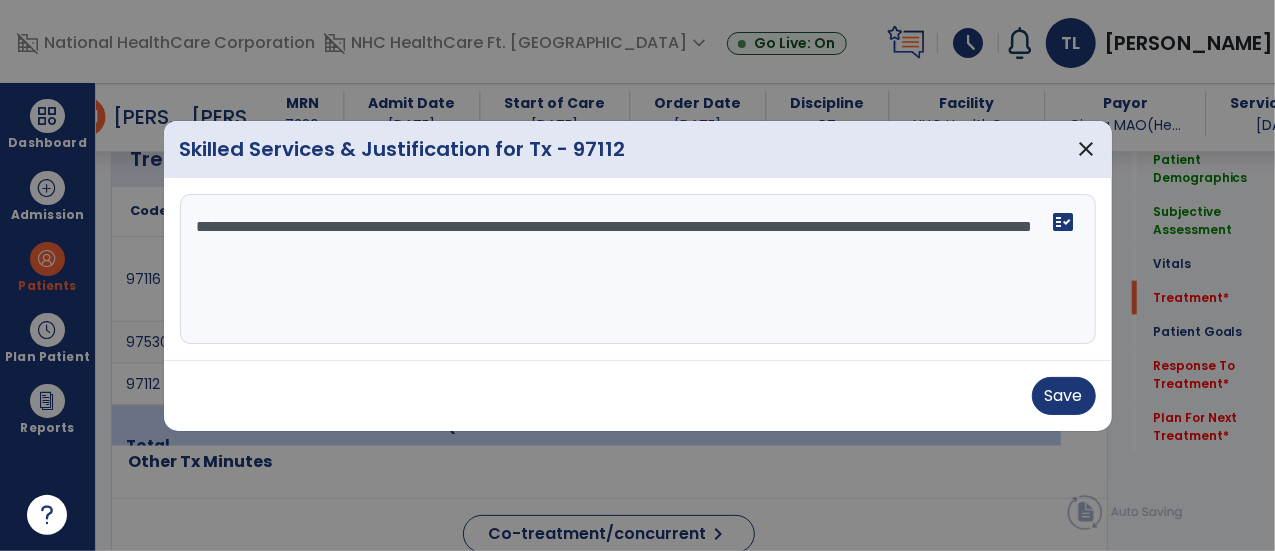 click on "**********" at bounding box center [638, 269] 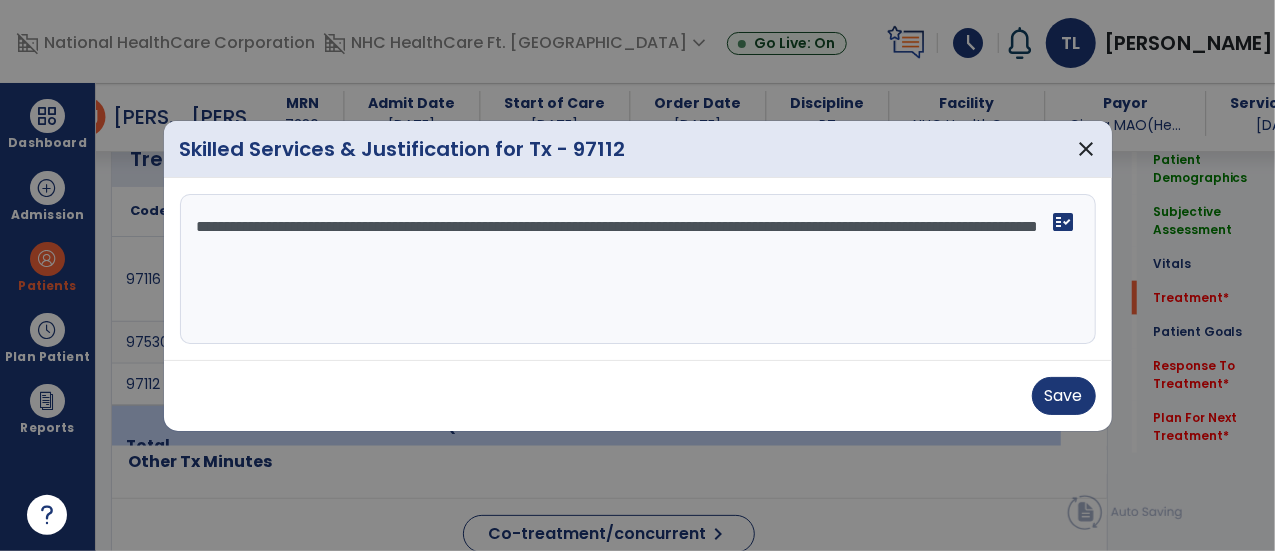 click on "**********" at bounding box center (638, 269) 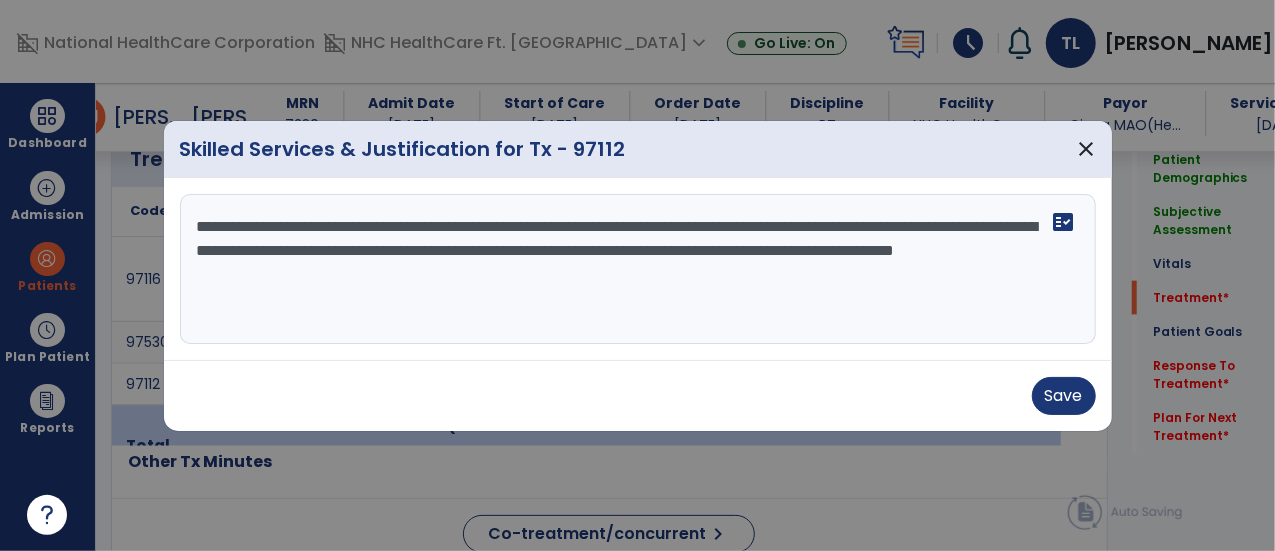 click on "**********" at bounding box center (638, 269) 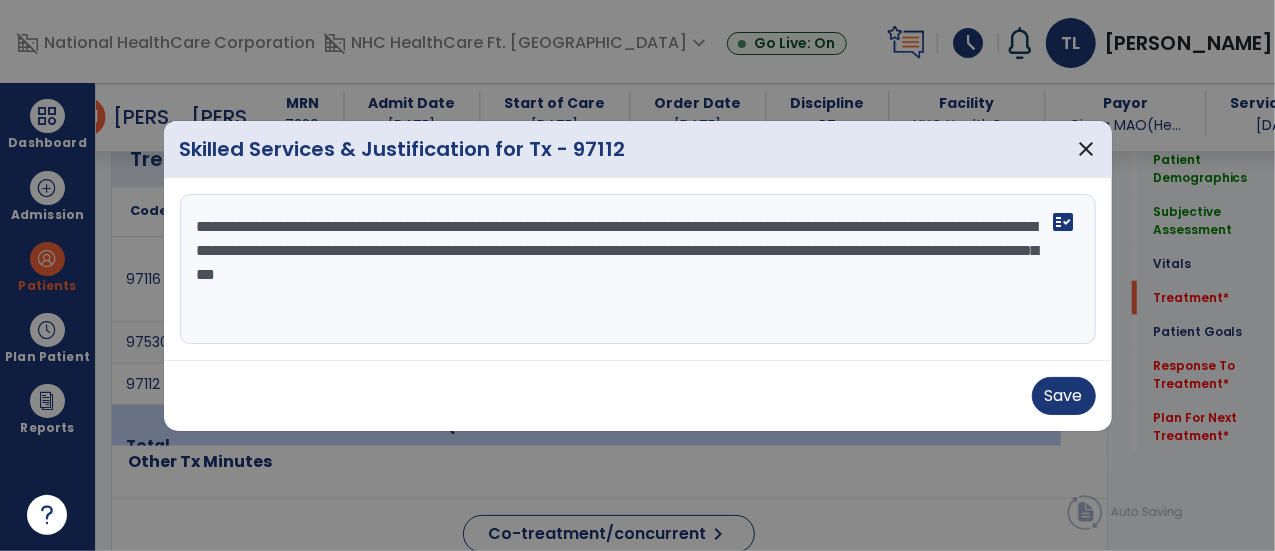 click on "**********" at bounding box center [638, 269] 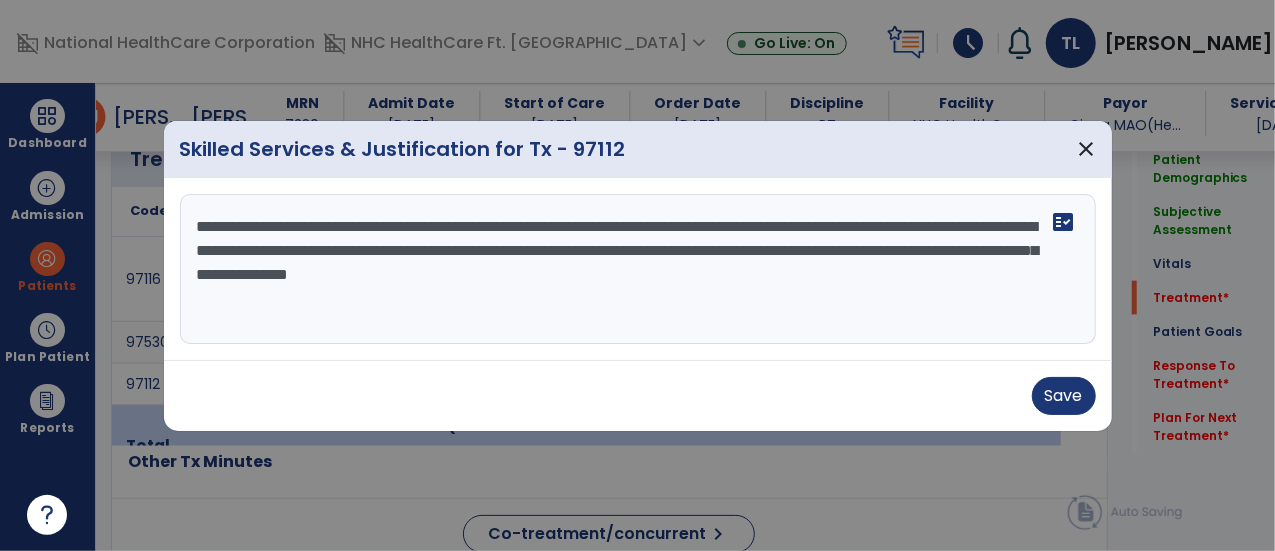 click on "**********" at bounding box center [638, 269] 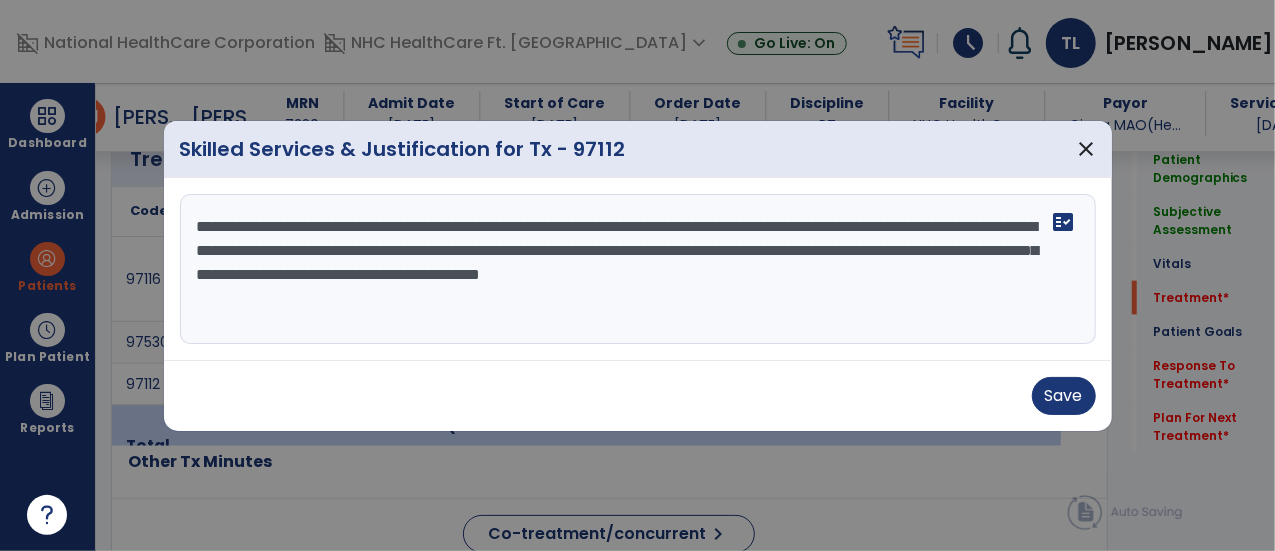click on "**********" at bounding box center [638, 269] 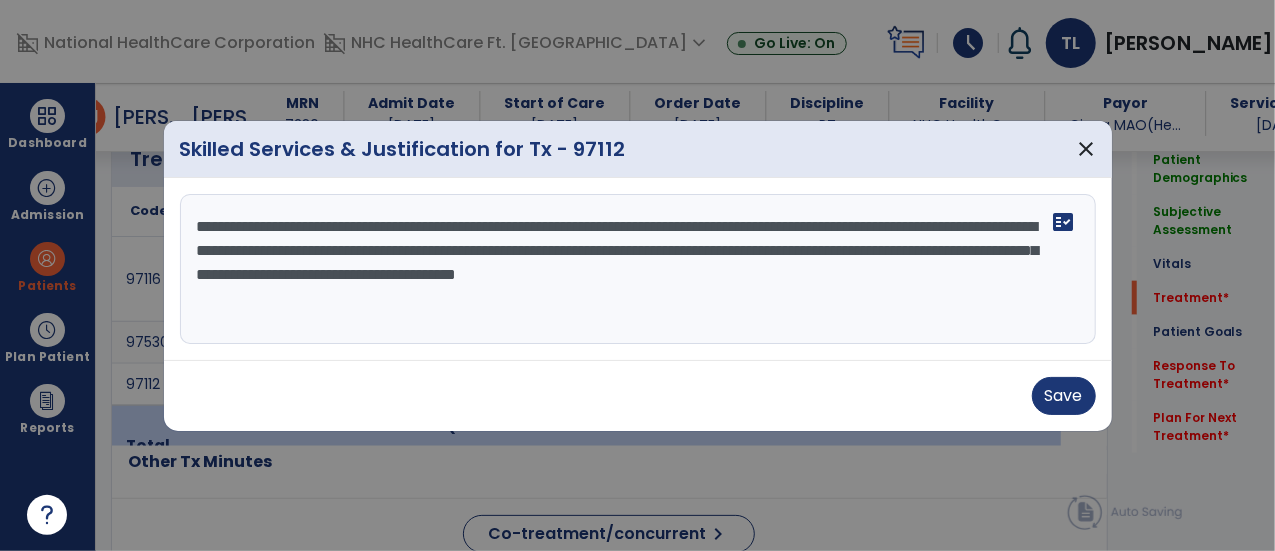click on "**********" at bounding box center [638, 269] 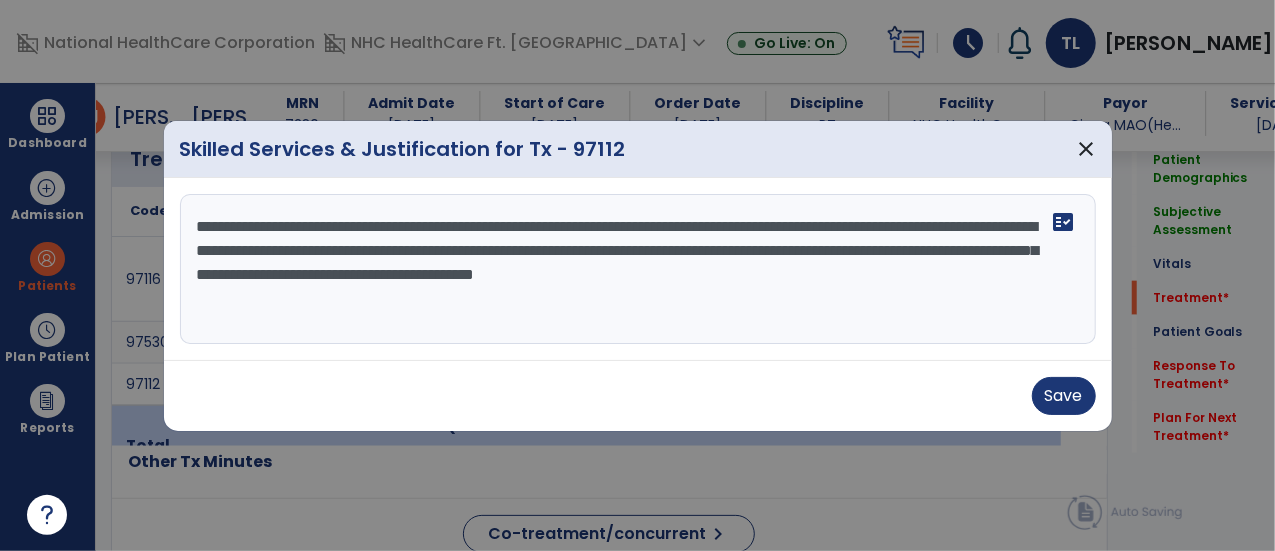 click on "**********" at bounding box center (638, 269) 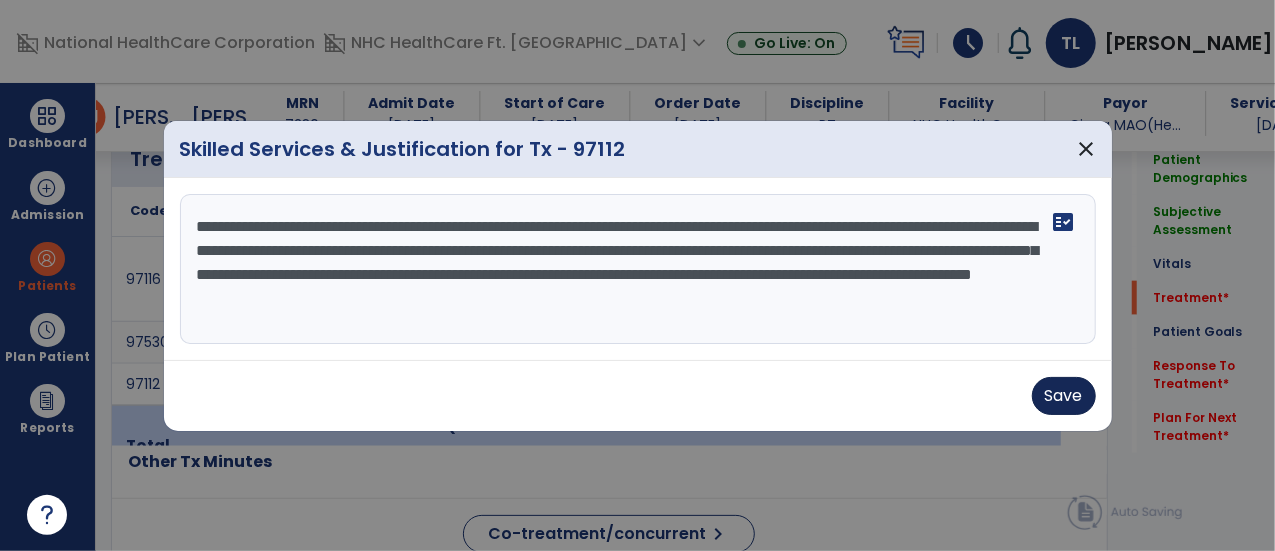 type on "**********" 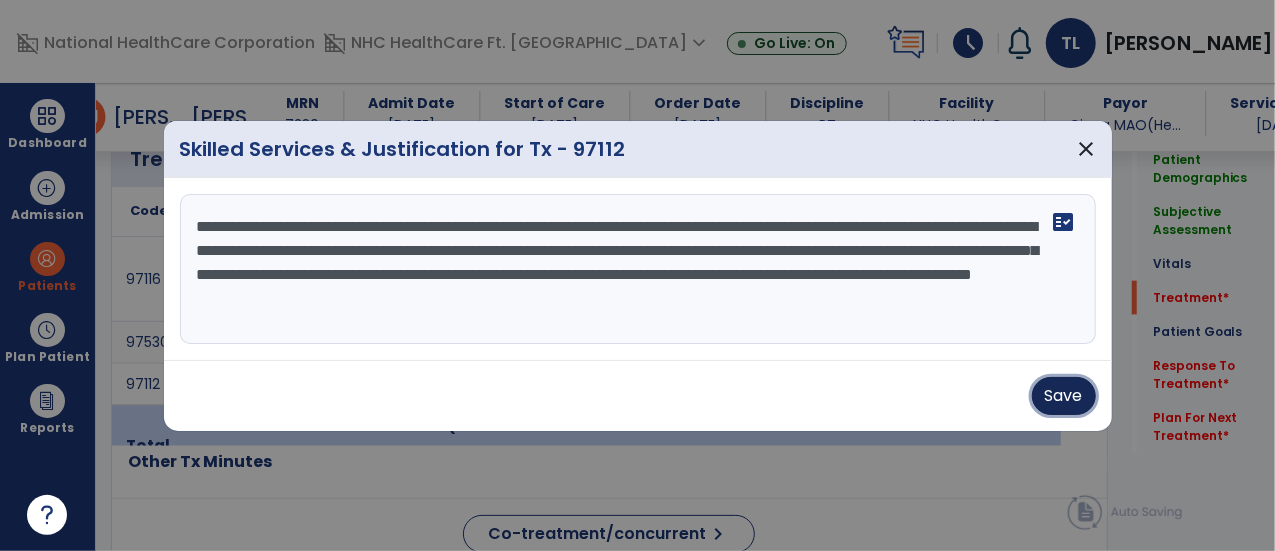 click on "Save" at bounding box center [1064, 396] 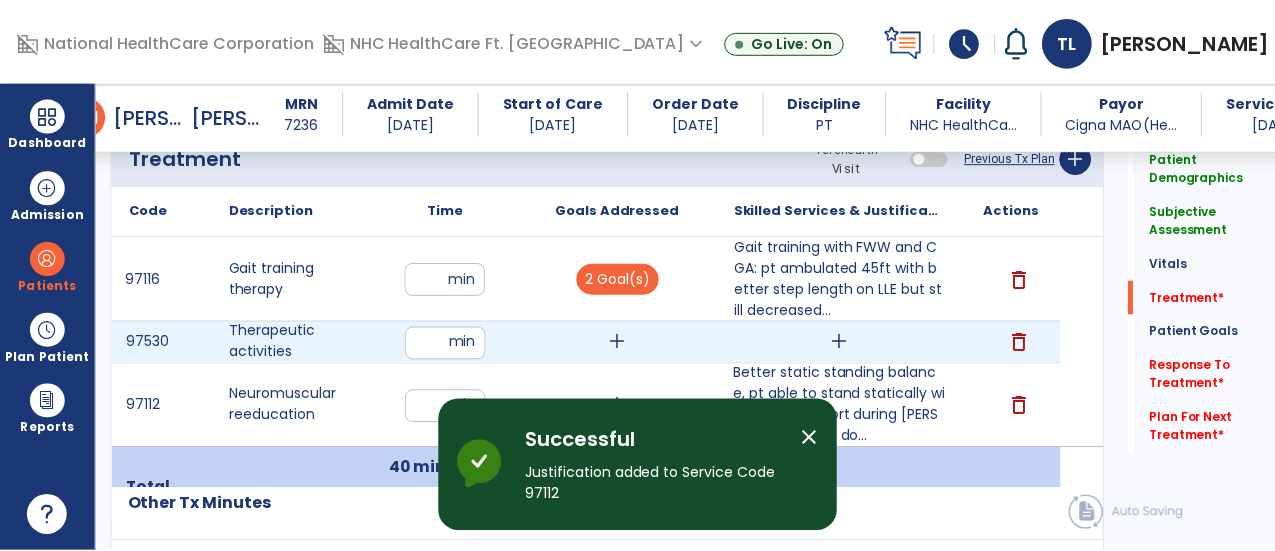 scroll, scrollTop: 1209, scrollLeft: 0, axis: vertical 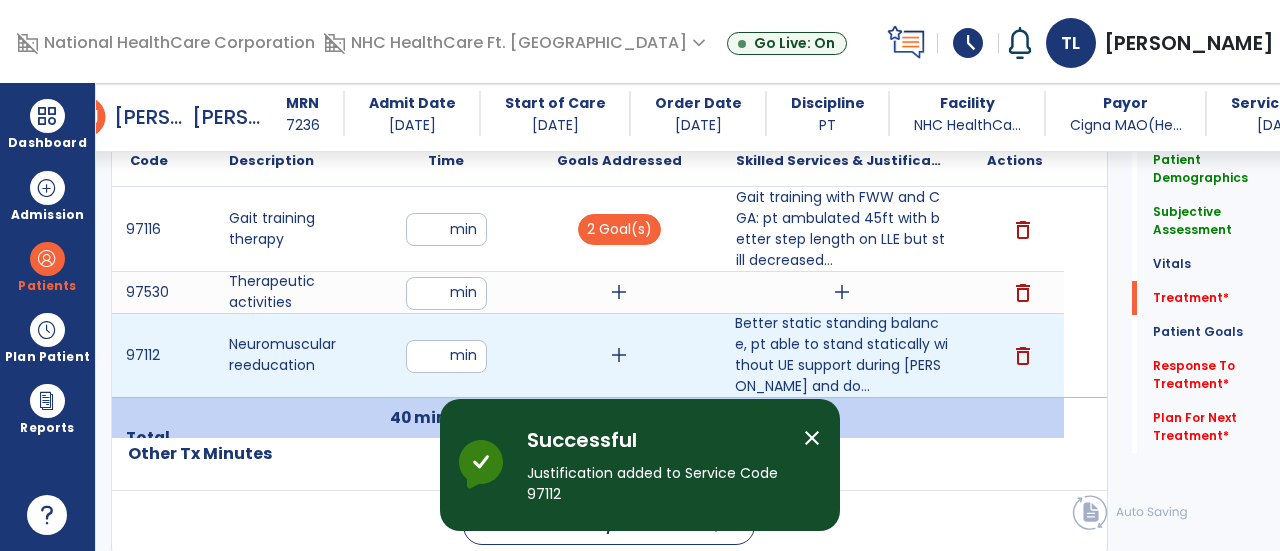 click on "add" at bounding box center (619, 355) 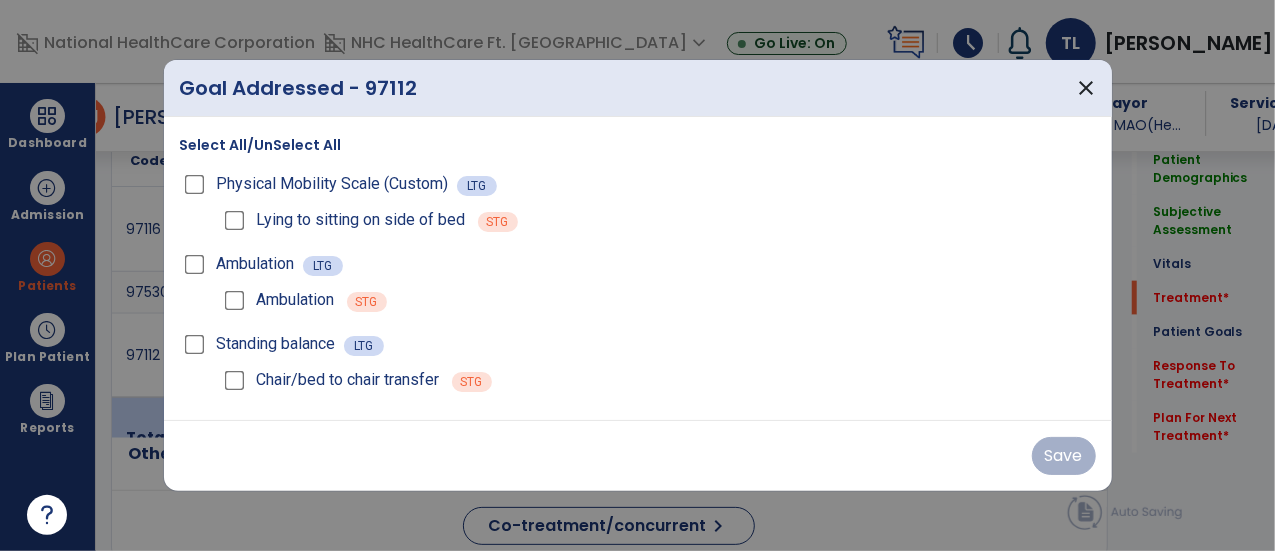 scroll, scrollTop: 1209, scrollLeft: 0, axis: vertical 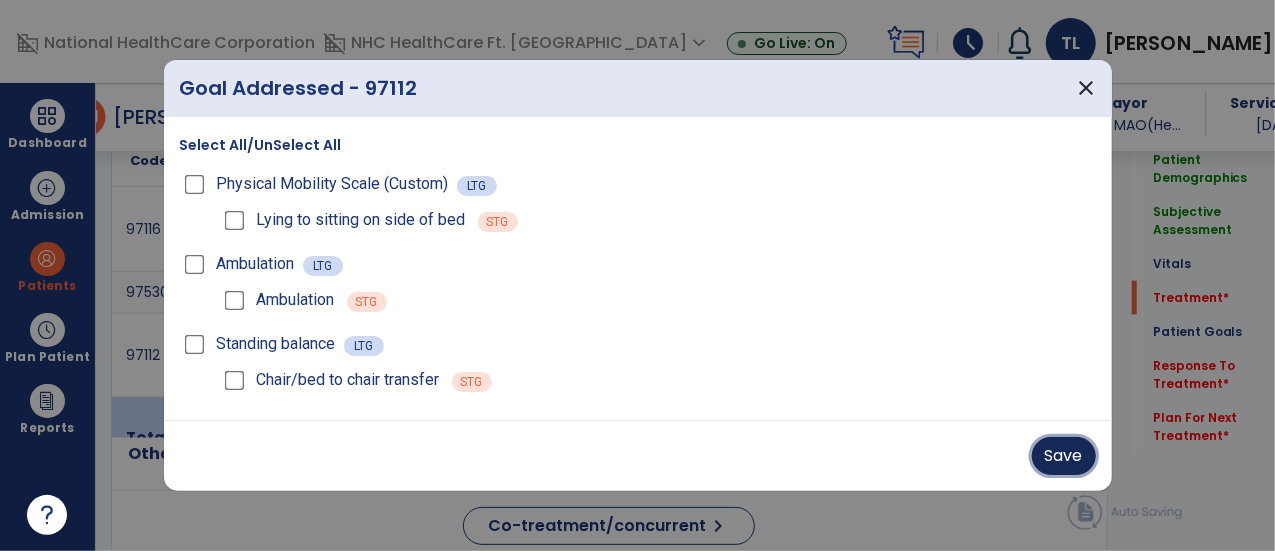 click on "Save" at bounding box center (1064, 456) 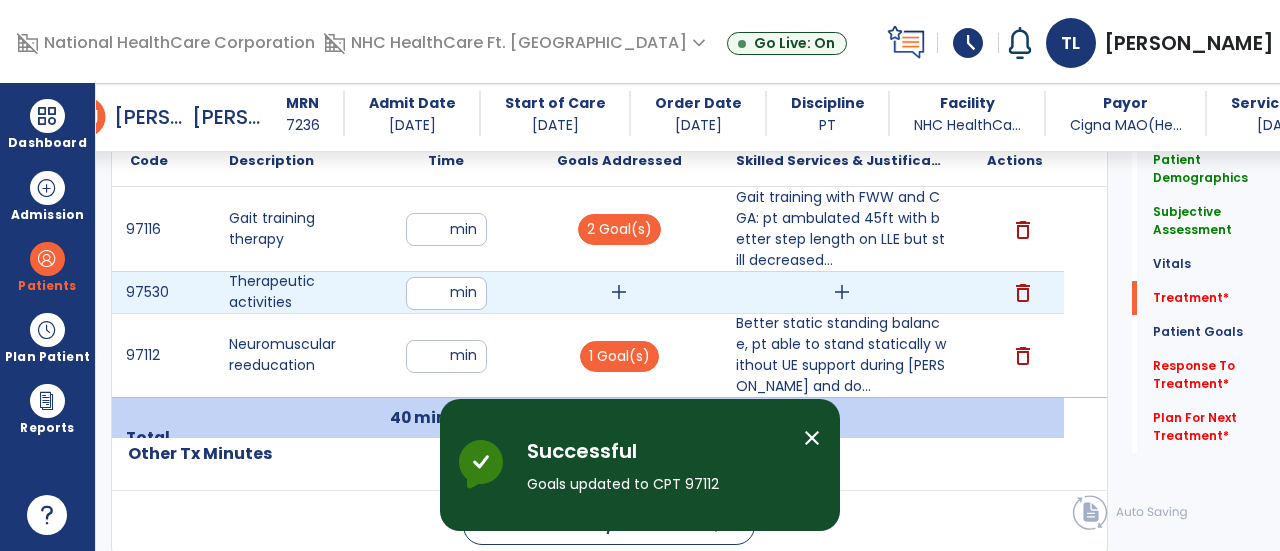 click on "add" at bounding box center [619, 292] 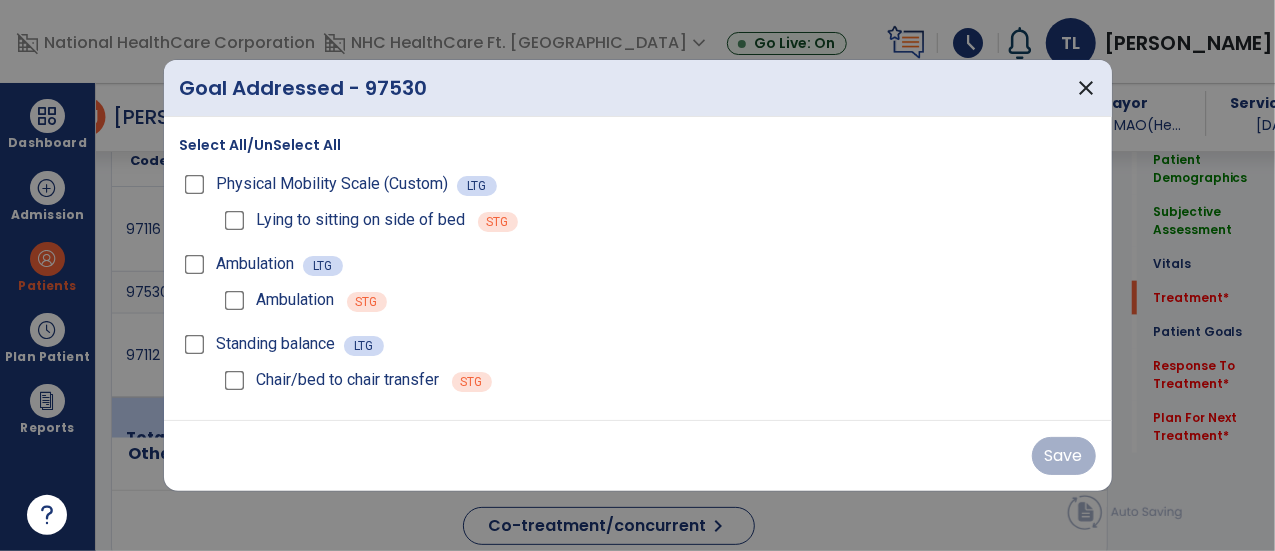 scroll, scrollTop: 1209, scrollLeft: 0, axis: vertical 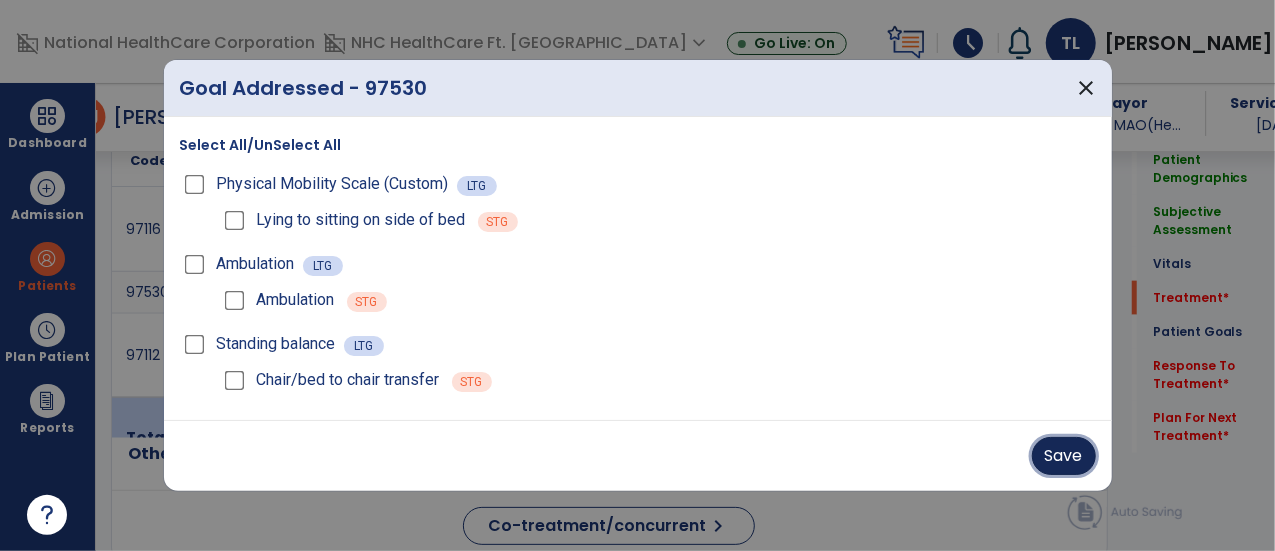 click on "Save" at bounding box center [1064, 456] 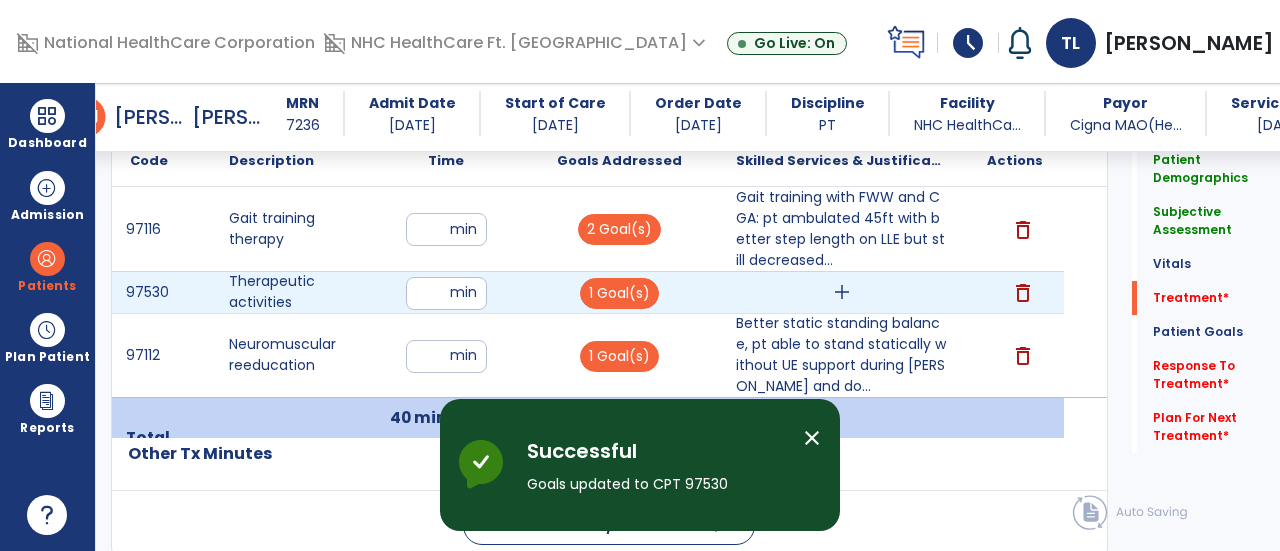 click on "add" at bounding box center [842, 292] 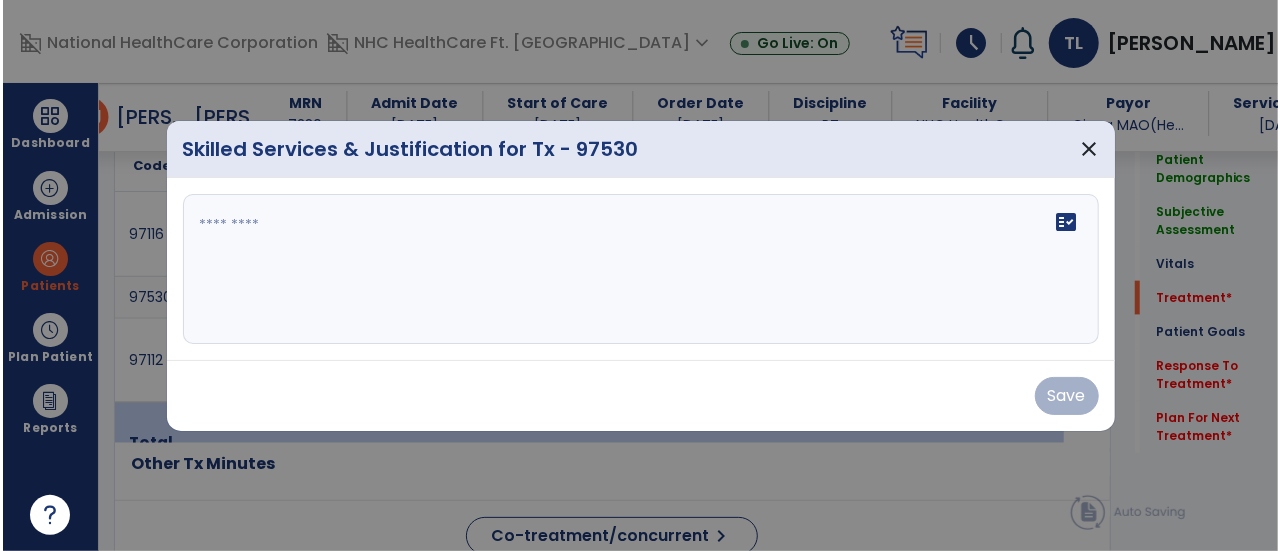 scroll, scrollTop: 1209, scrollLeft: 0, axis: vertical 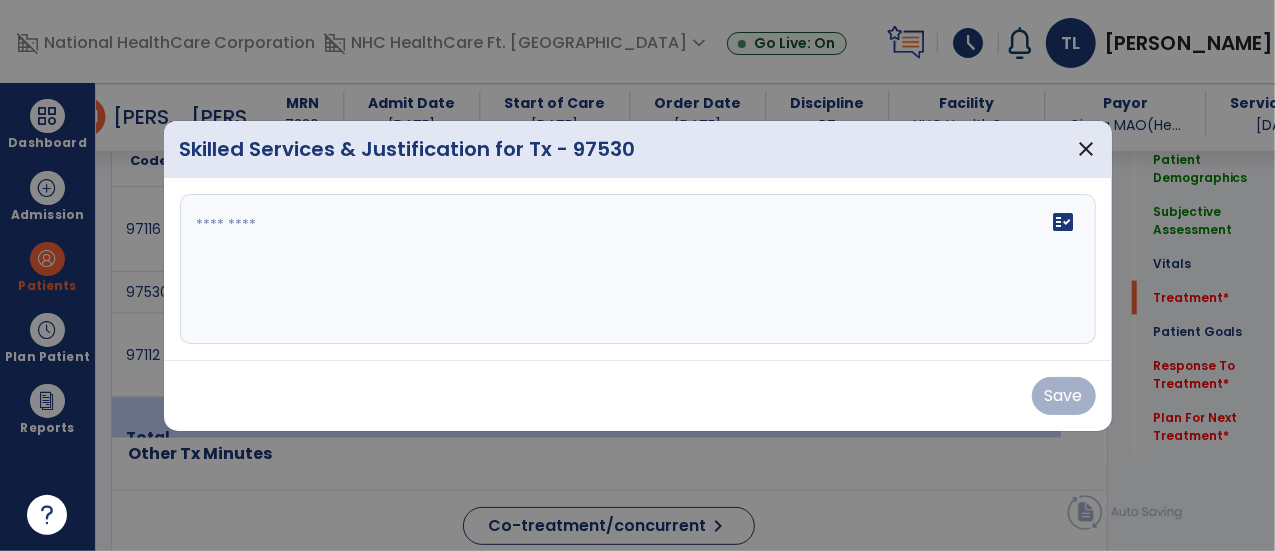 click on "fact_check" at bounding box center [638, 269] 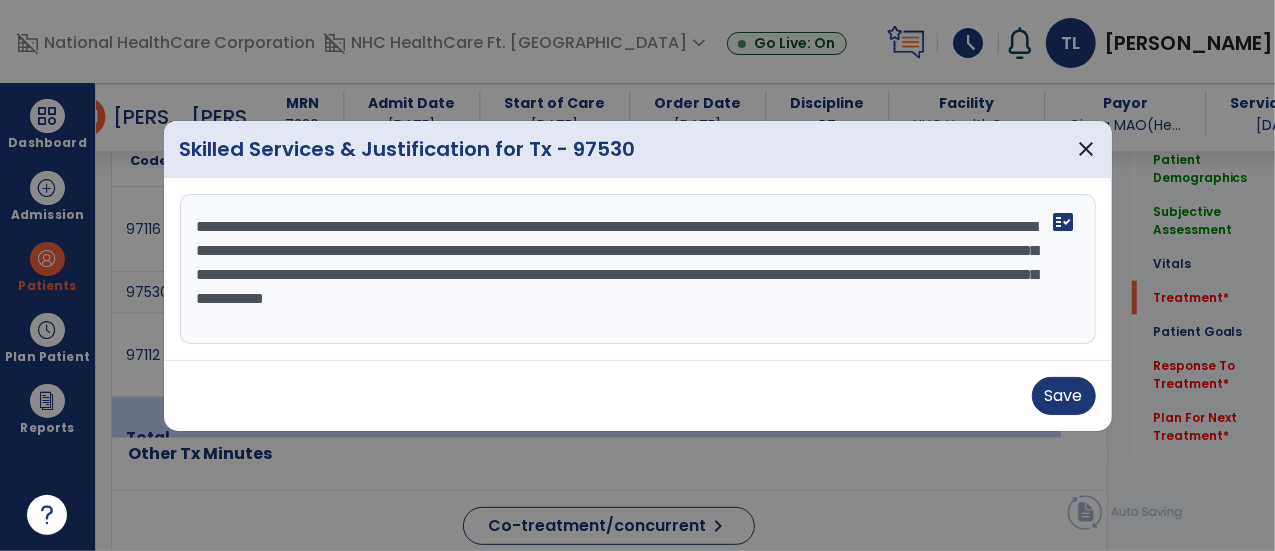 click on "**********" at bounding box center (638, 269) 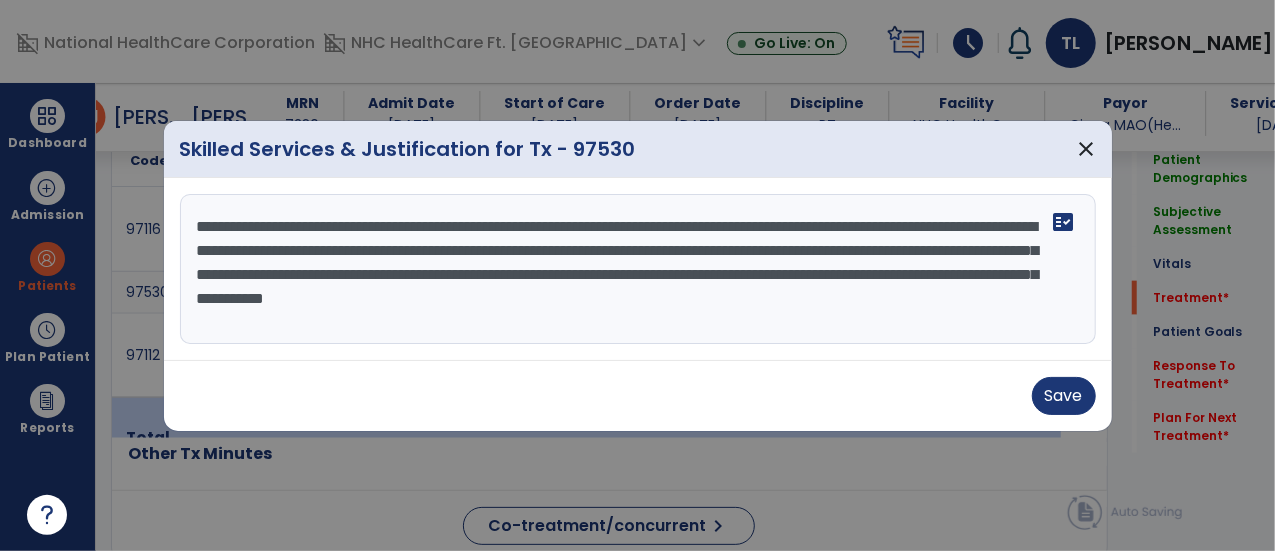 click on "**********" at bounding box center [638, 269] 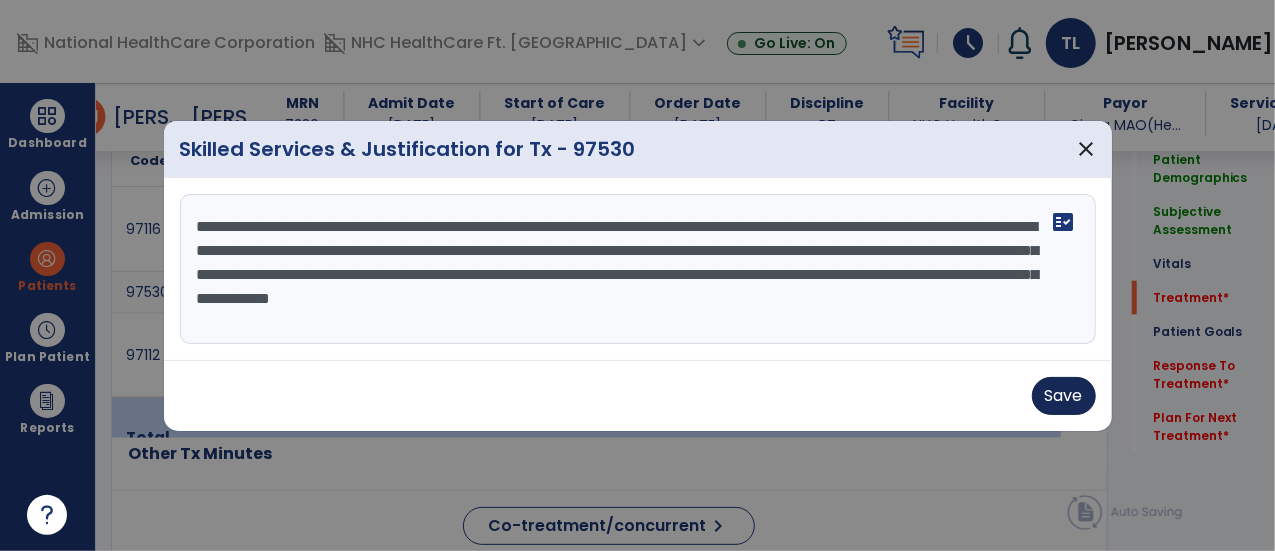 type on "**********" 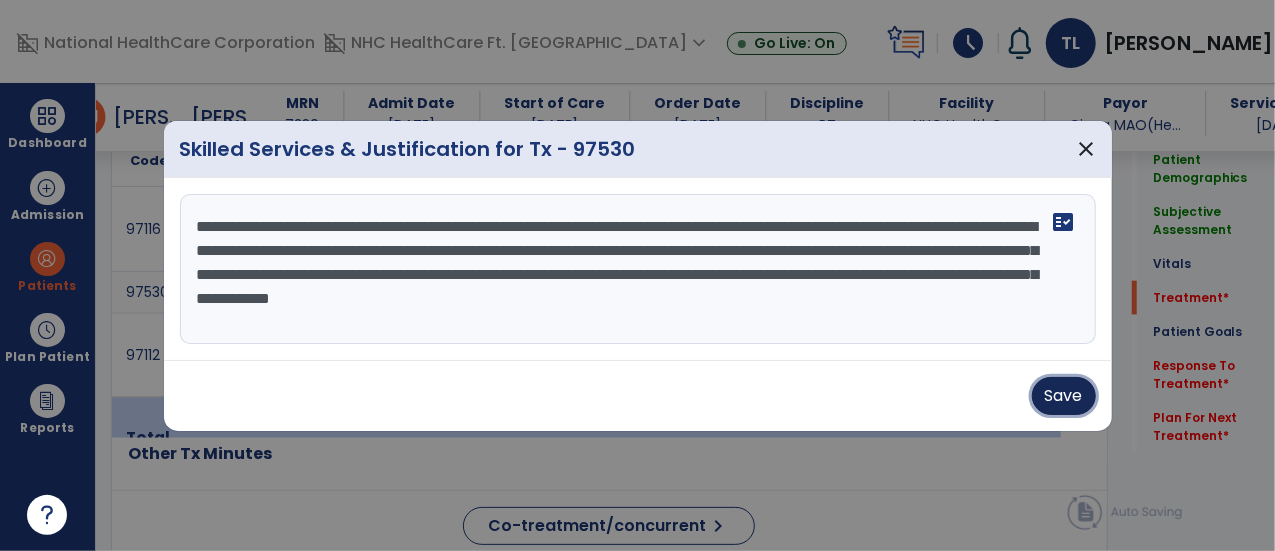 click on "Save" at bounding box center (1064, 396) 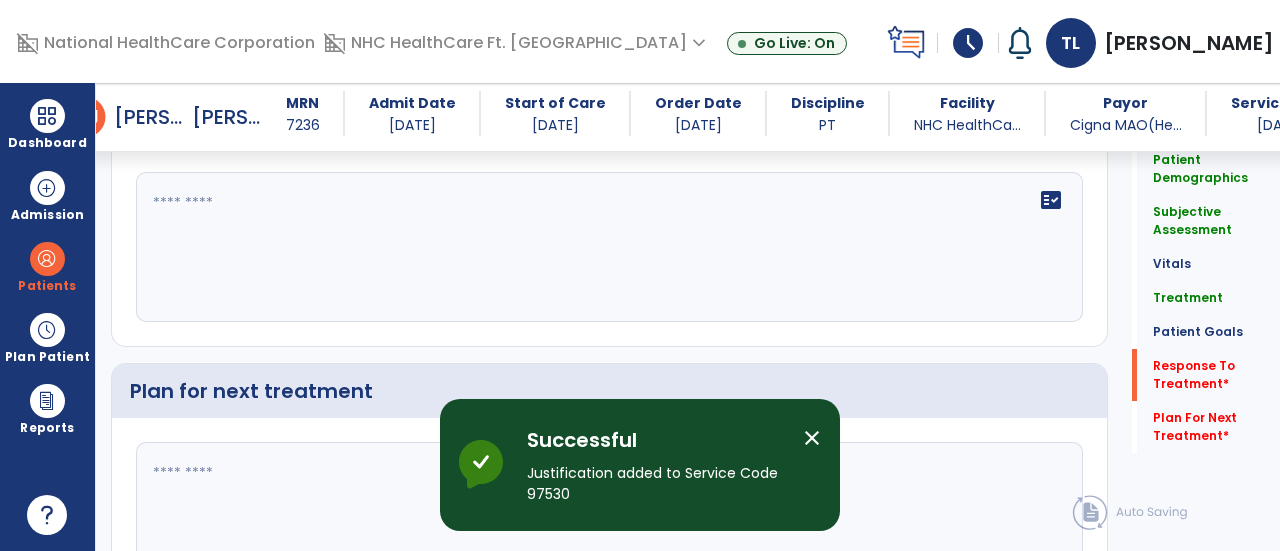 scroll, scrollTop: 2786, scrollLeft: 0, axis: vertical 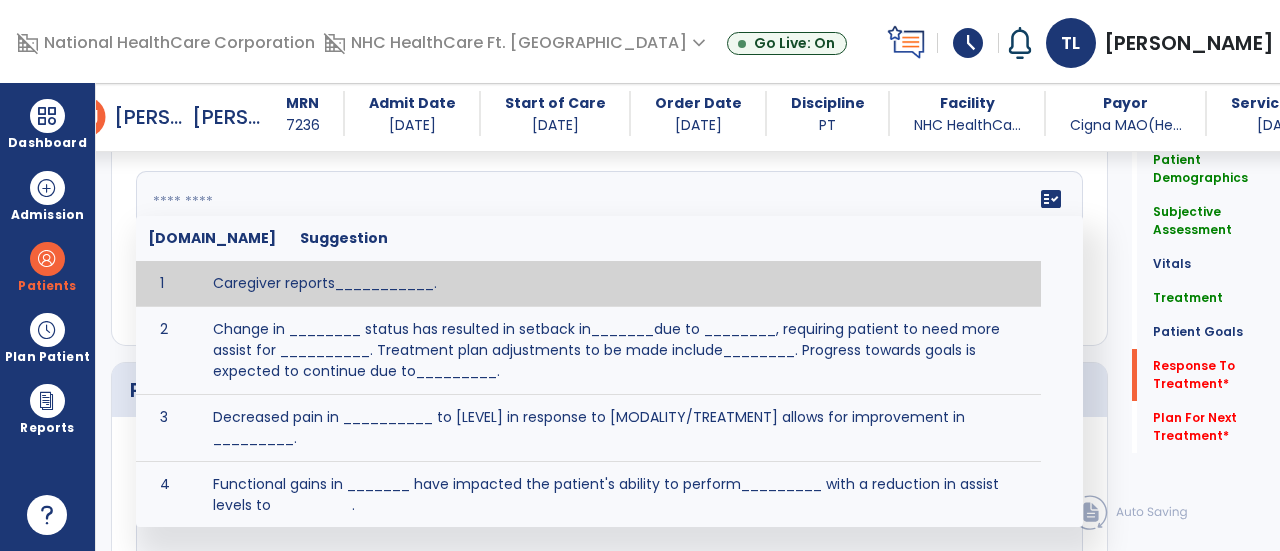drag, startPoint x: 707, startPoint y: 333, endPoint x: 404, endPoint y: 240, distance: 316.9511 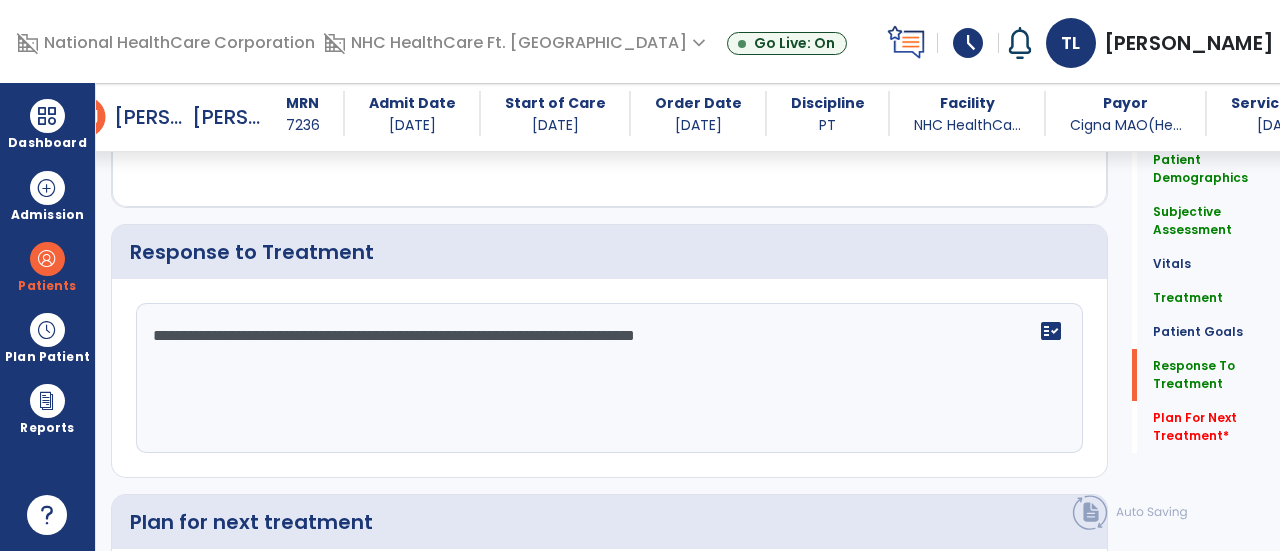 scroll, scrollTop: 2786, scrollLeft: 0, axis: vertical 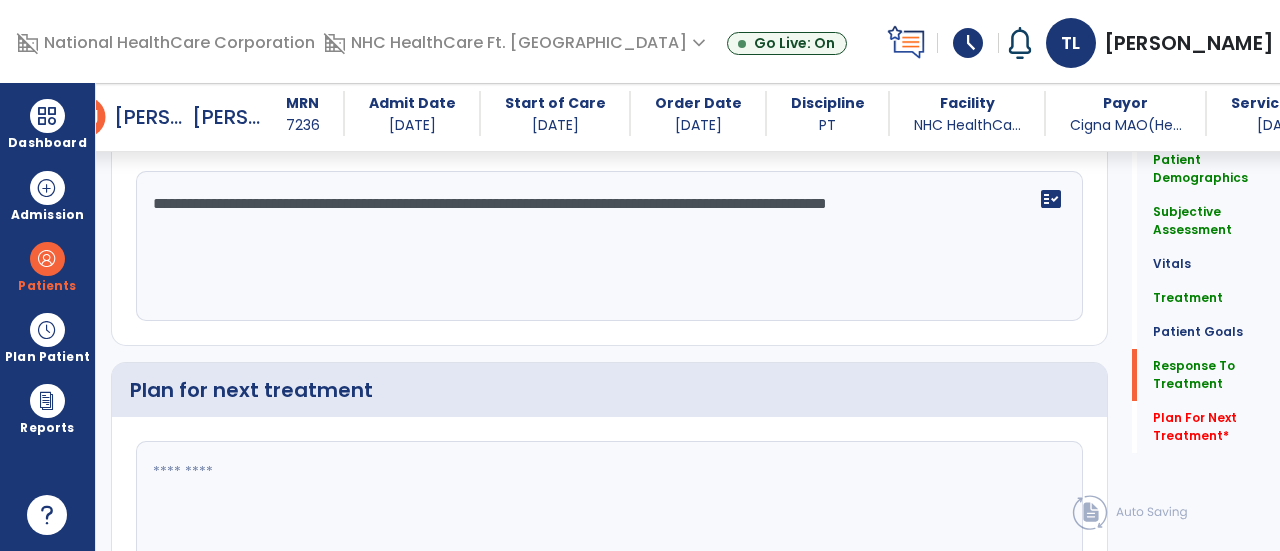 click on "**********" 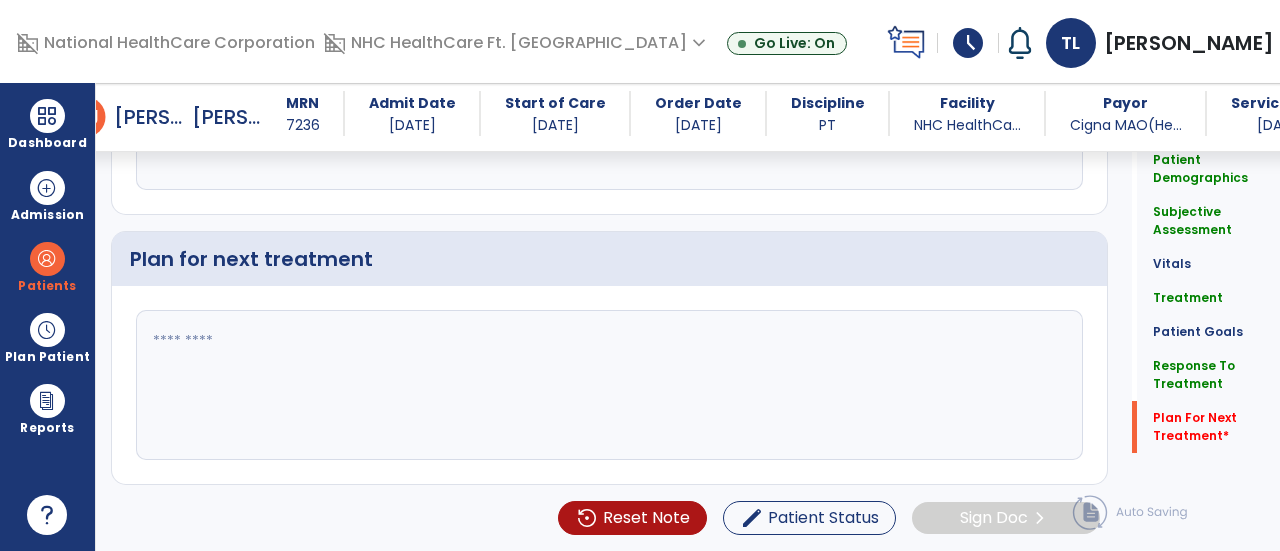 type on "**********" 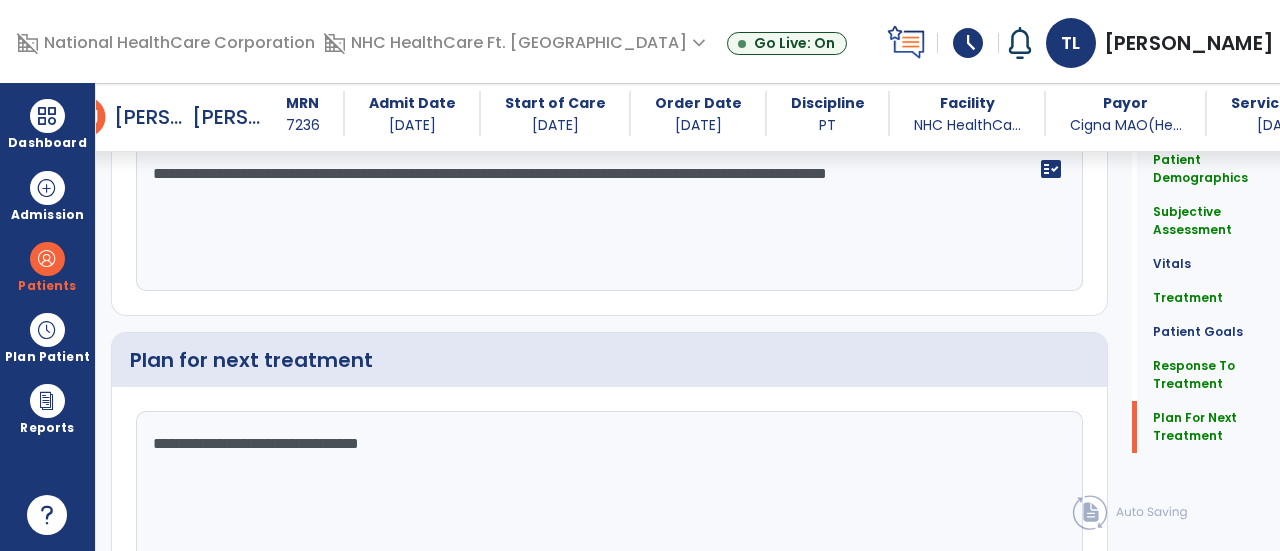 type on "**********" 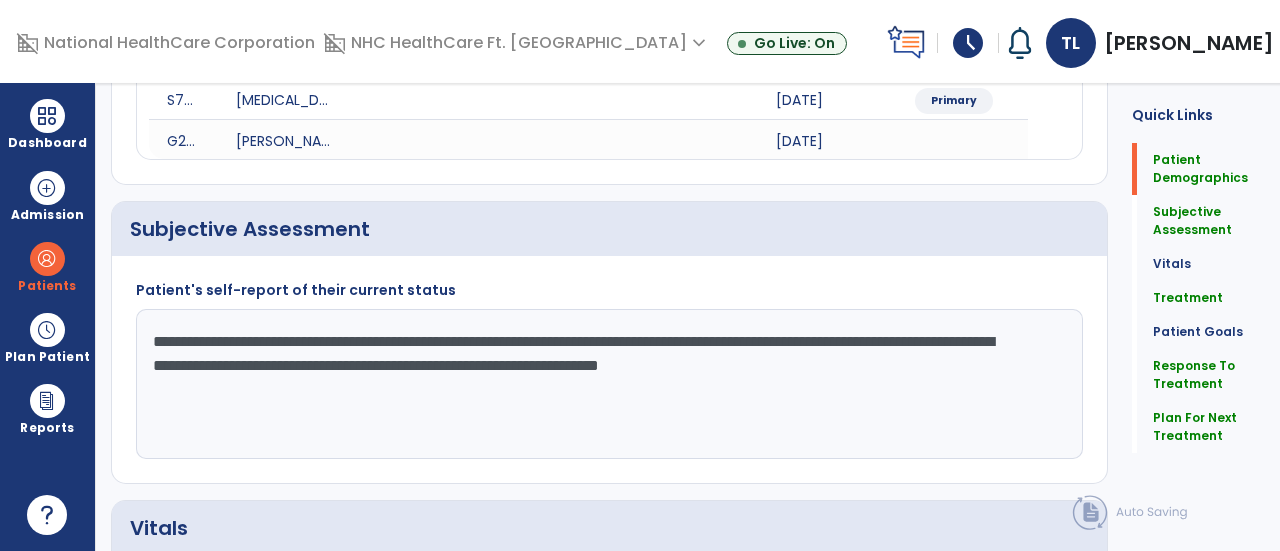 scroll, scrollTop: 0, scrollLeft: 0, axis: both 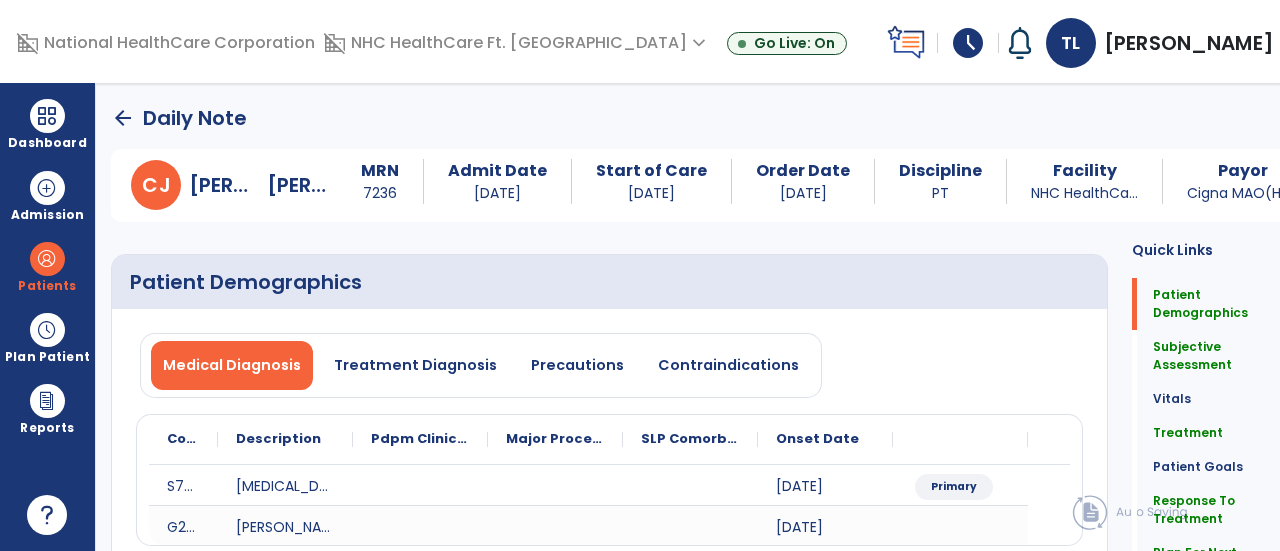 click on "arrow_back" 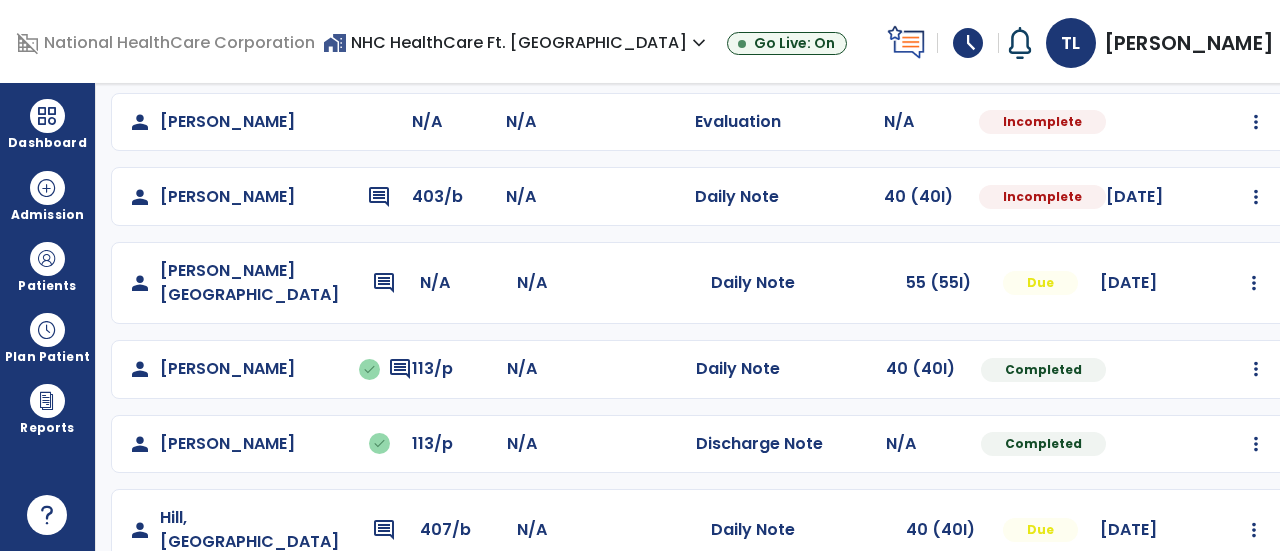 scroll, scrollTop: 542, scrollLeft: 0, axis: vertical 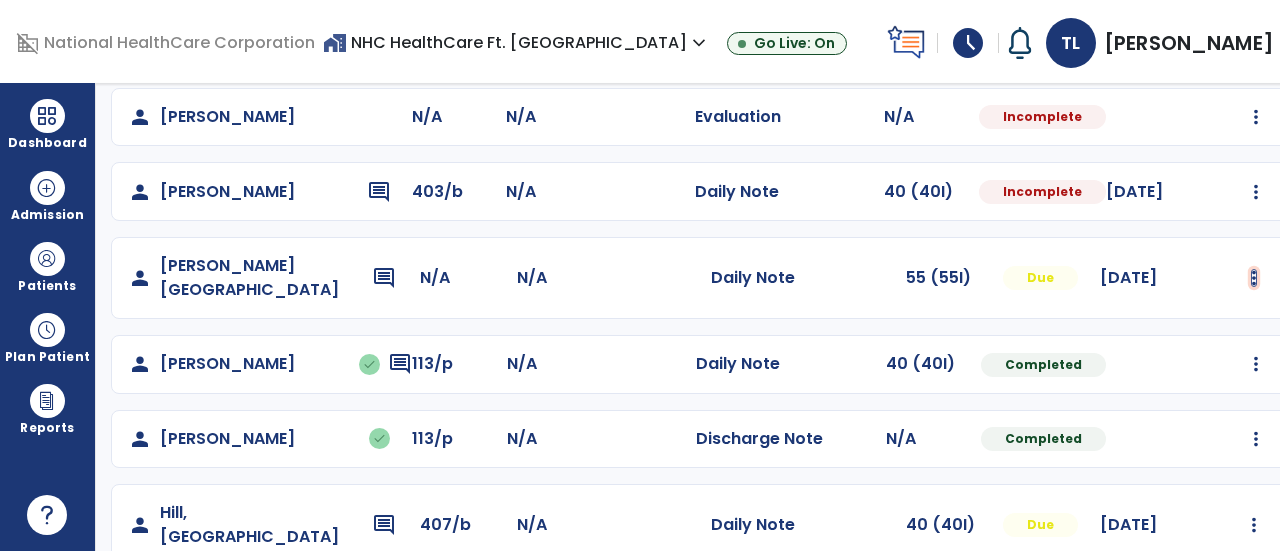 click at bounding box center [1254, -254] 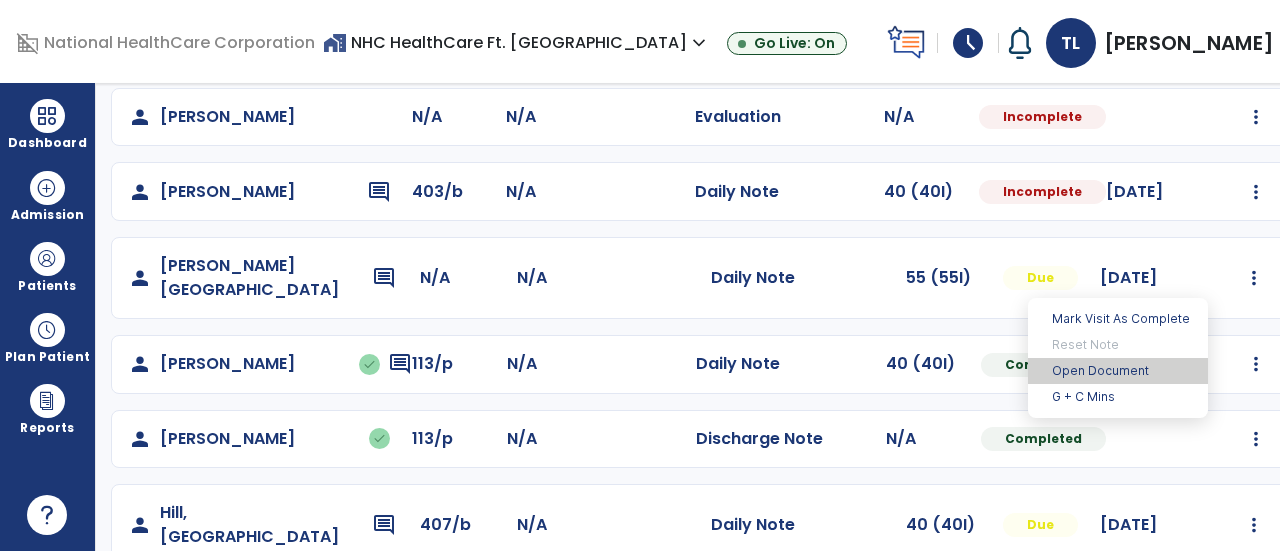 click on "Open Document" at bounding box center [1118, 371] 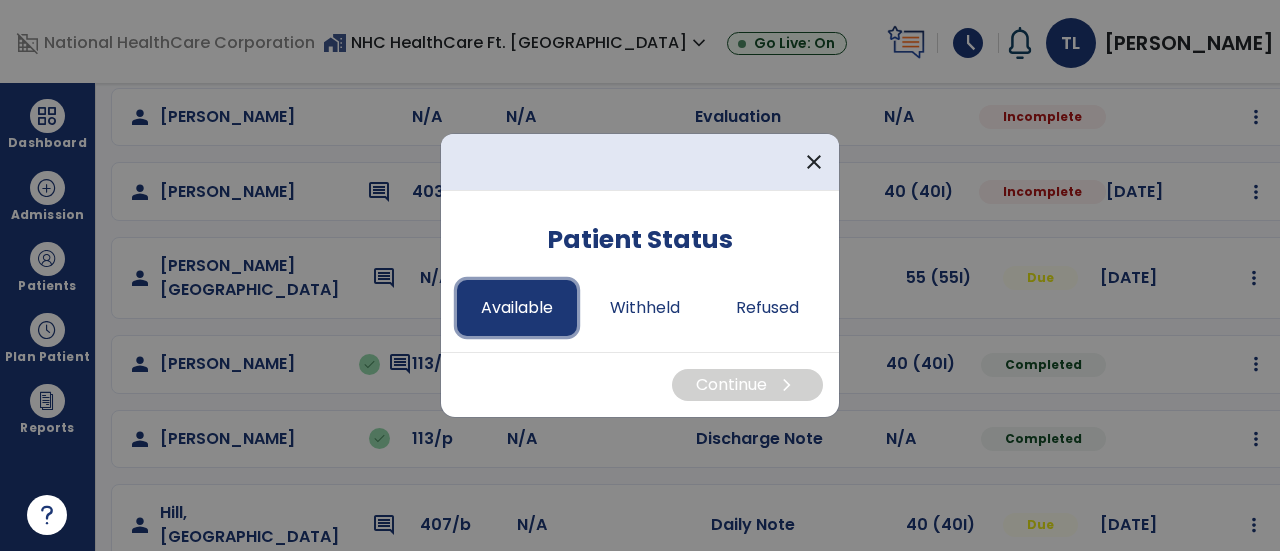 click on "Available" at bounding box center (517, 308) 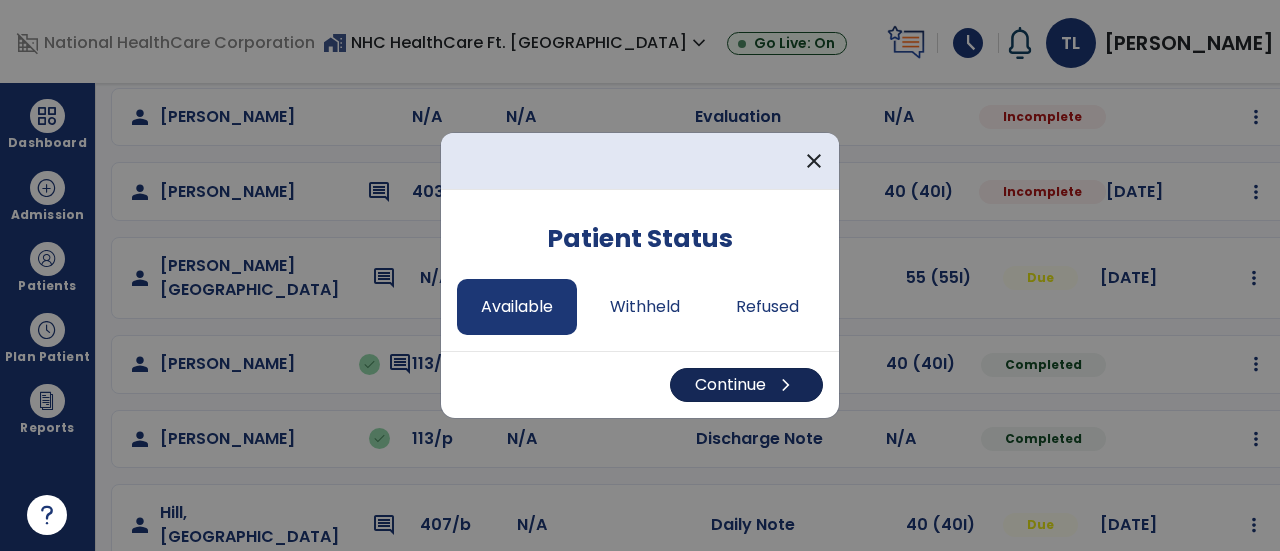 click on "chevron_right" at bounding box center (786, 385) 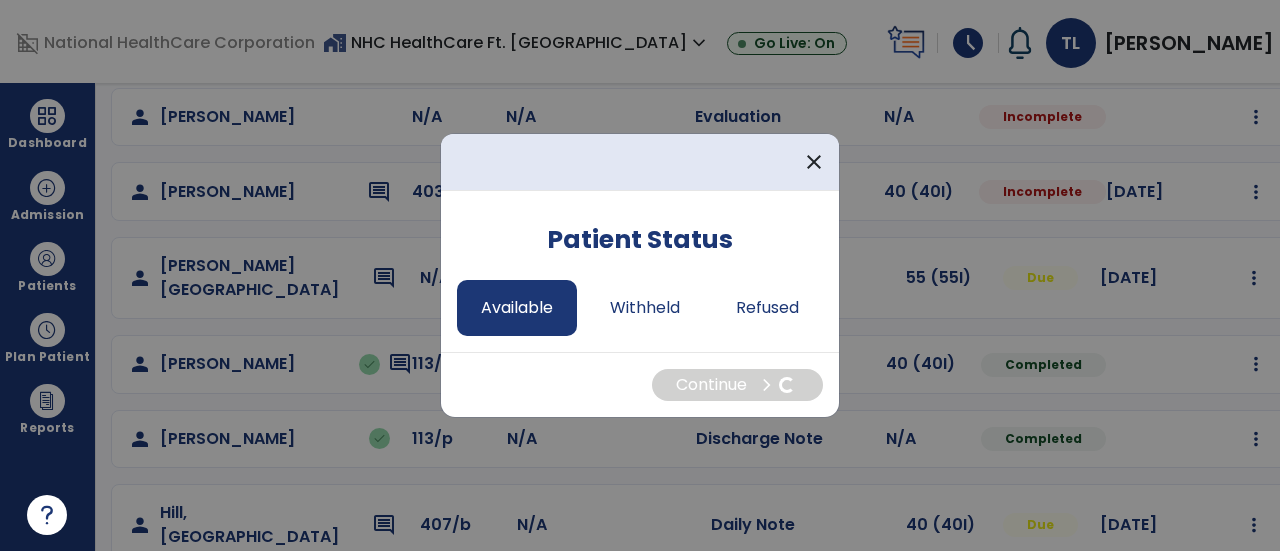 select on "*" 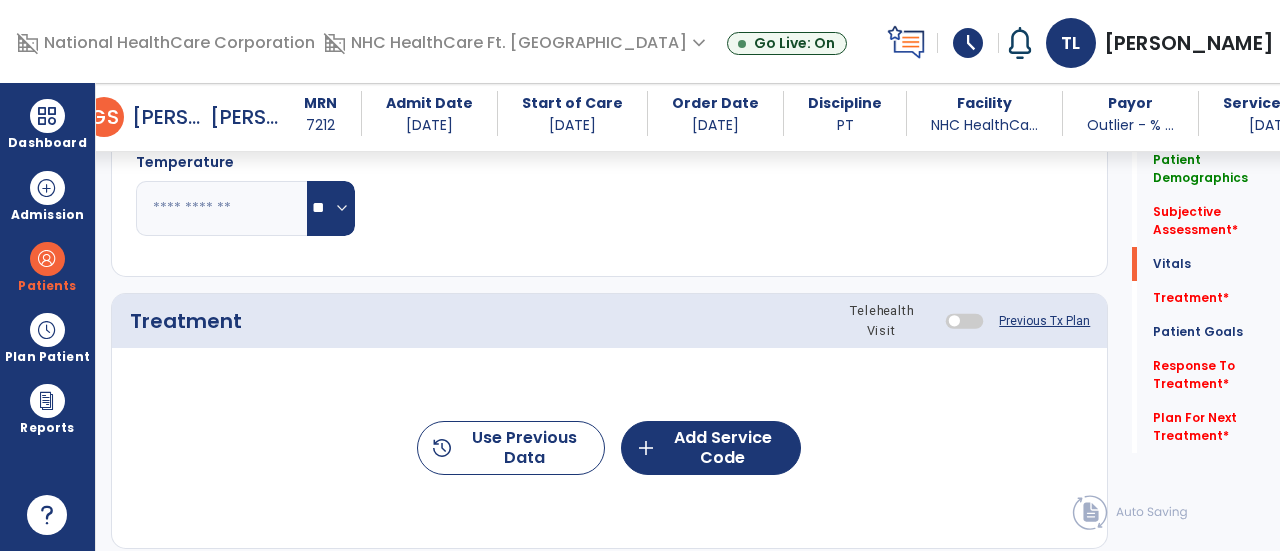 scroll, scrollTop: 998, scrollLeft: 0, axis: vertical 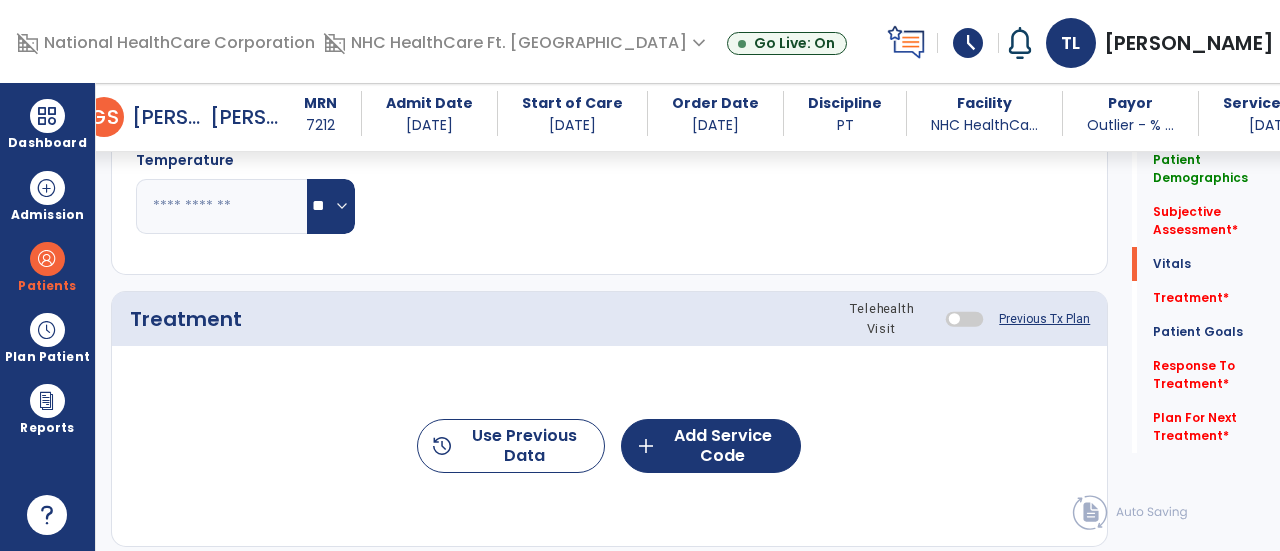 click on "Previous Tx Plan" 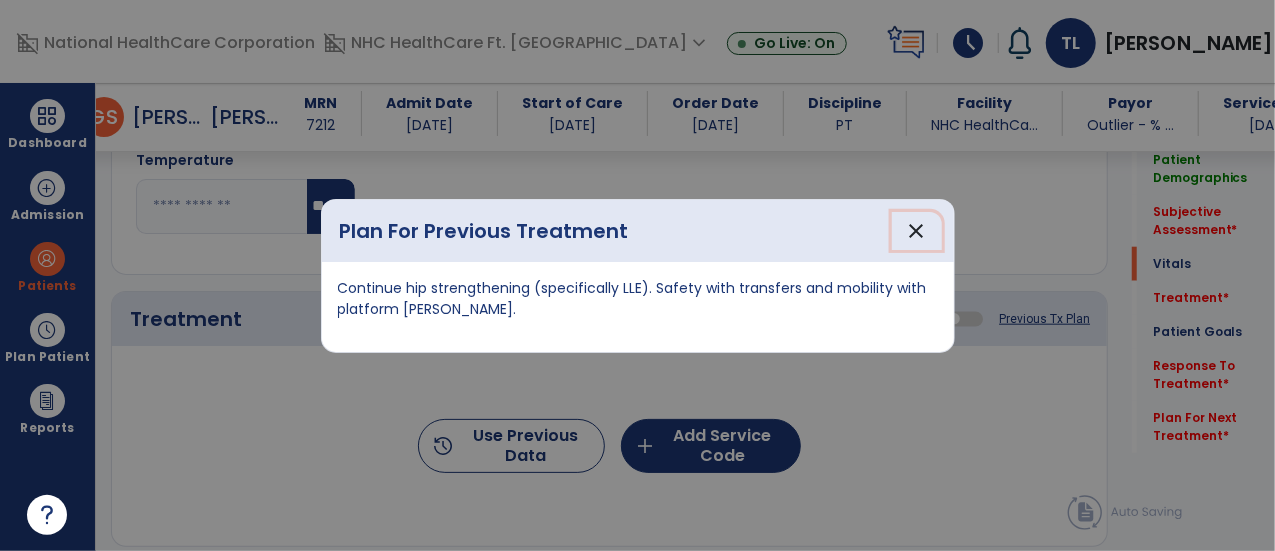 click on "close" at bounding box center (917, 231) 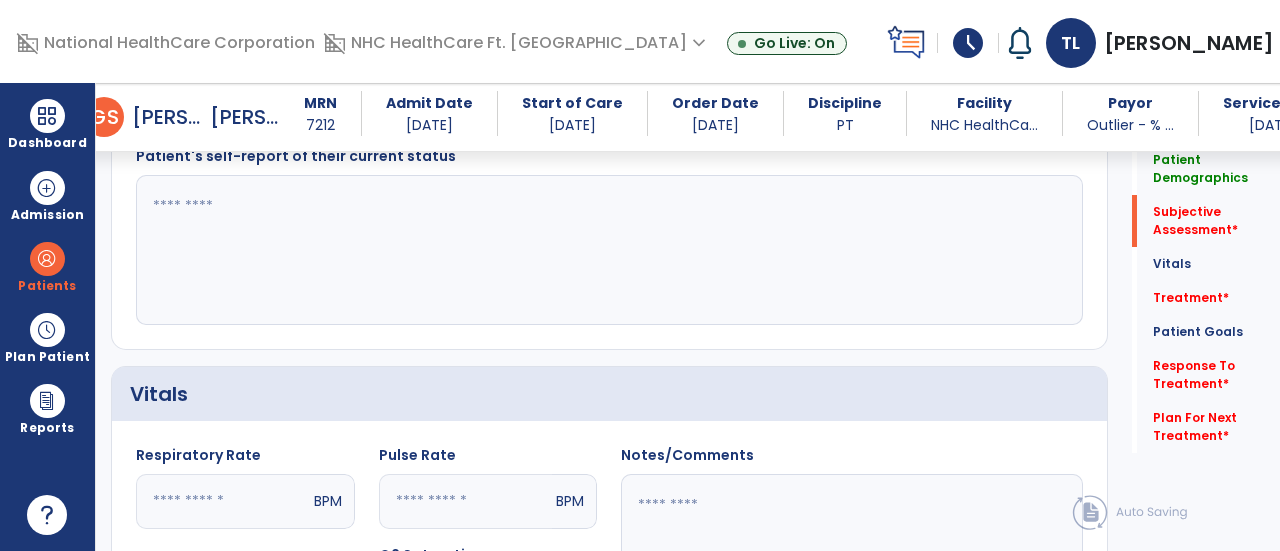 scroll, scrollTop: 477, scrollLeft: 0, axis: vertical 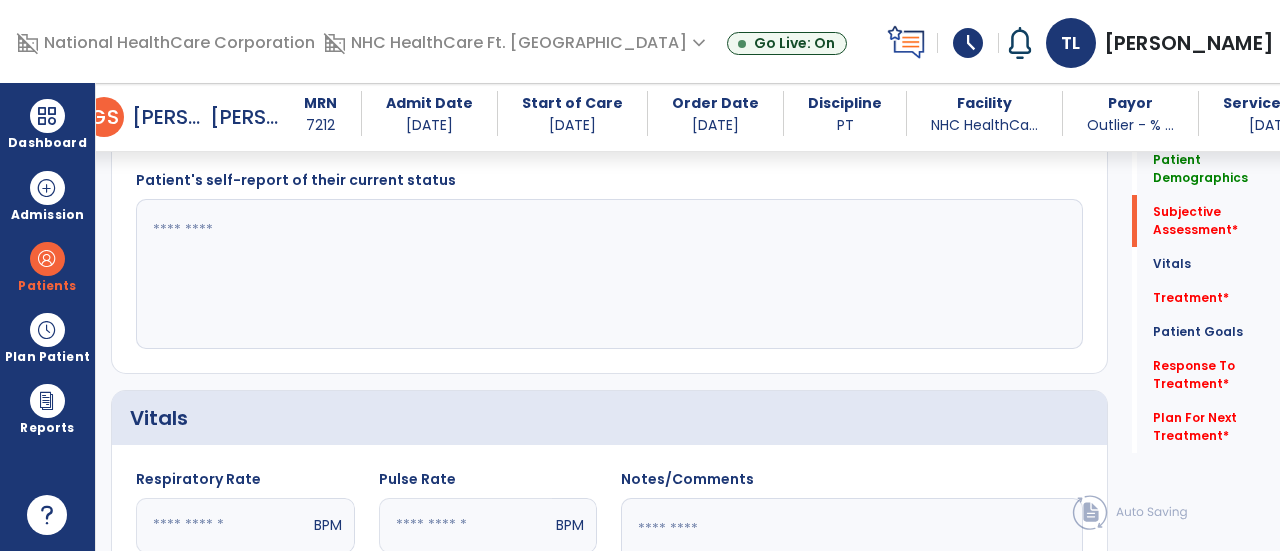 click 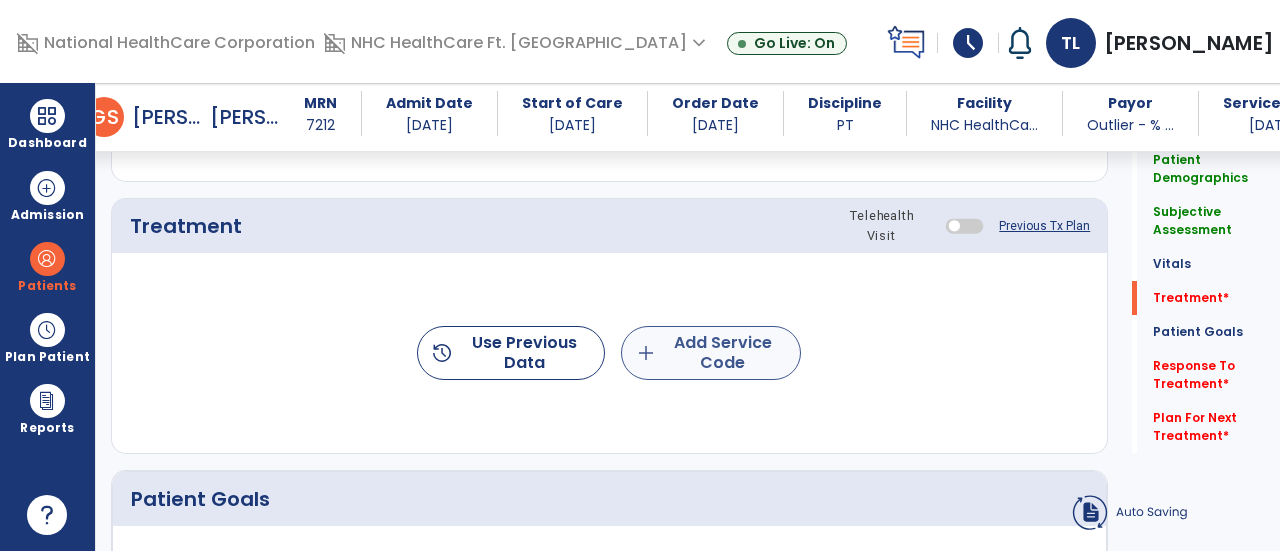 type on "**********" 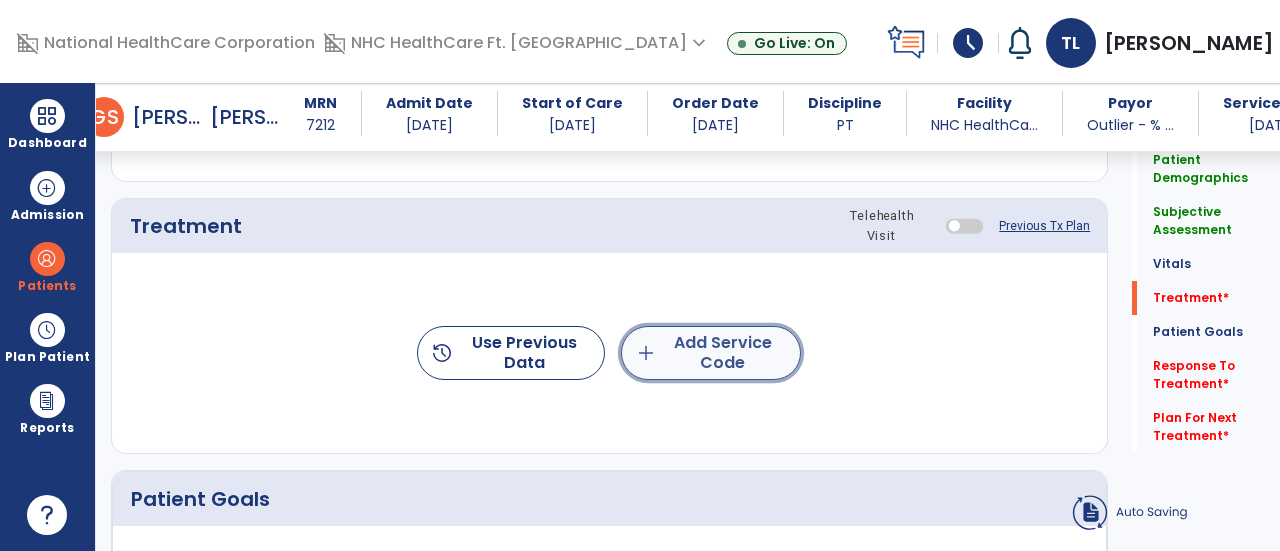 click on "add  Add Service Code" 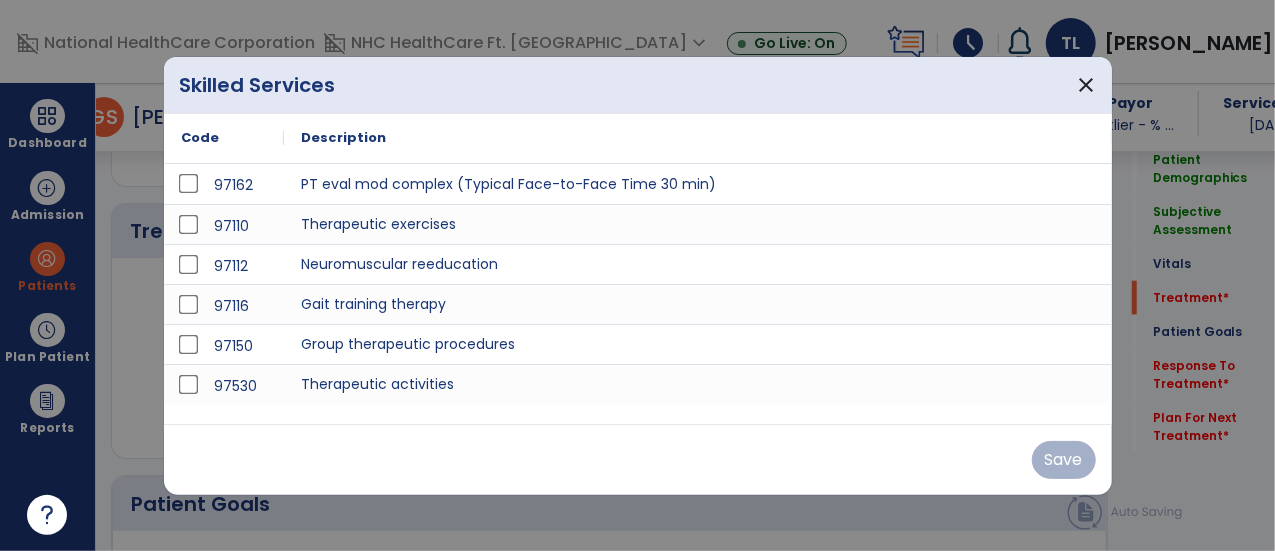 scroll, scrollTop: 1091, scrollLeft: 0, axis: vertical 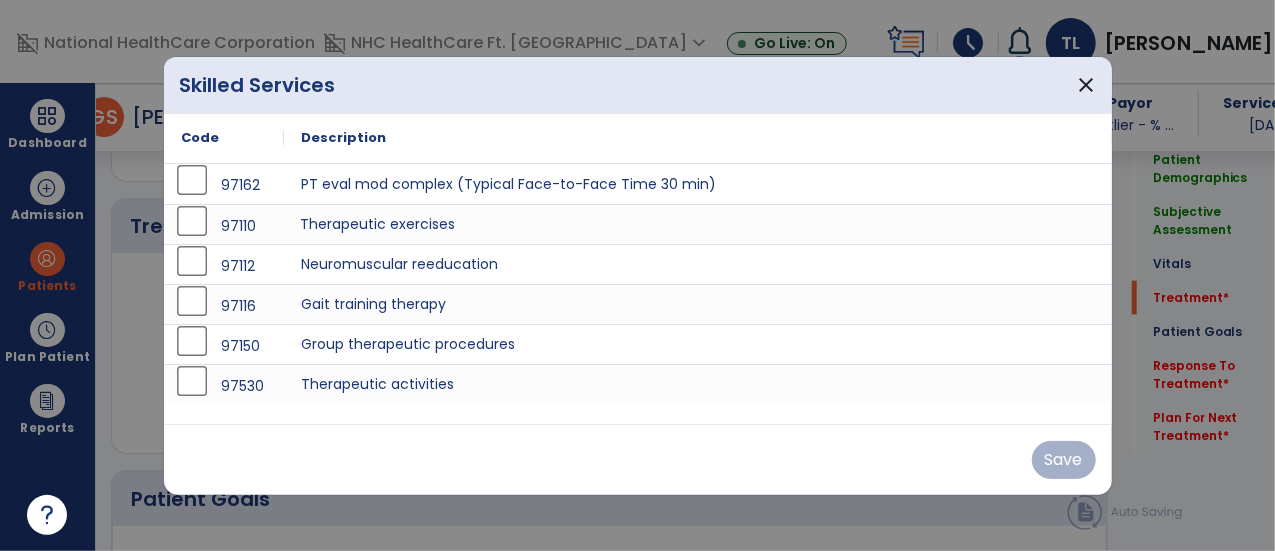 click on "Therapeutic exercises" at bounding box center [698, 224] 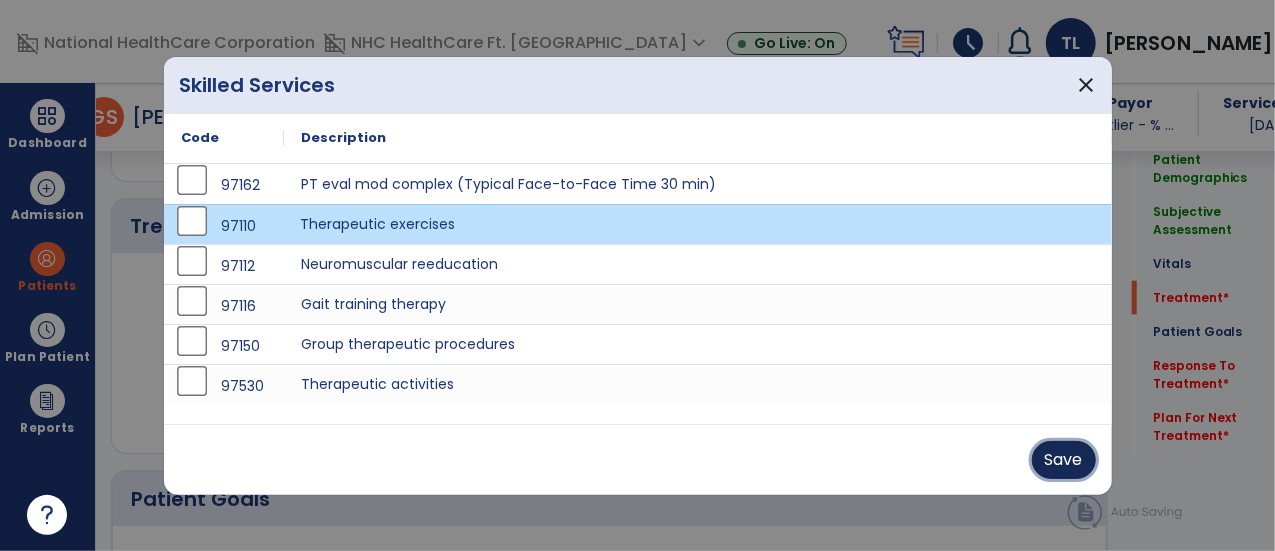 click on "Save" at bounding box center [1064, 460] 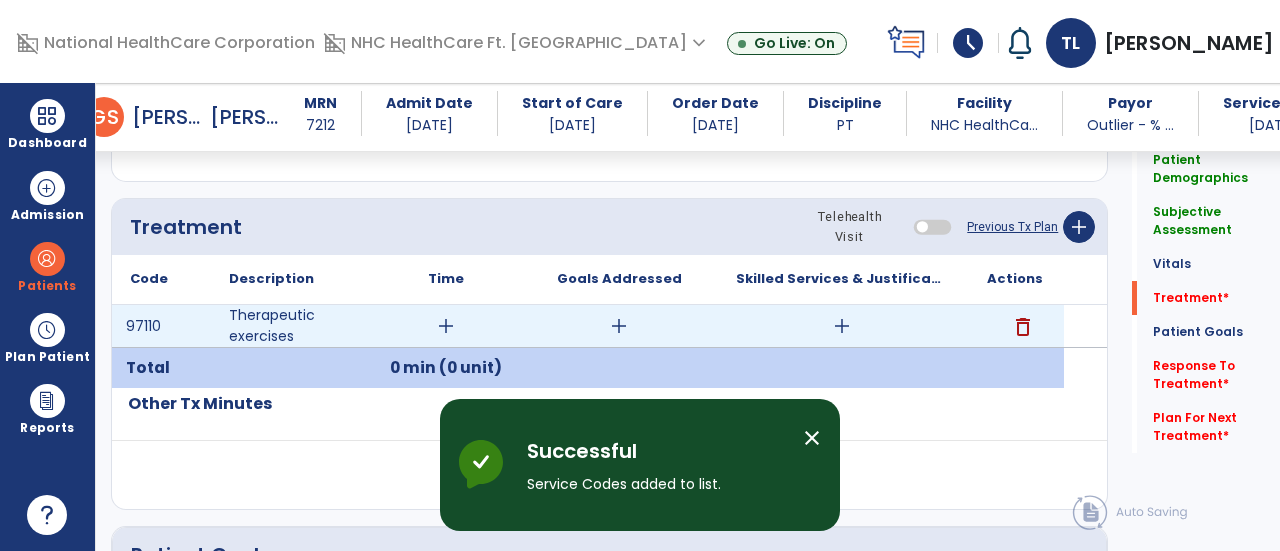 click on "add" at bounding box center [842, 326] 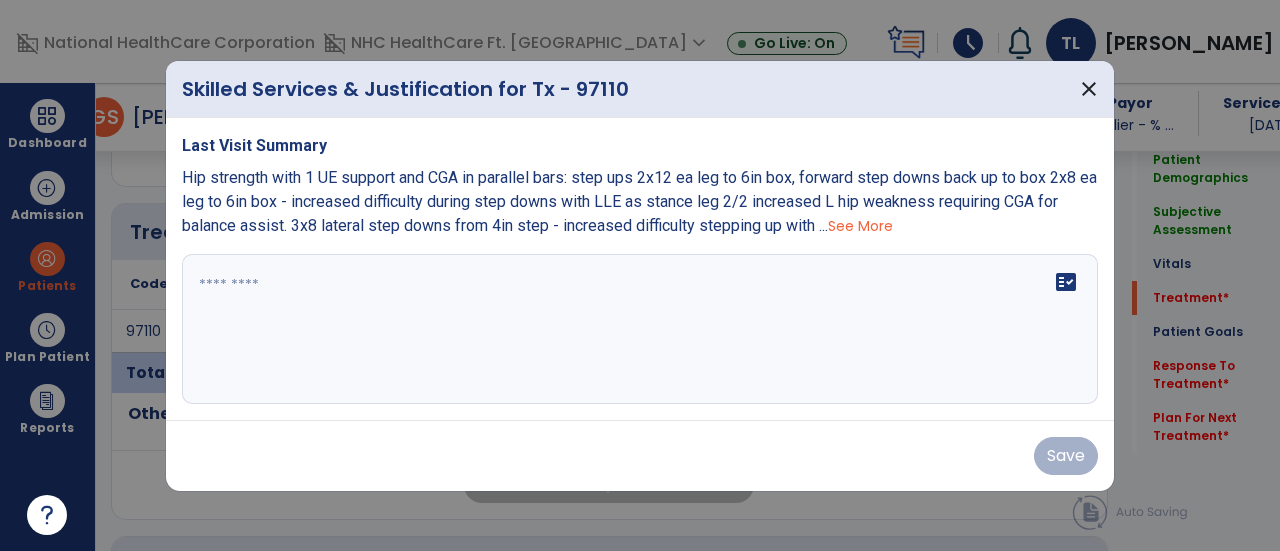 scroll, scrollTop: 1091, scrollLeft: 0, axis: vertical 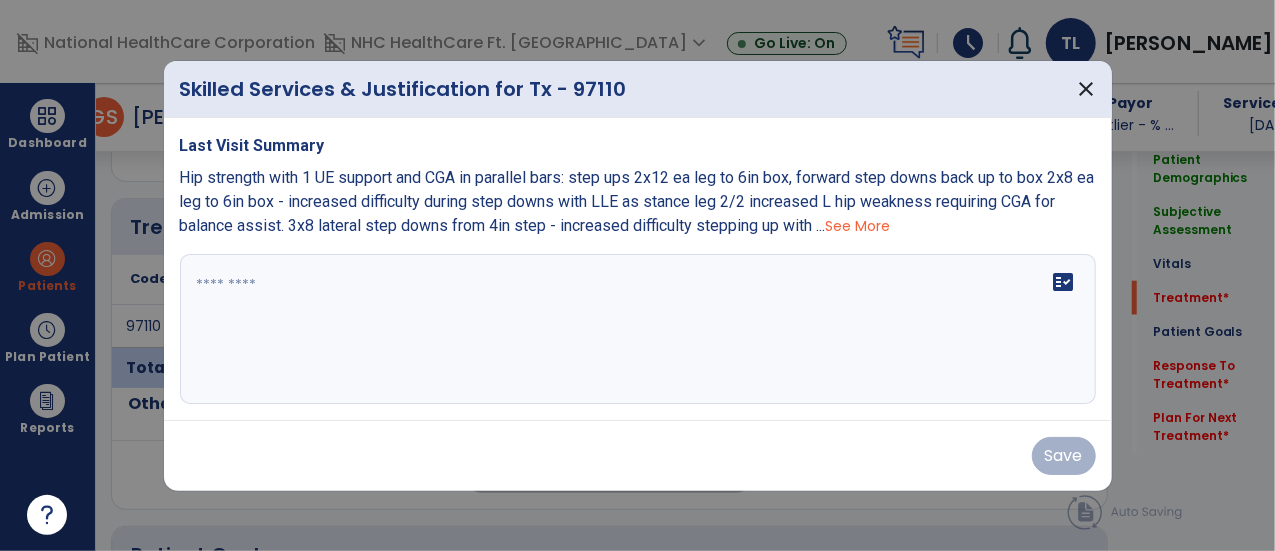 click on "fact_check" at bounding box center [638, 329] 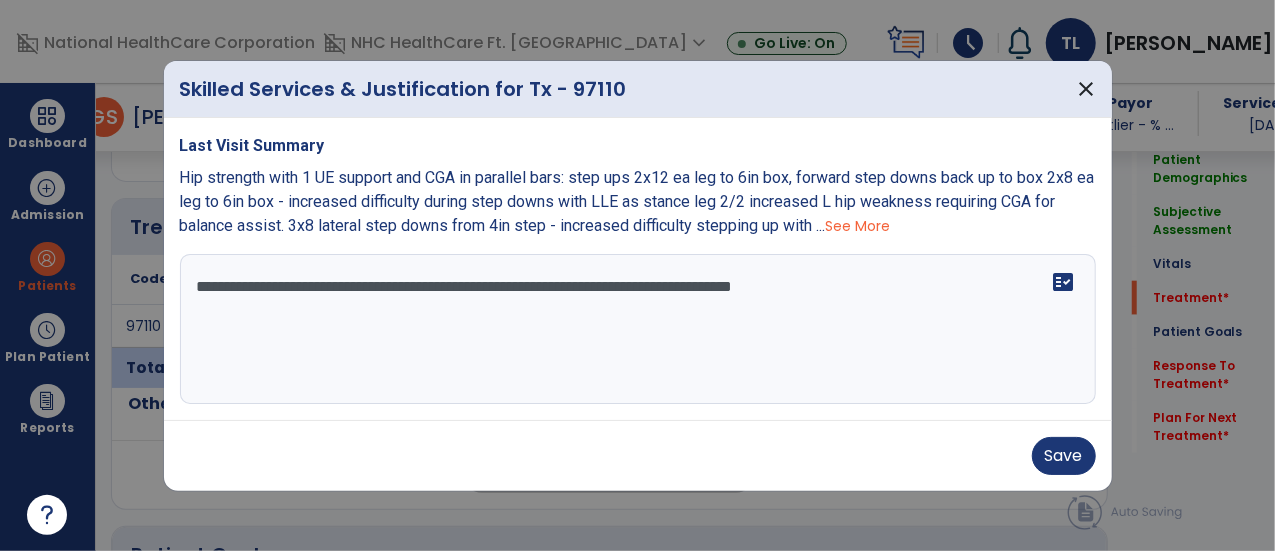 click on "**********" at bounding box center [638, 329] 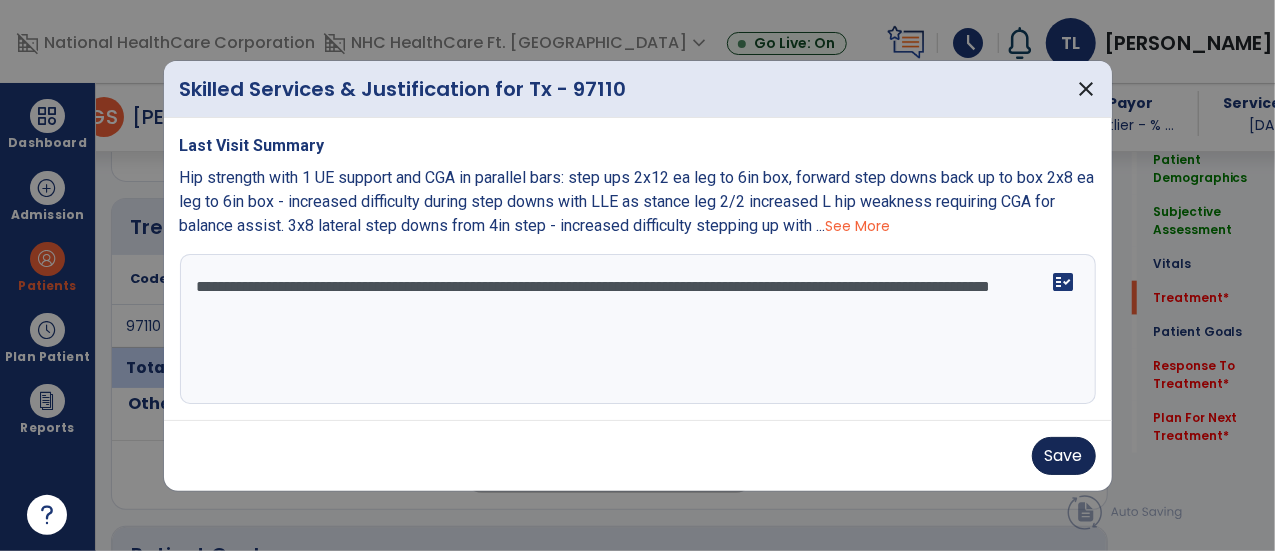 type on "**********" 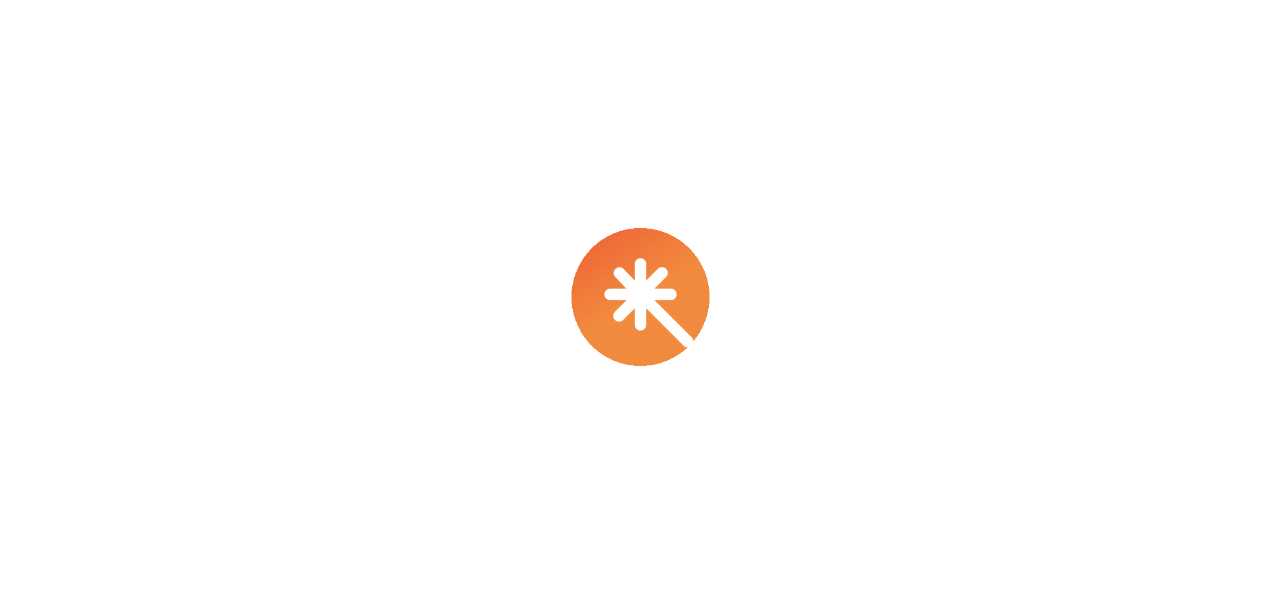 scroll, scrollTop: 0, scrollLeft: 0, axis: both 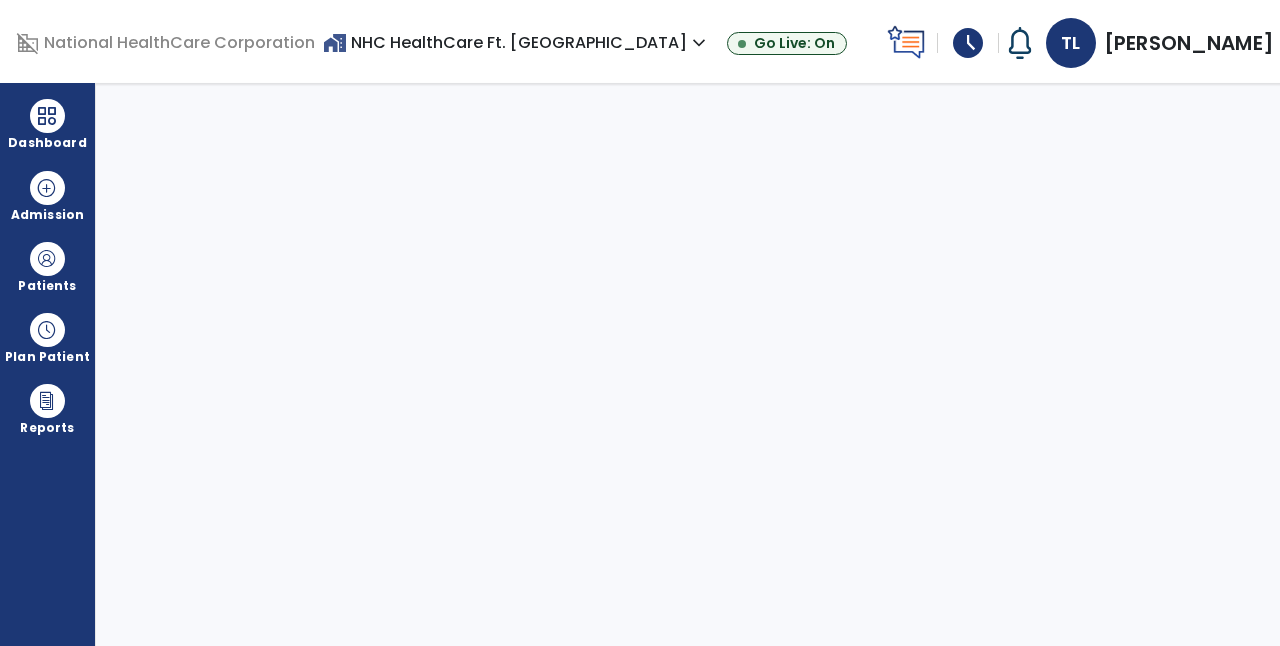 select on "****" 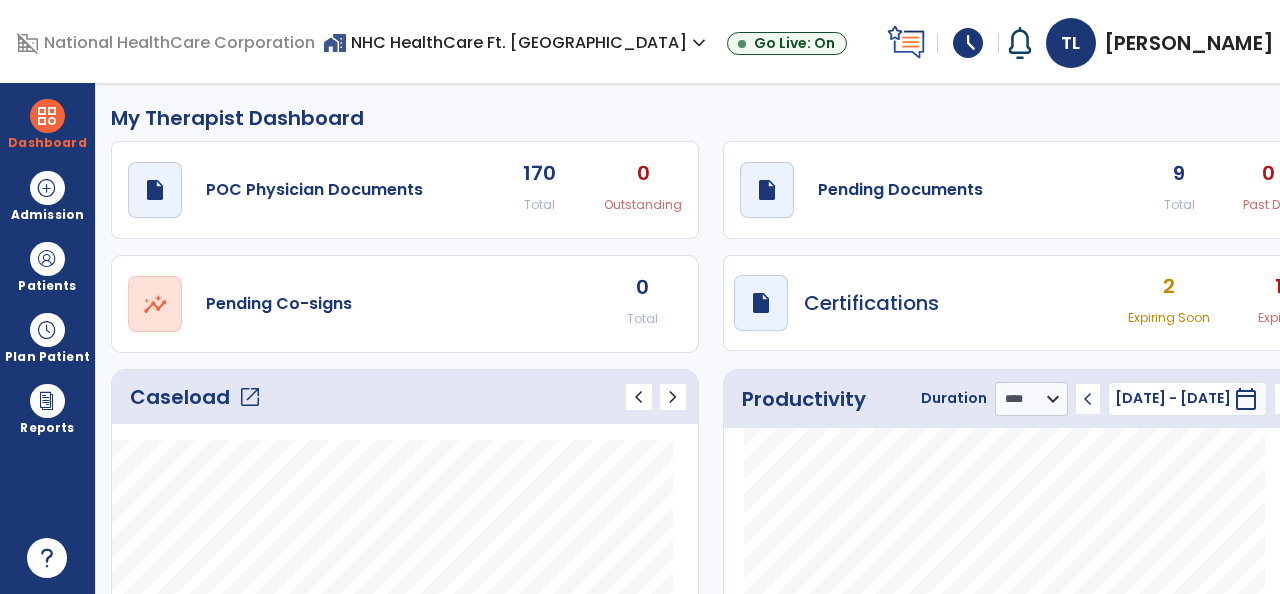 click on "Caseload   open_in_new" 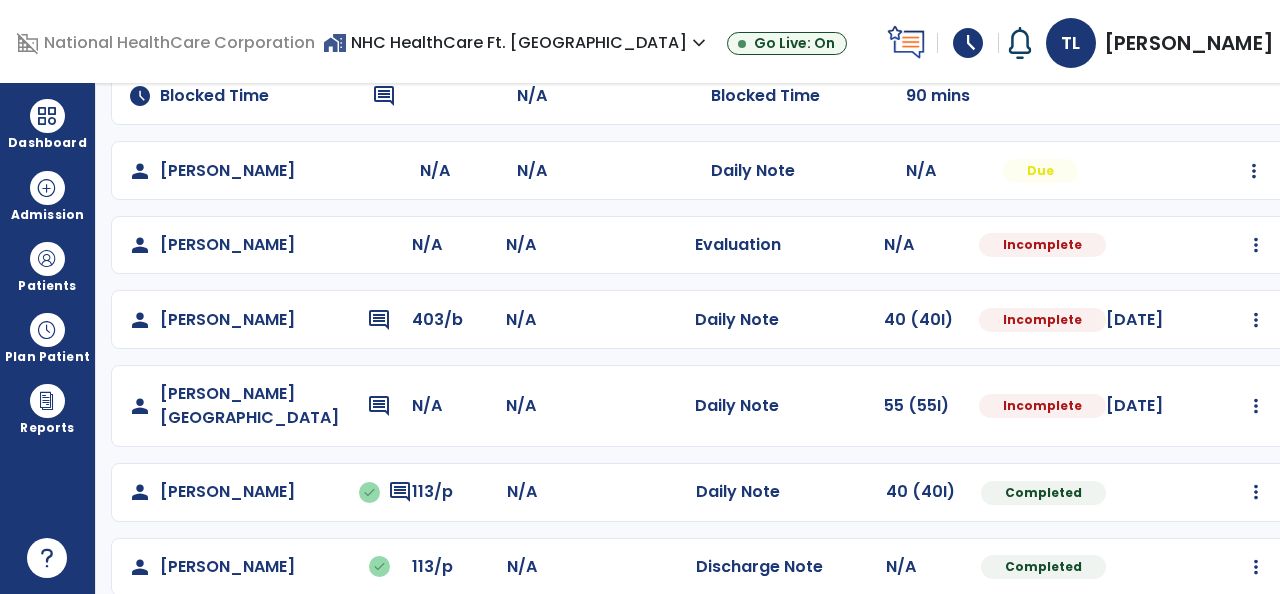 scroll, scrollTop: 414, scrollLeft: 0, axis: vertical 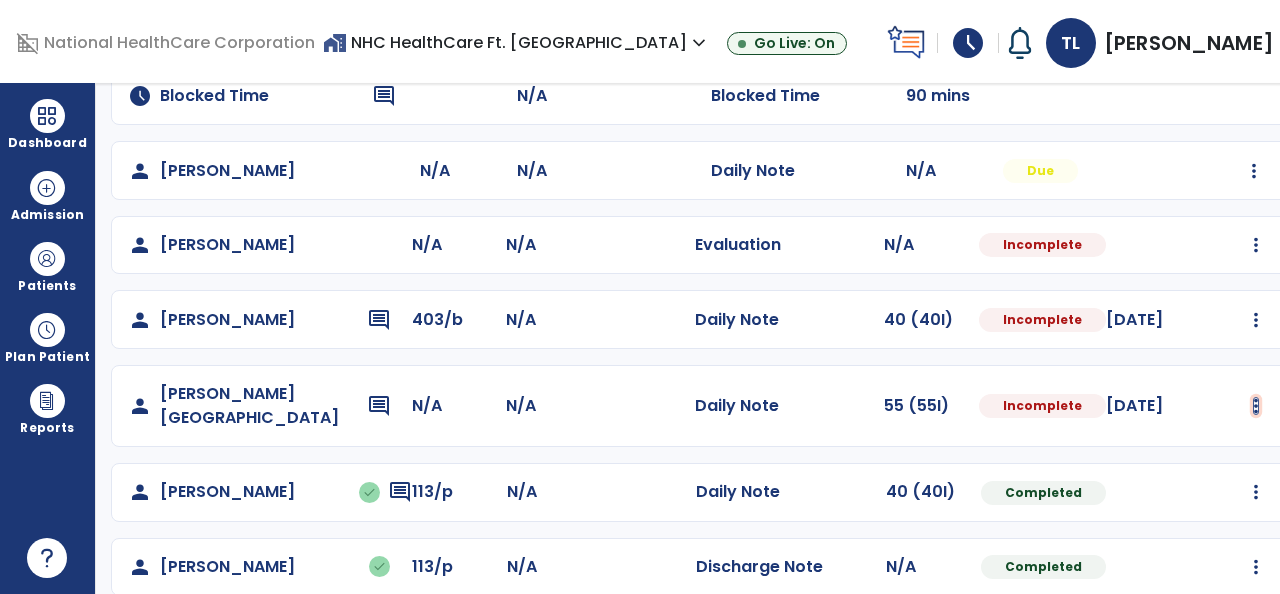 click at bounding box center (1254, -126) 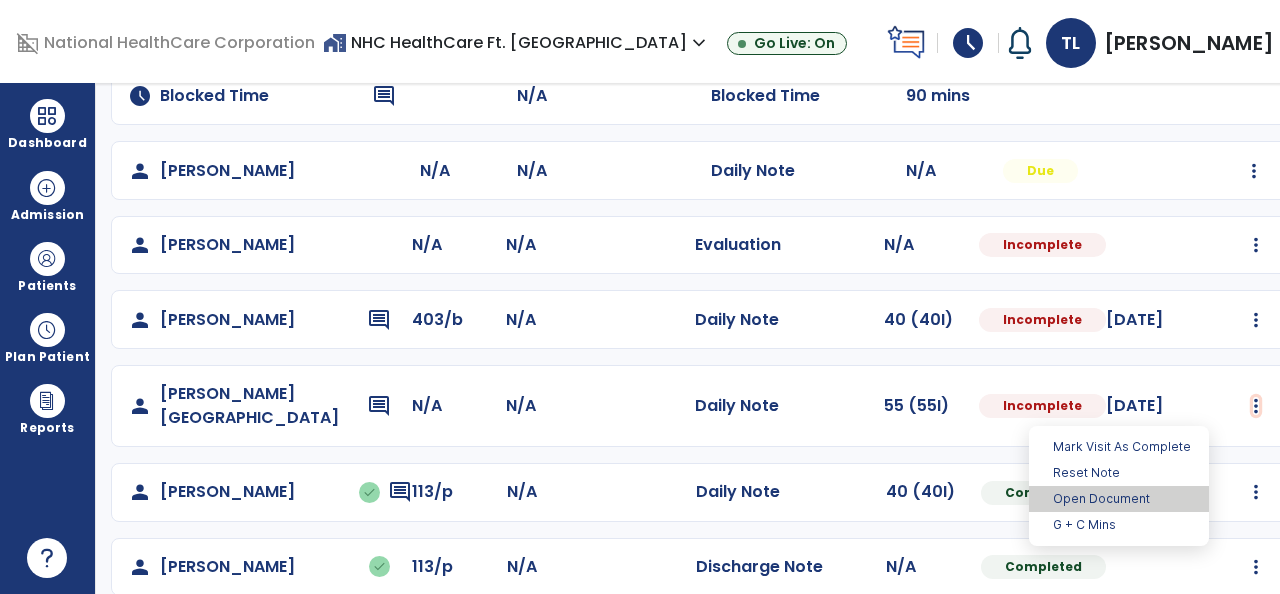 click on "Open Document" at bounding box center [1119, 499] 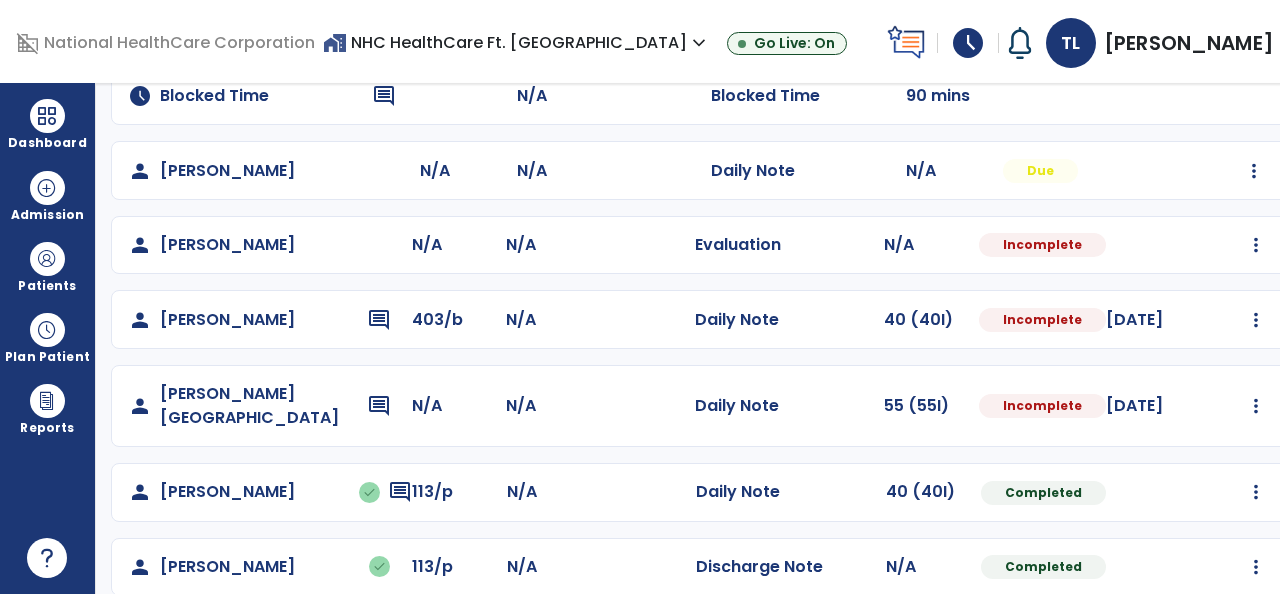 select on "*" 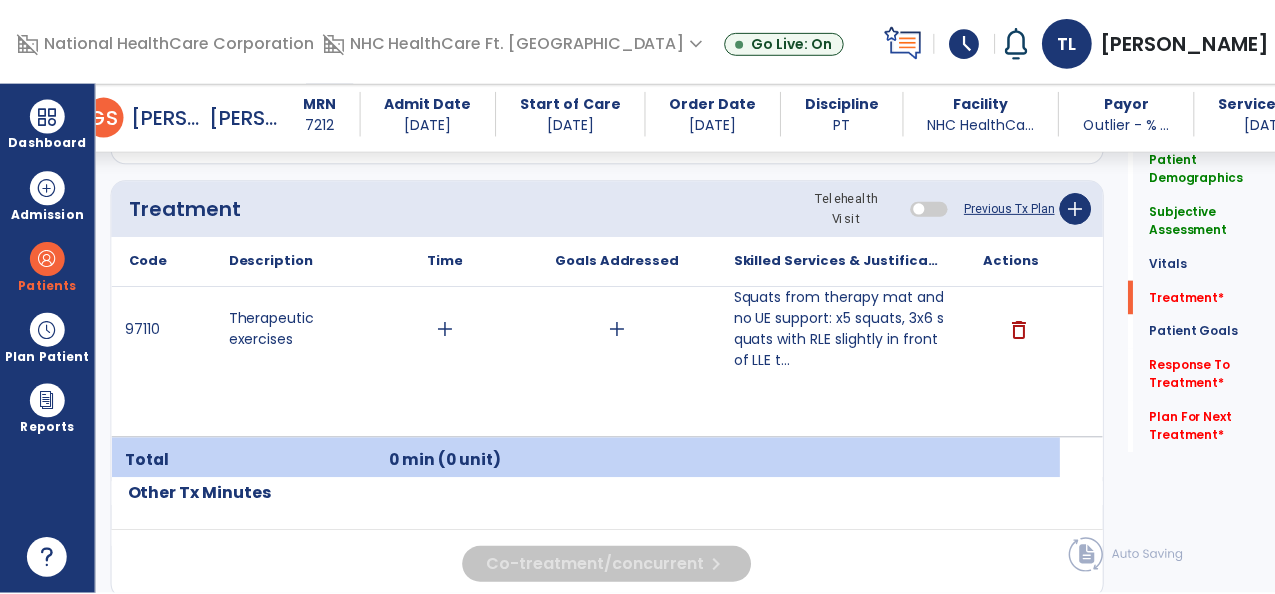 scroll, scrollTop: 1198, scrollLeft: 0, axis: vertical 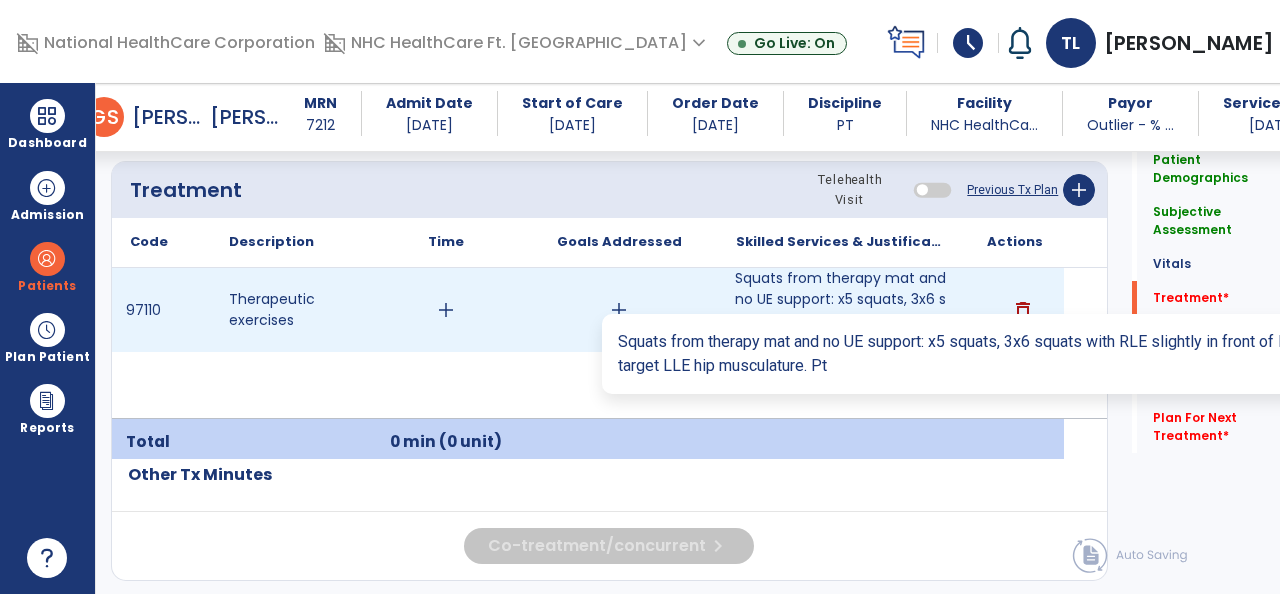 click on "Squats from therapy mat and no UE support: x5 squats, 3x6 squats with RLE slightly in front of LLE t..." at bounding box center (841, 310) 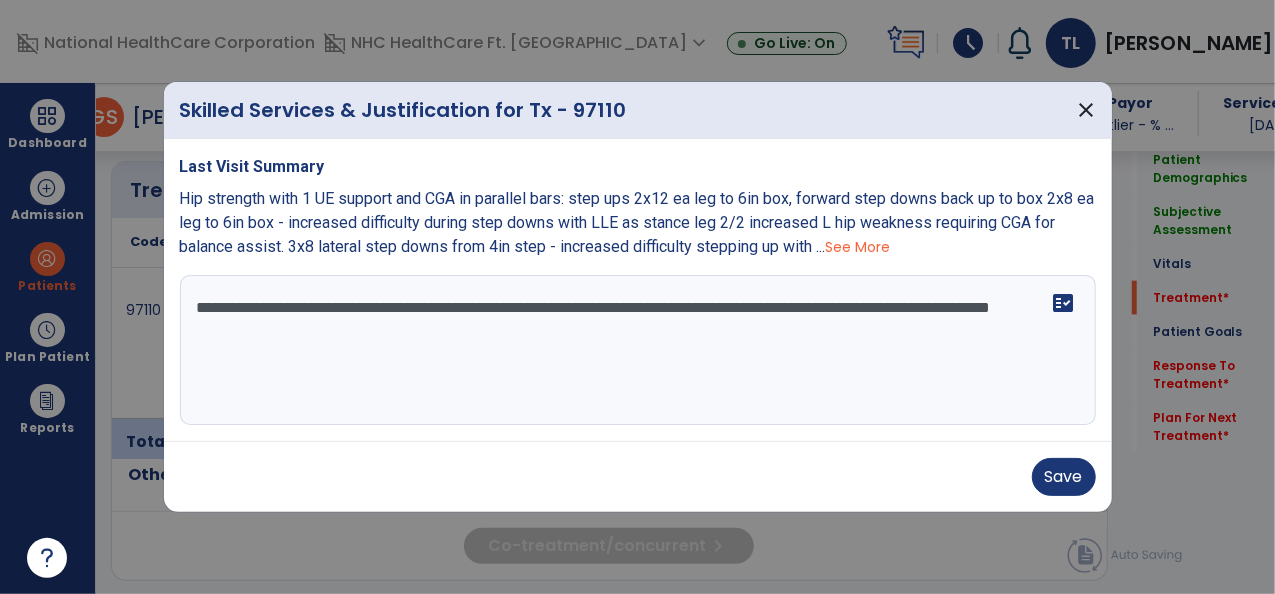 scroll, scrollTop: 1198, scrollLeft: 0, axis: vertical 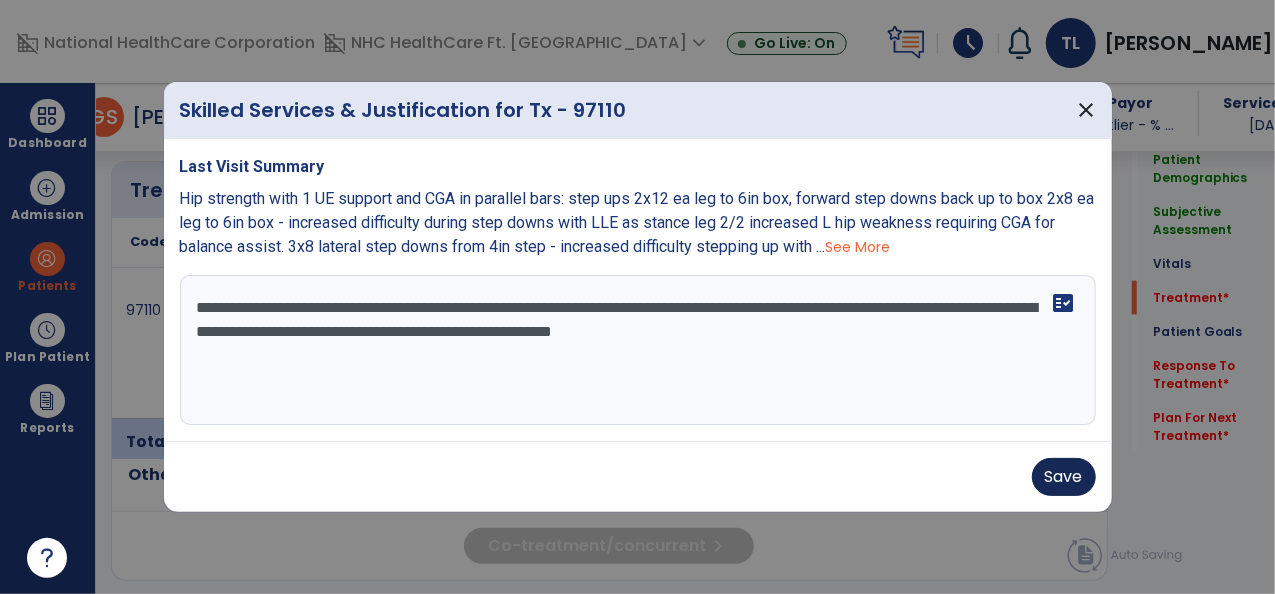 type on "**********" 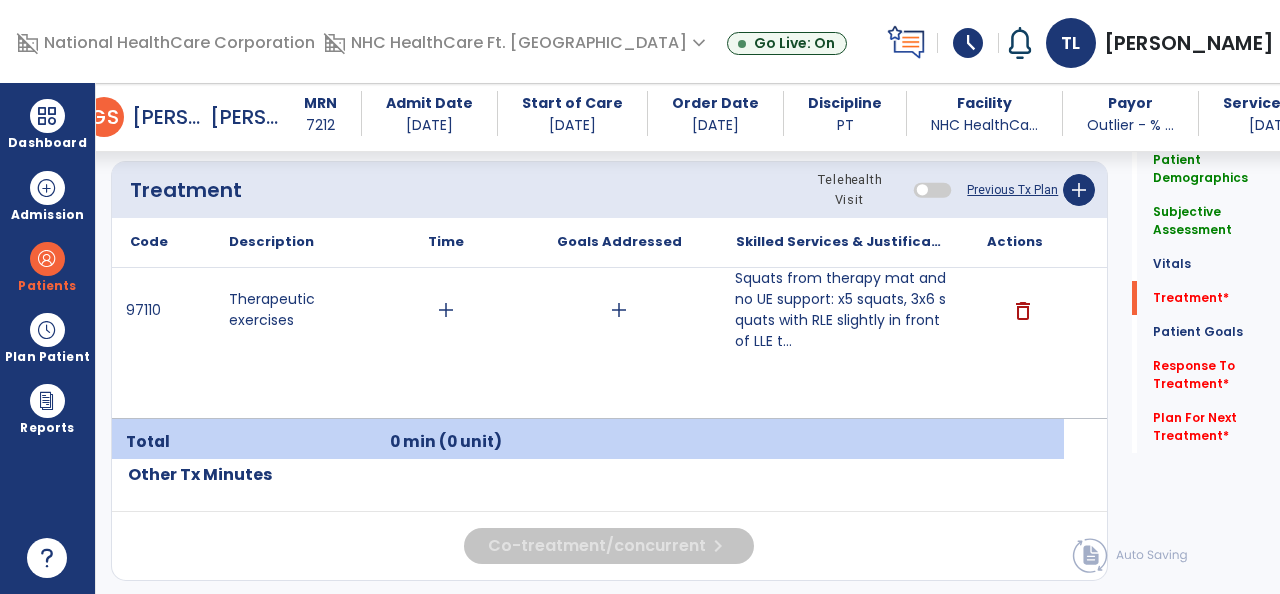click on "97110  Therapeutic exercises  add add  Squats from therapy mat and no UE support: x5 squats, 3x6 squats with RLE slightly in front of LLE t...  delete" at bounding box center (588, 343) 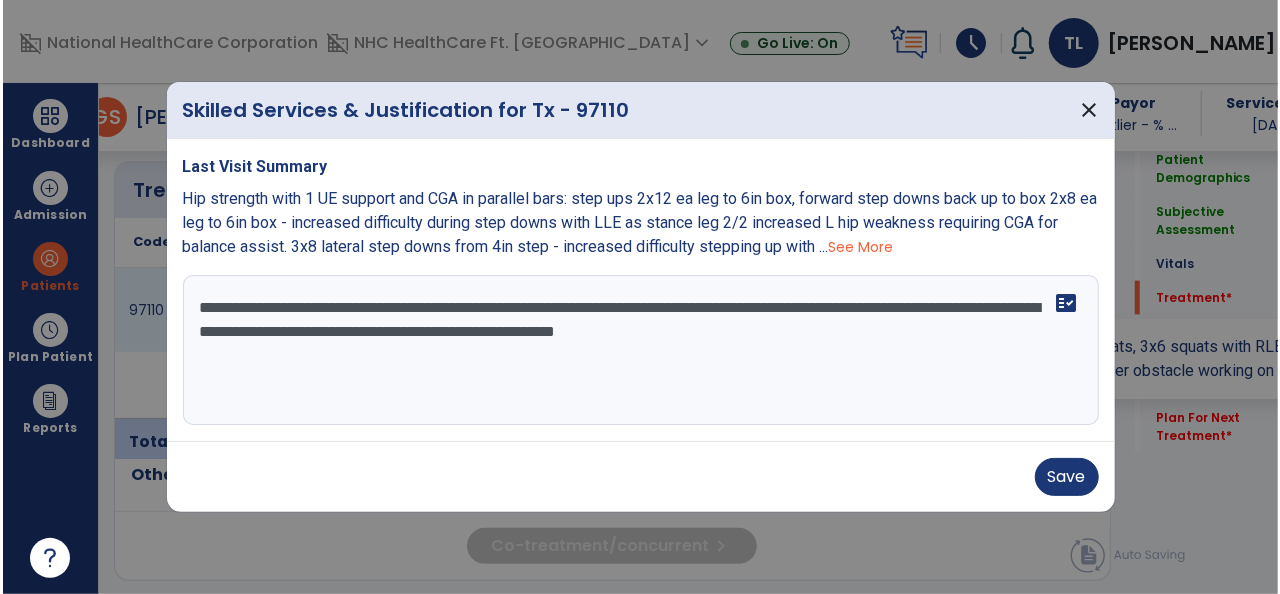 scroll, scrollTop: 1198, scrollLeft: 0, axis: vertical 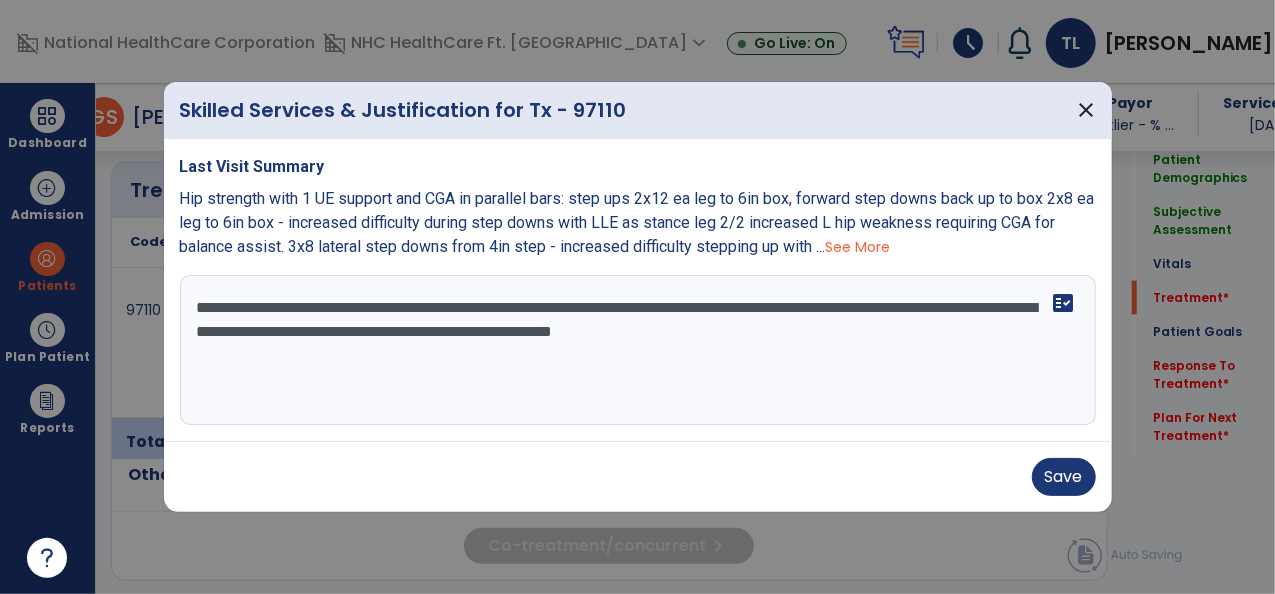 click on "**********" at bounding box center (638, 350) 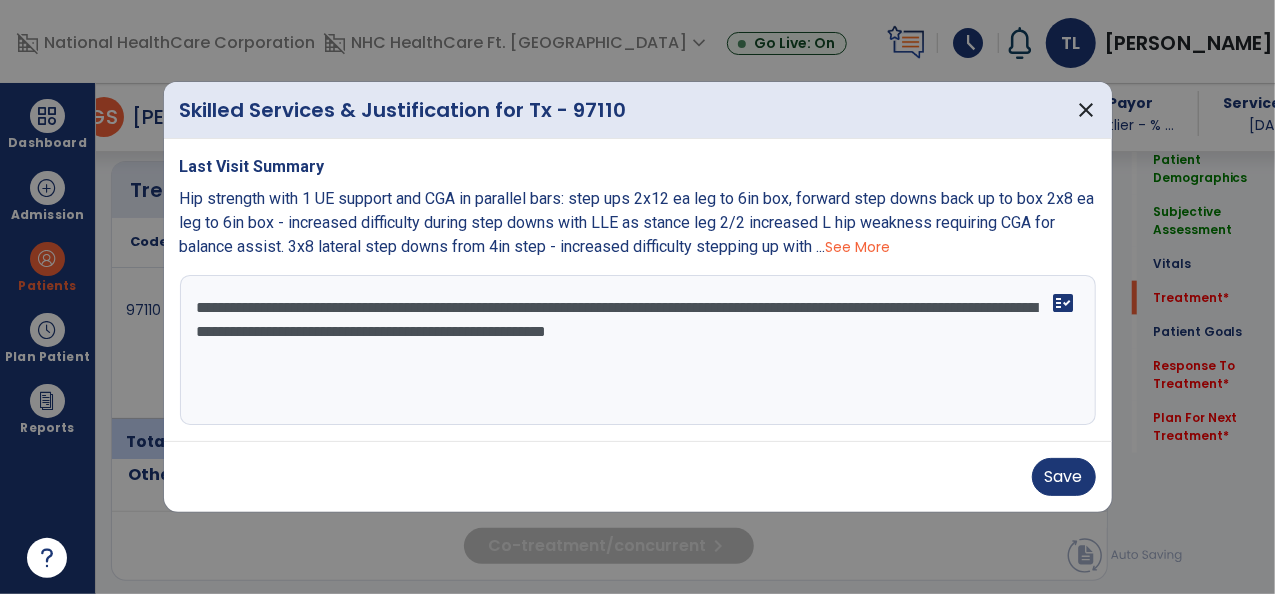 click on "**********" at bounding box center (638, 350) 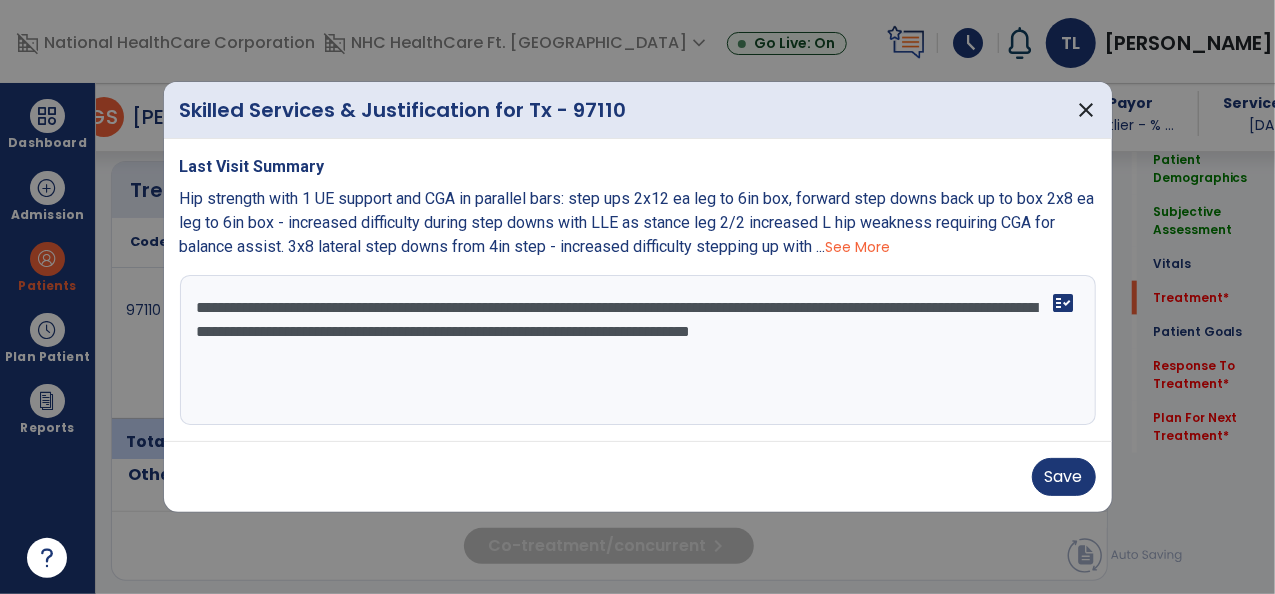 drag, startPoint x: 943, startPoint y: 331, endPoint x: 688, endPoint y: 356, distance: 256.22256 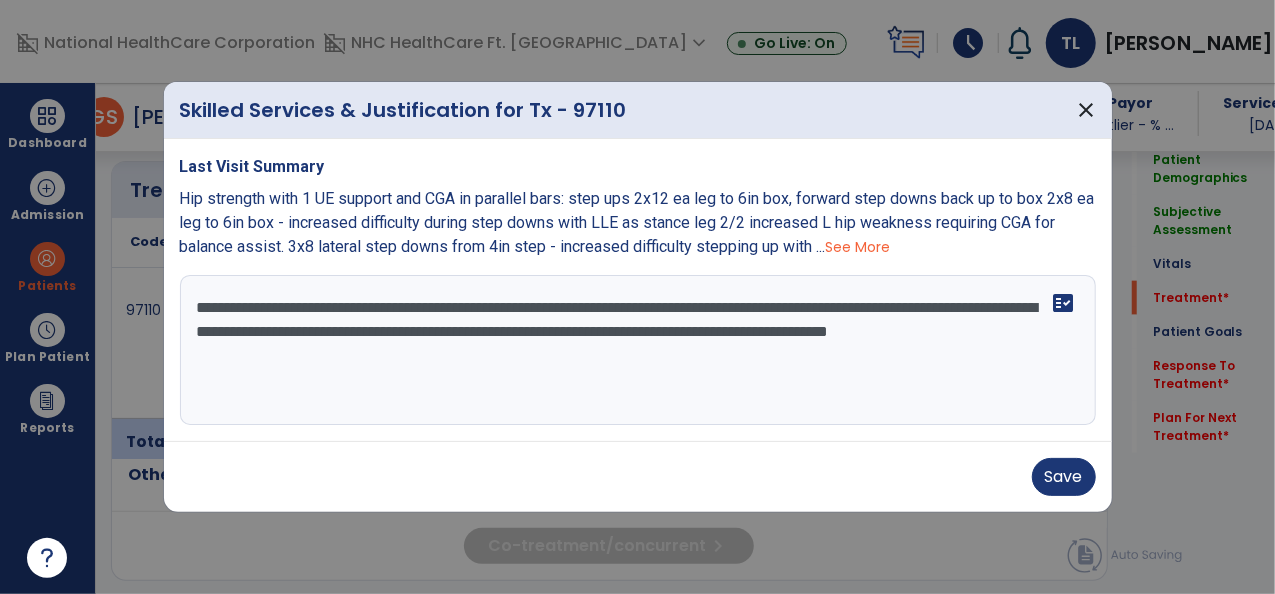 drag, startPoint x: 276, startPoint y: 356, endPoint x: 188, endPoint y: 366, distance: 88.56636 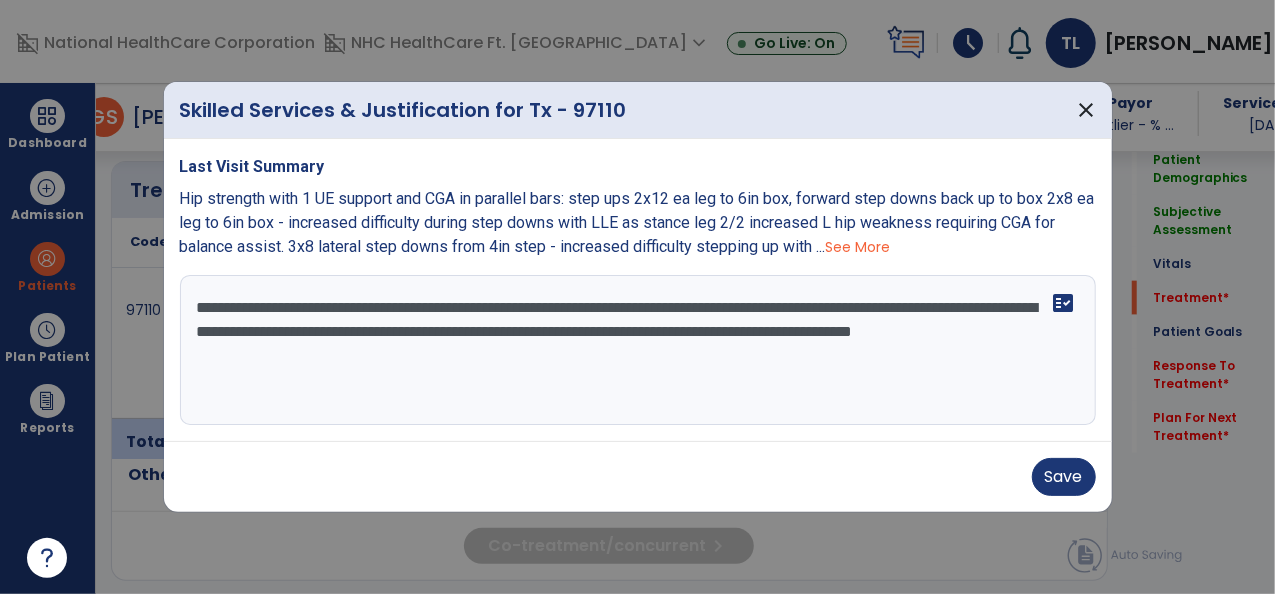 click on "**********" at bounding box center (638, 350) 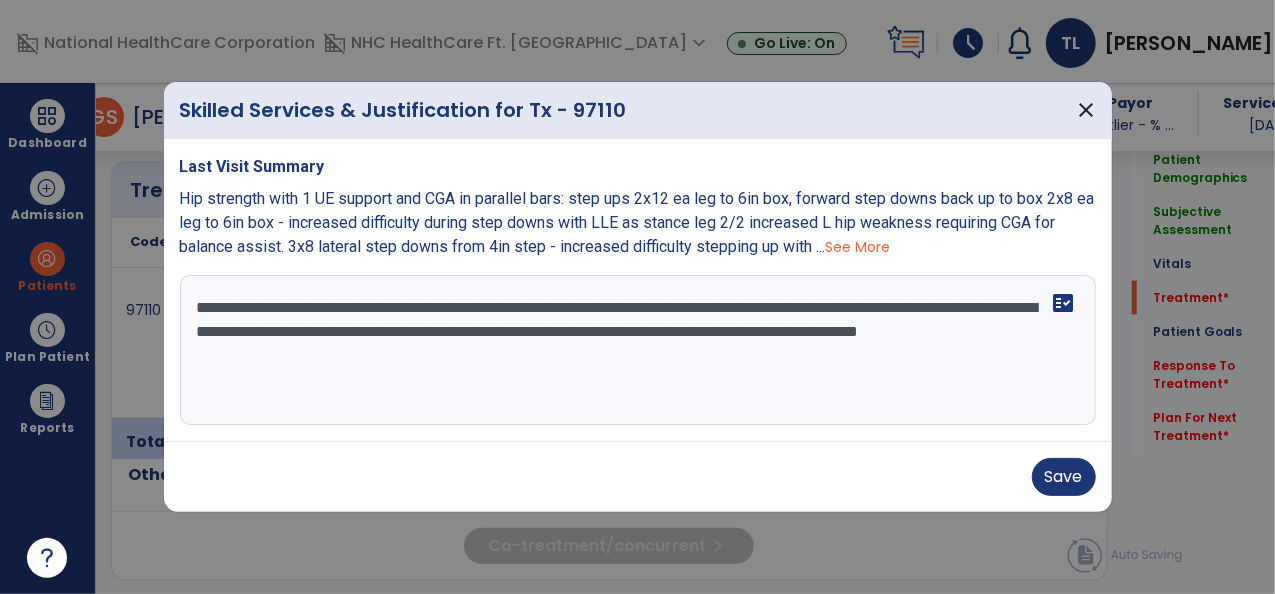 click on "**********" at bounding box center [638, 350] 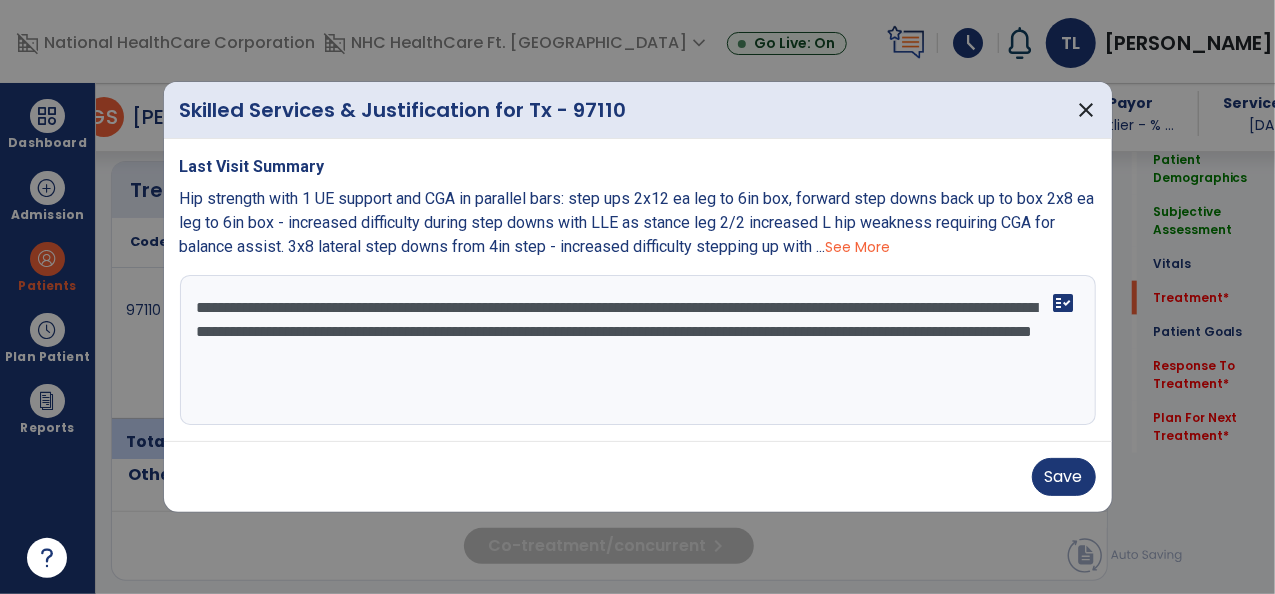 click on "**********" at bounding box center (638, 350) 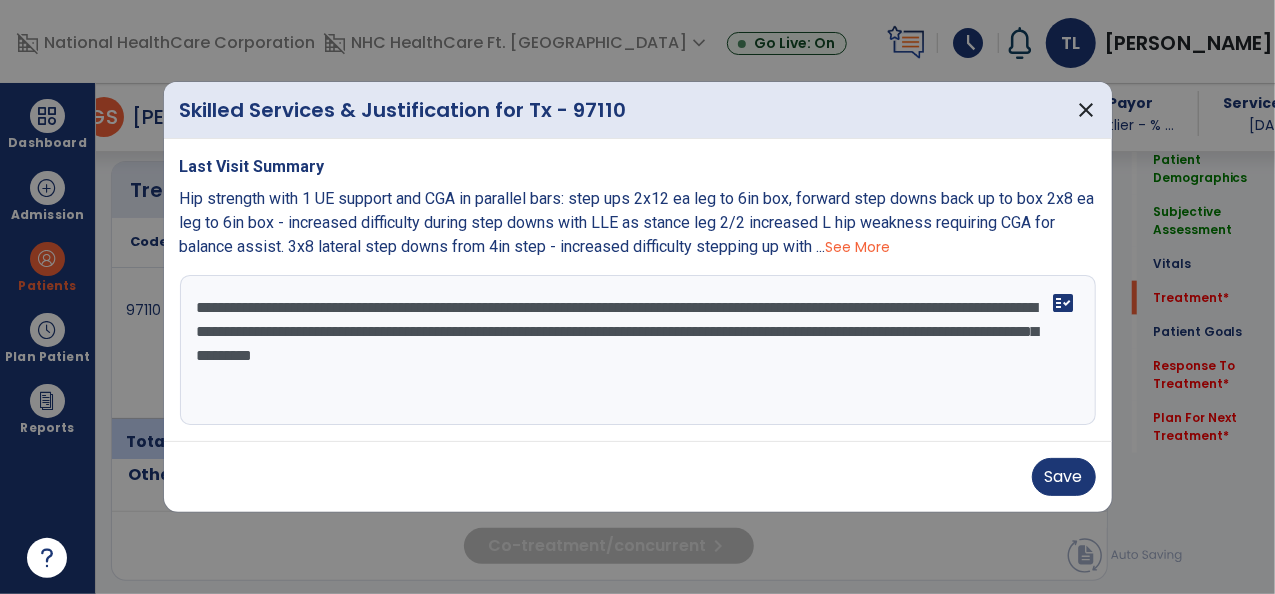 click on "**********" at bounding box center (638, 350) 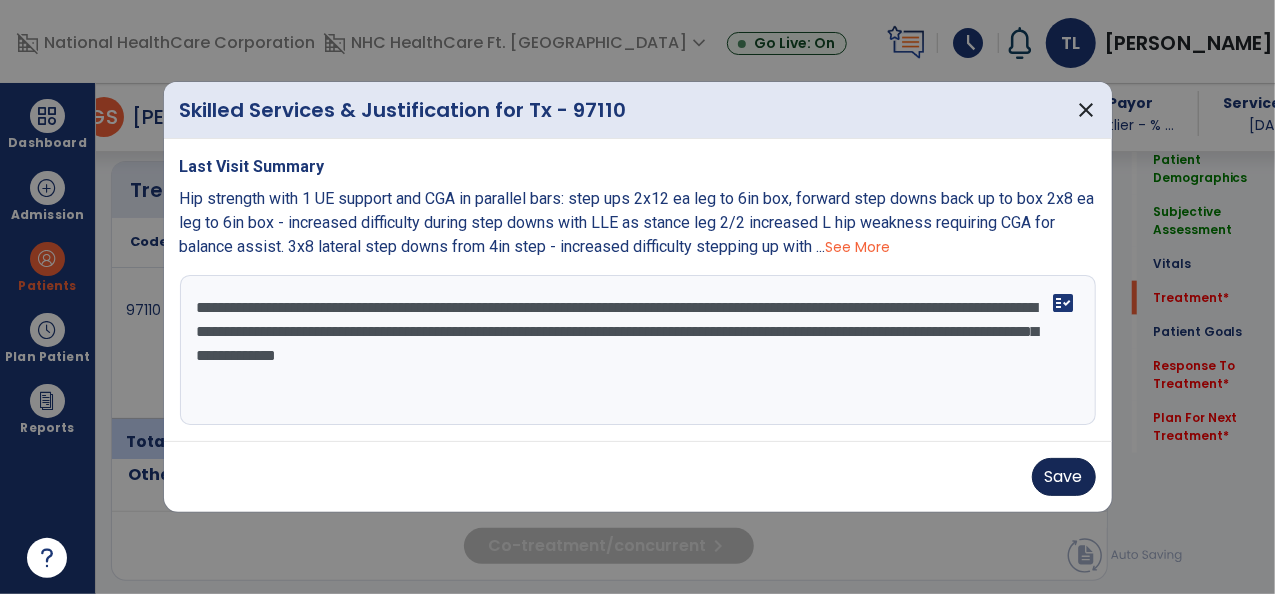 type on "**********" 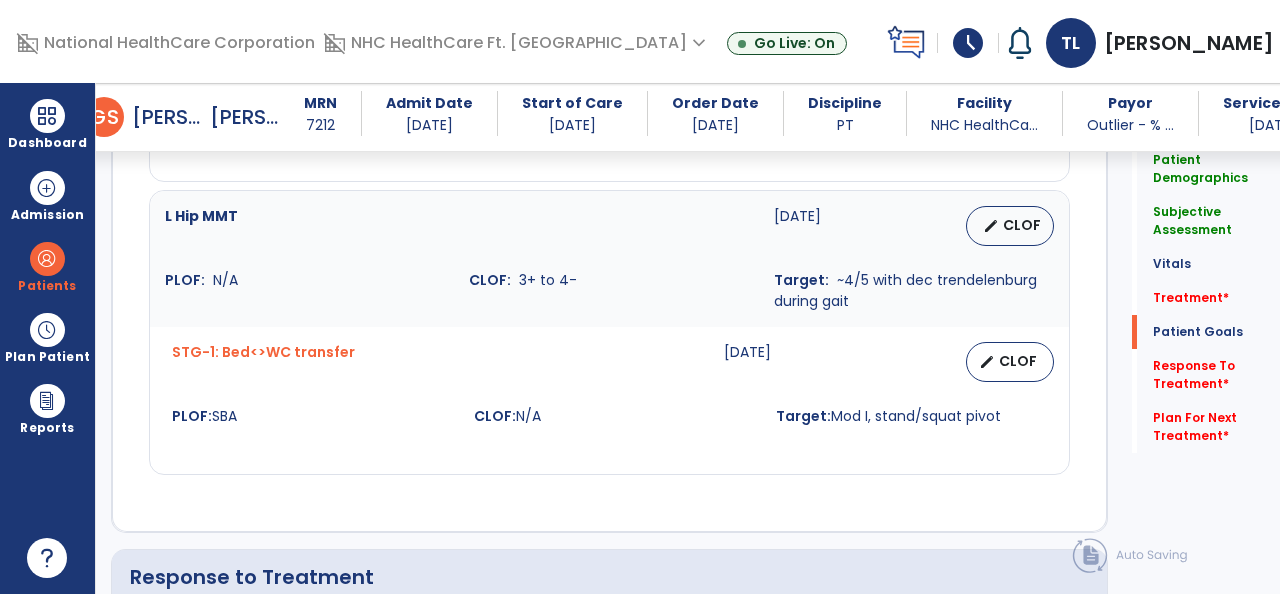 scroll, scrollTop: 2851, scrollLeft: 0, axis: vertical 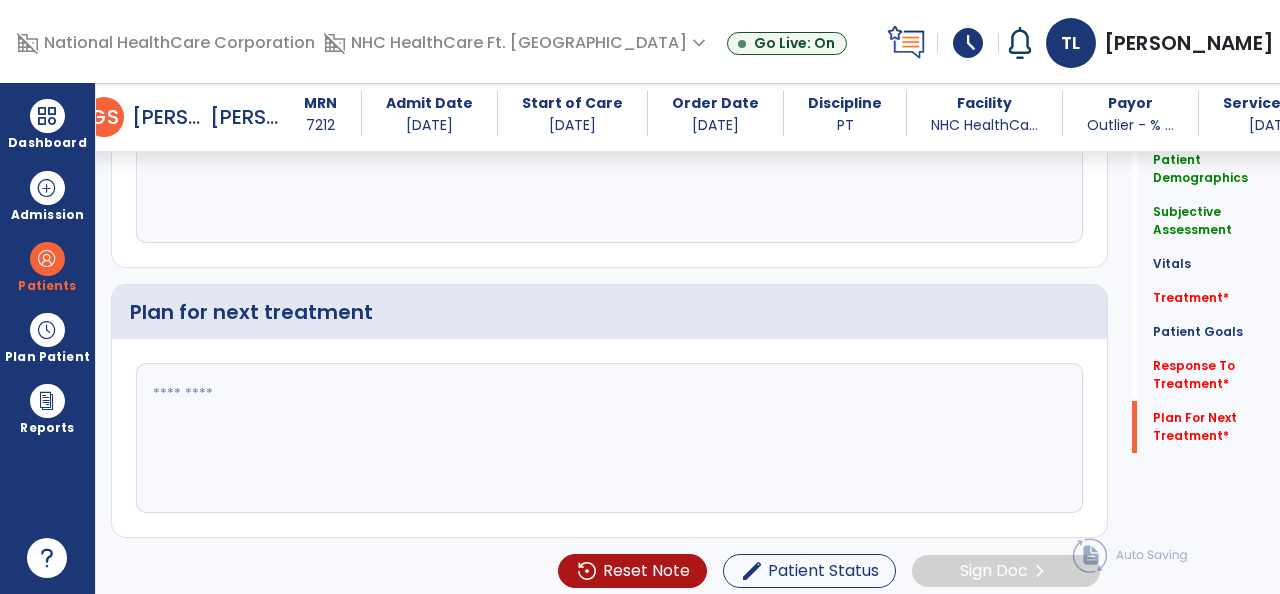 click 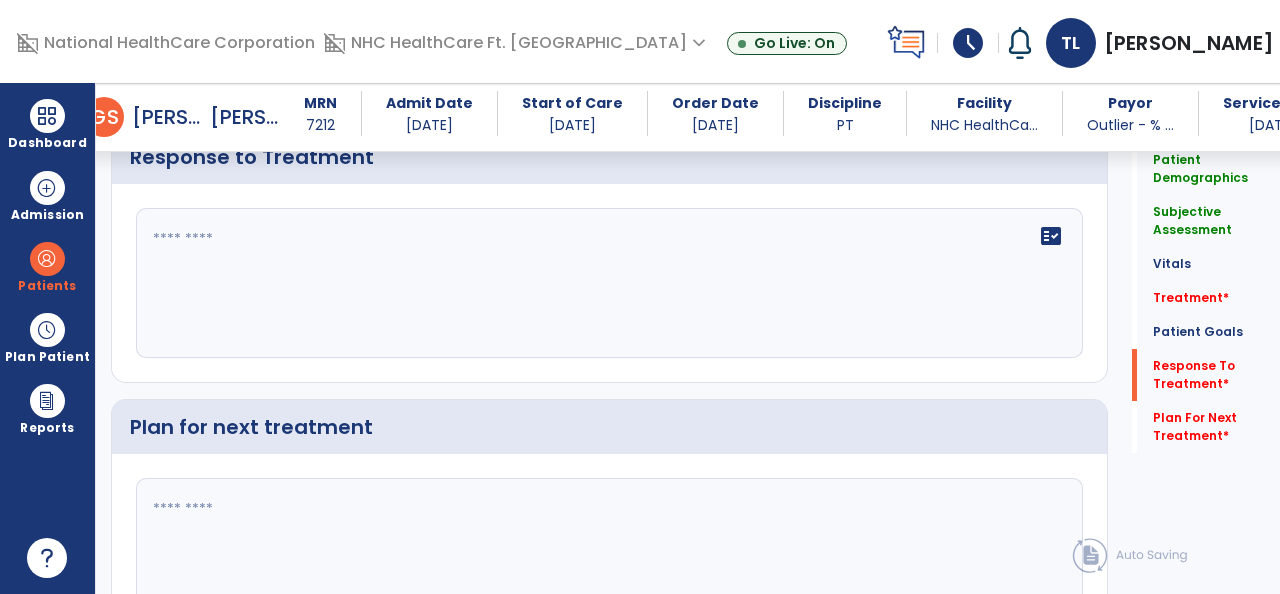 scroll, scrollTop: 2679, scrollLeft: 0, axis: vertical 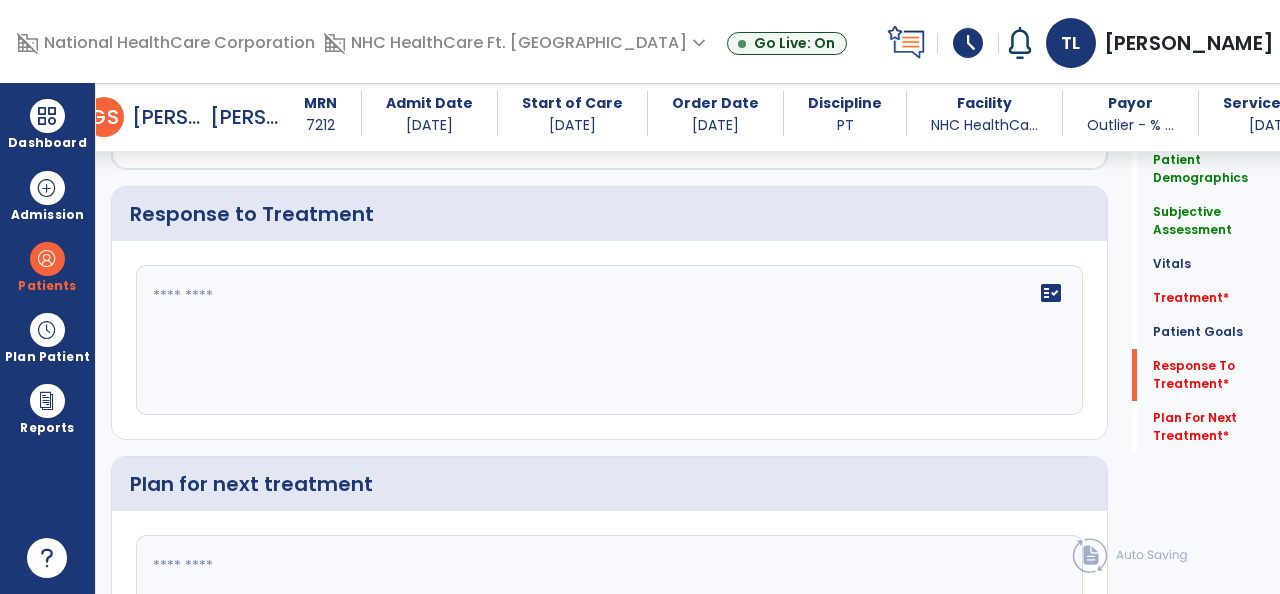 click on "fact_check" 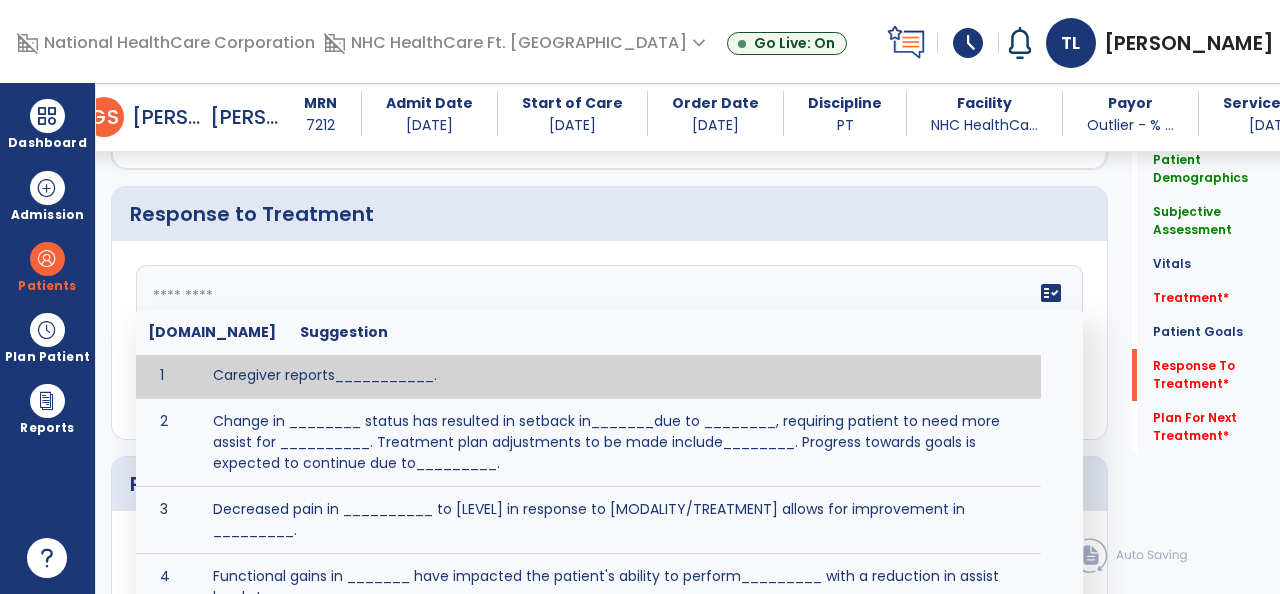 scroll, scrollTop: 0, scrollLeft: 0, axis: both 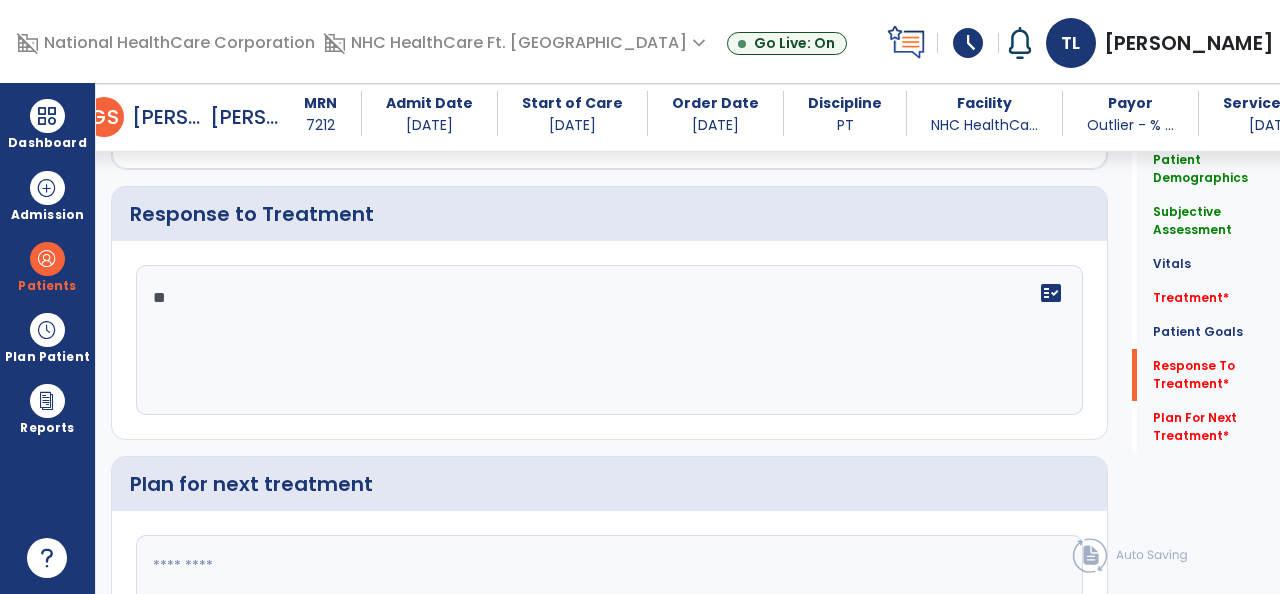 type on "**" 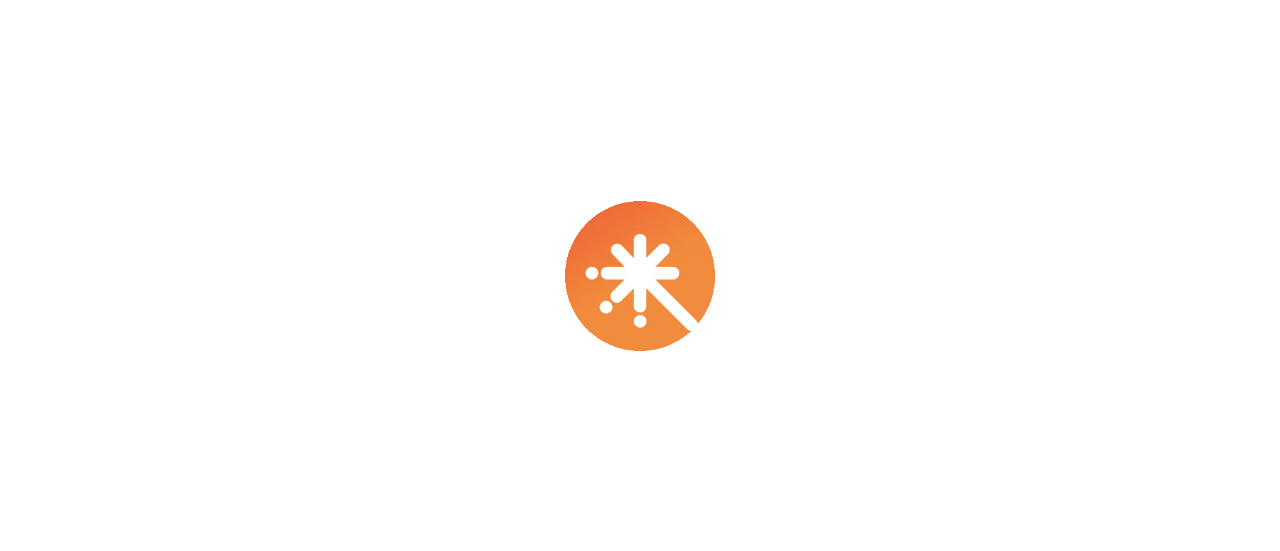 scroll, scrollTop: 0, scrollLeft: 0, axis: both 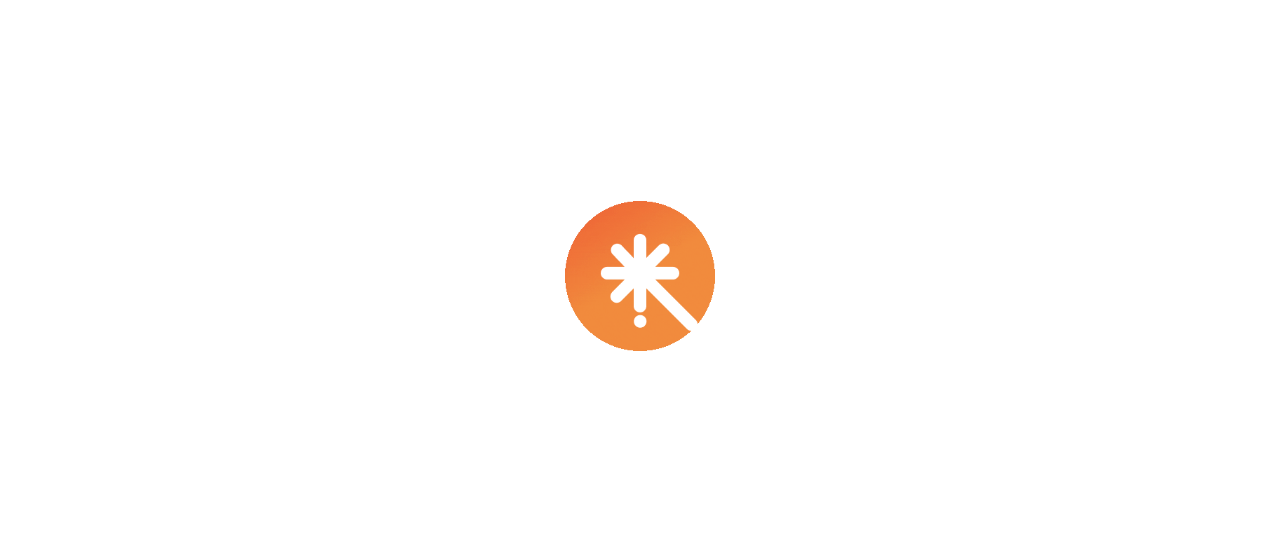 select on "****" 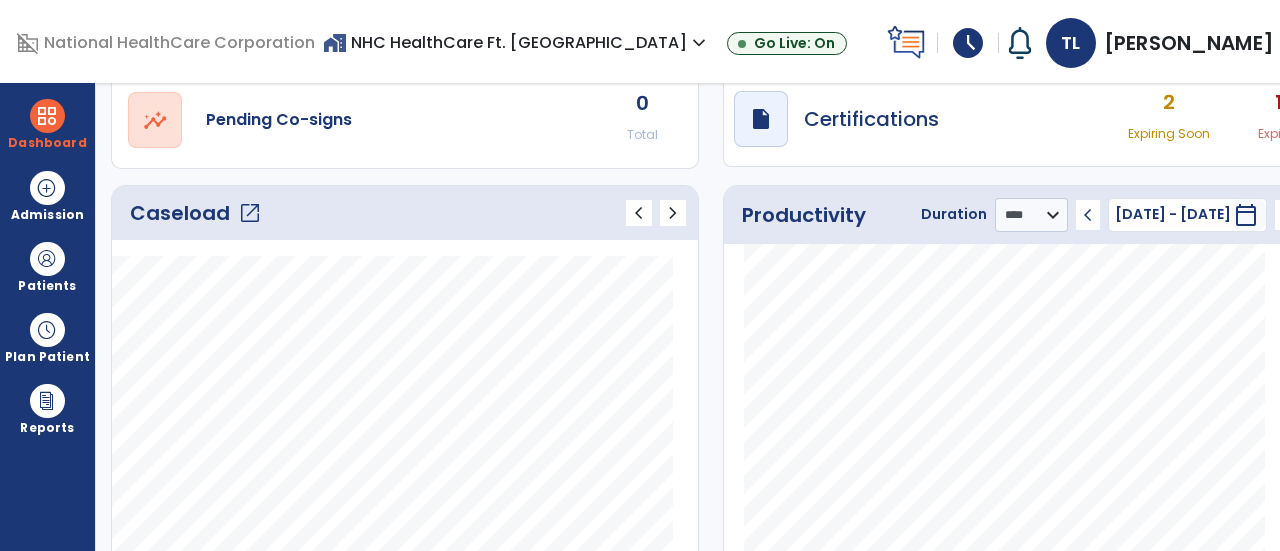 click on "Caseload   open_in_new" 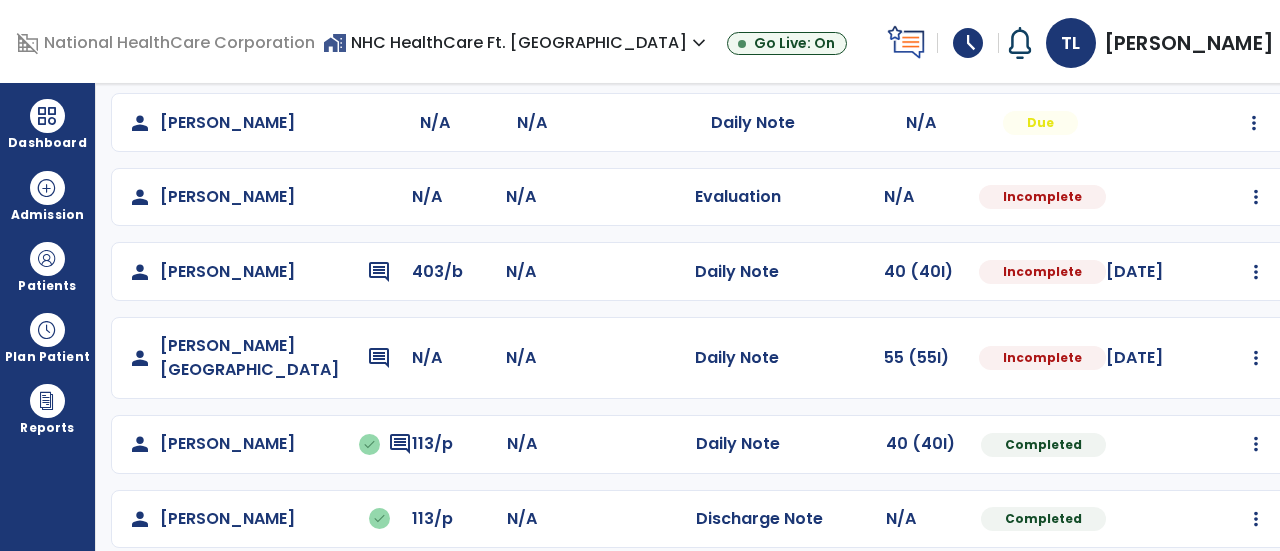 scroll, scrollTop: 483, scrollLeft: 0, axis: vertical 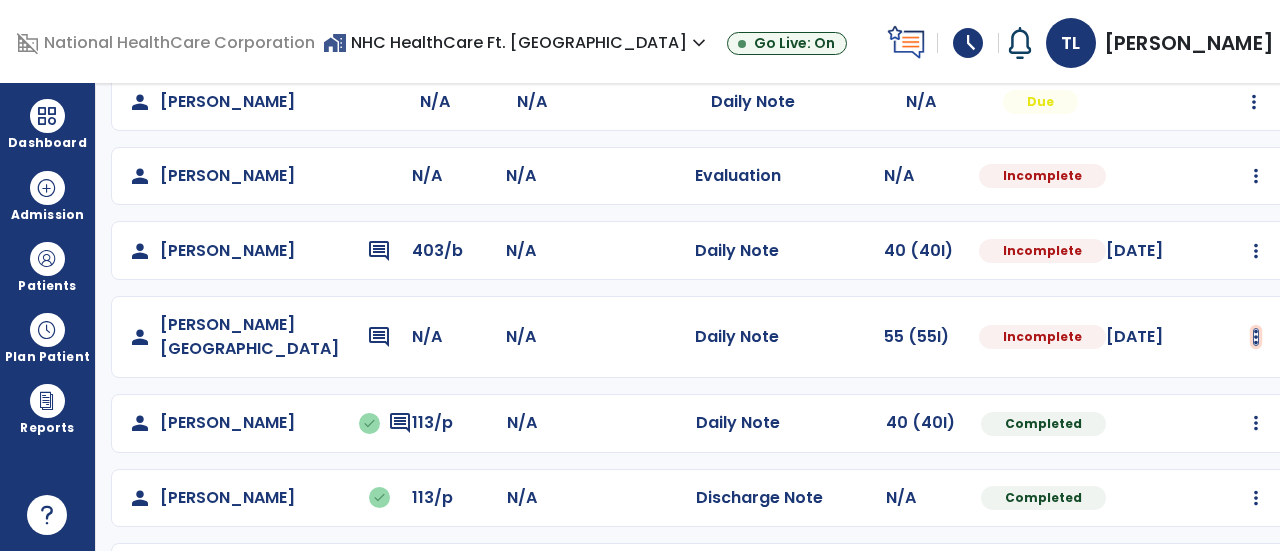 click at bounding box center [1254, -195] 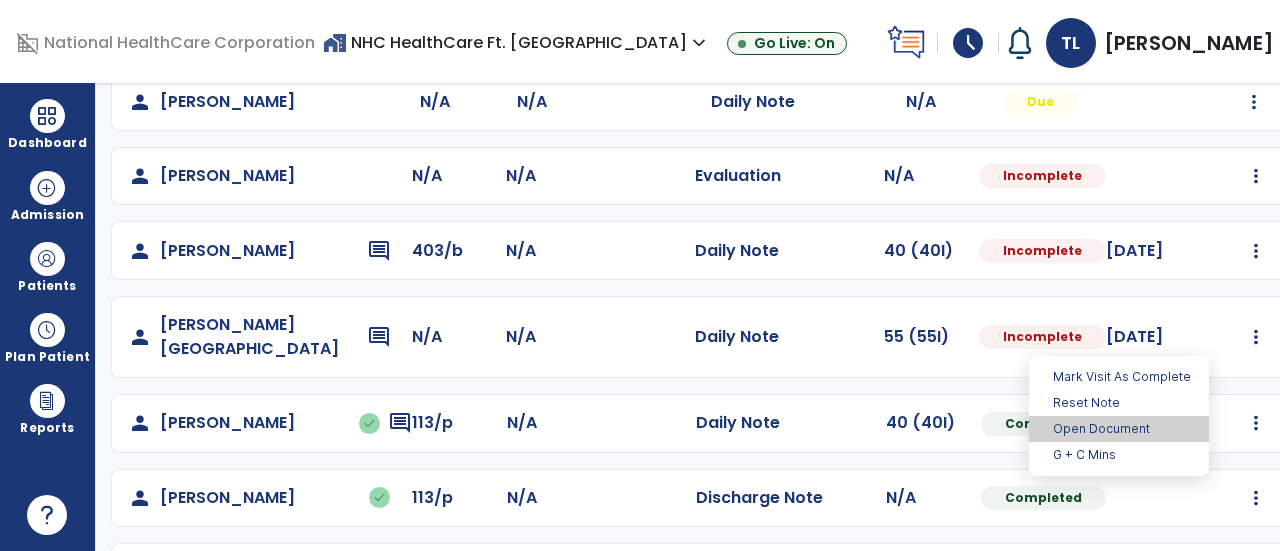 click on "Open Document" at bounding box center (1119, 429) 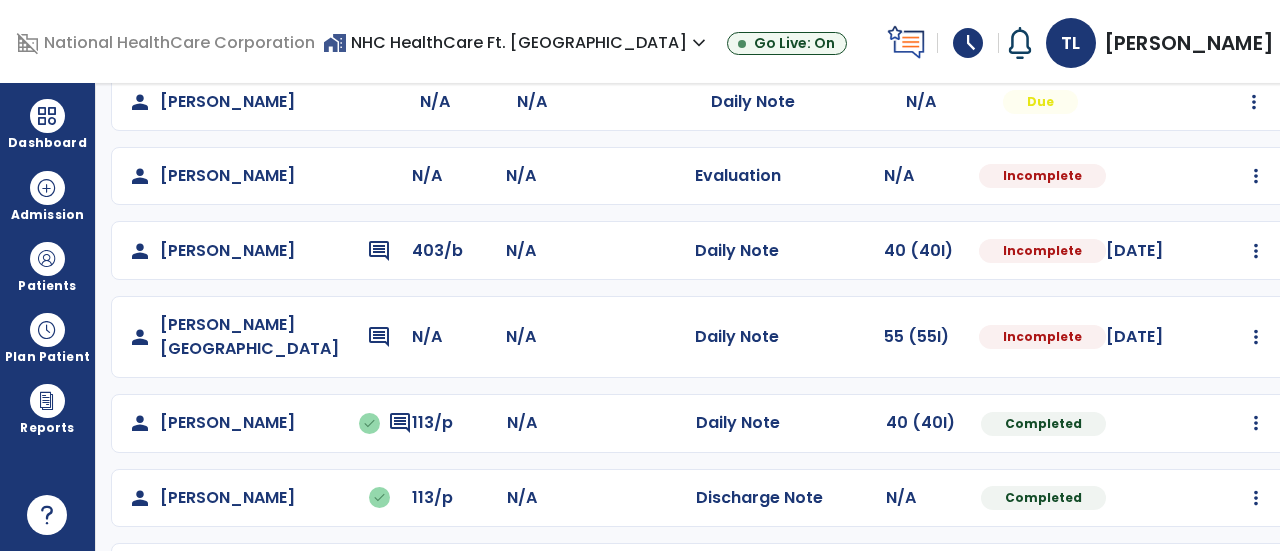 select on "*" 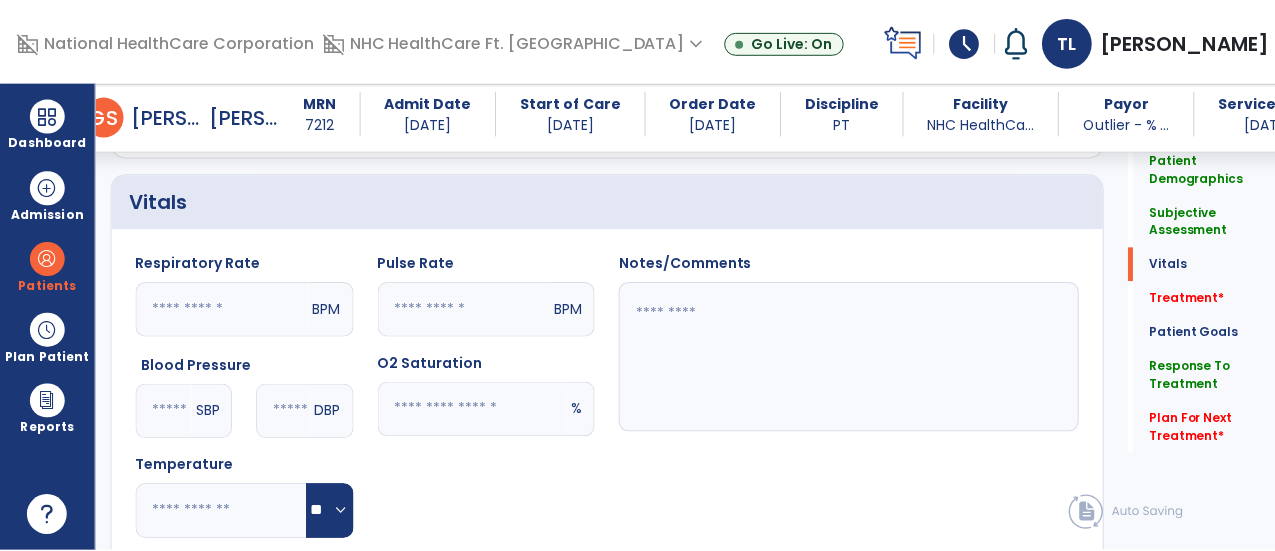 scroll, scrollTop: 1265, scrollLeft: 0, axis: vertical 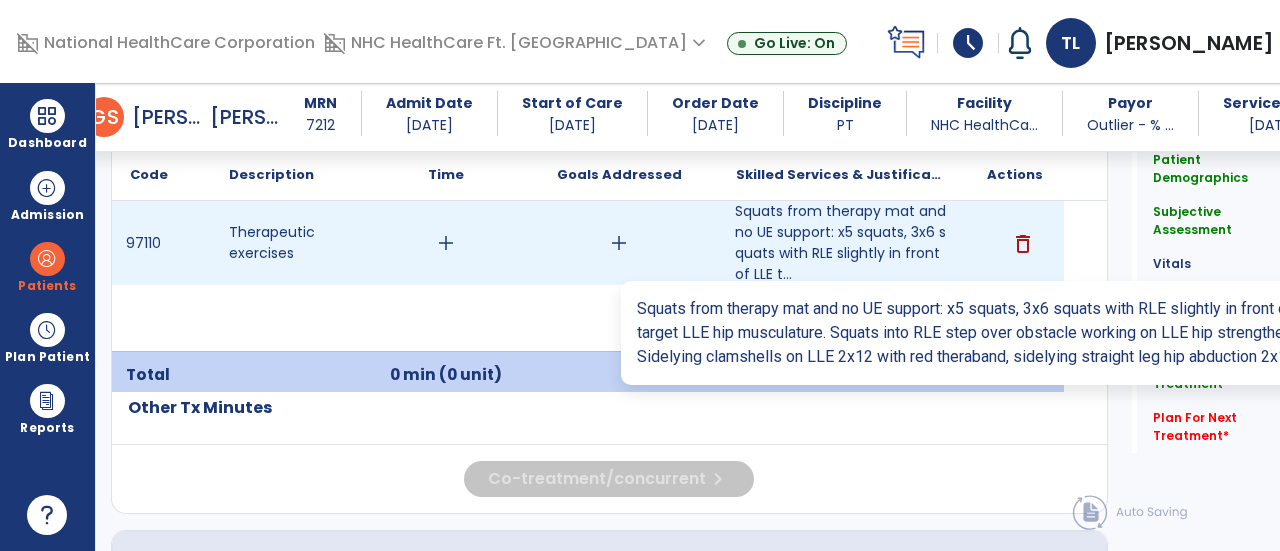 click on "Squats from therapy mat and no UE support: x5 squats, 3x6 squats with RLE slightly in front of LLE t..." at bounding box center [841, 243] 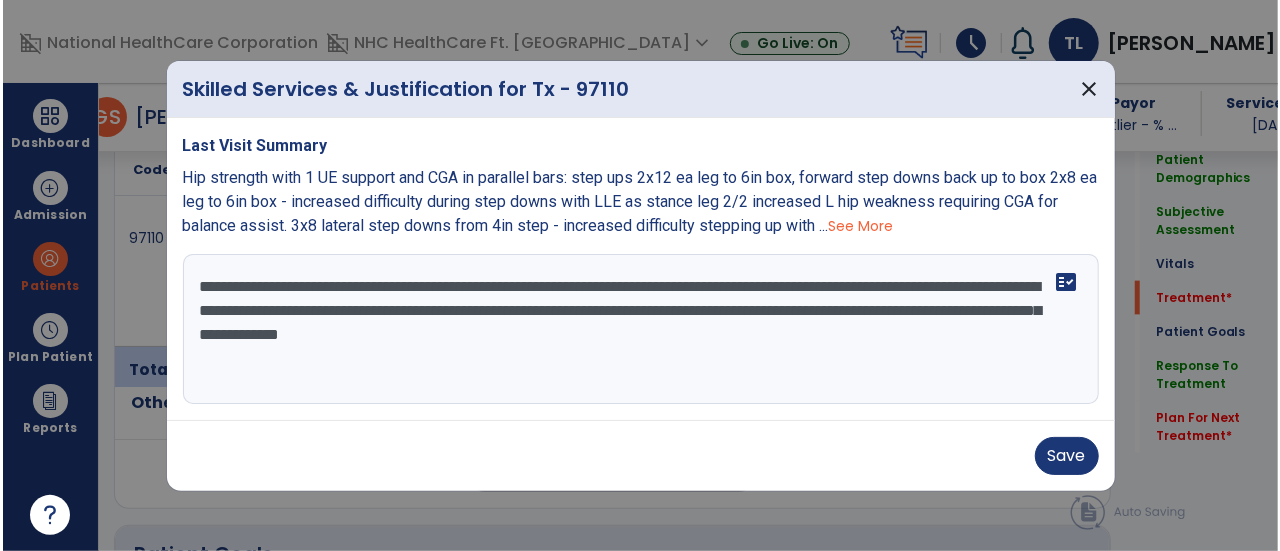 scroll, scrollTop: 1265, scrollLeft: 0, axis: vertical 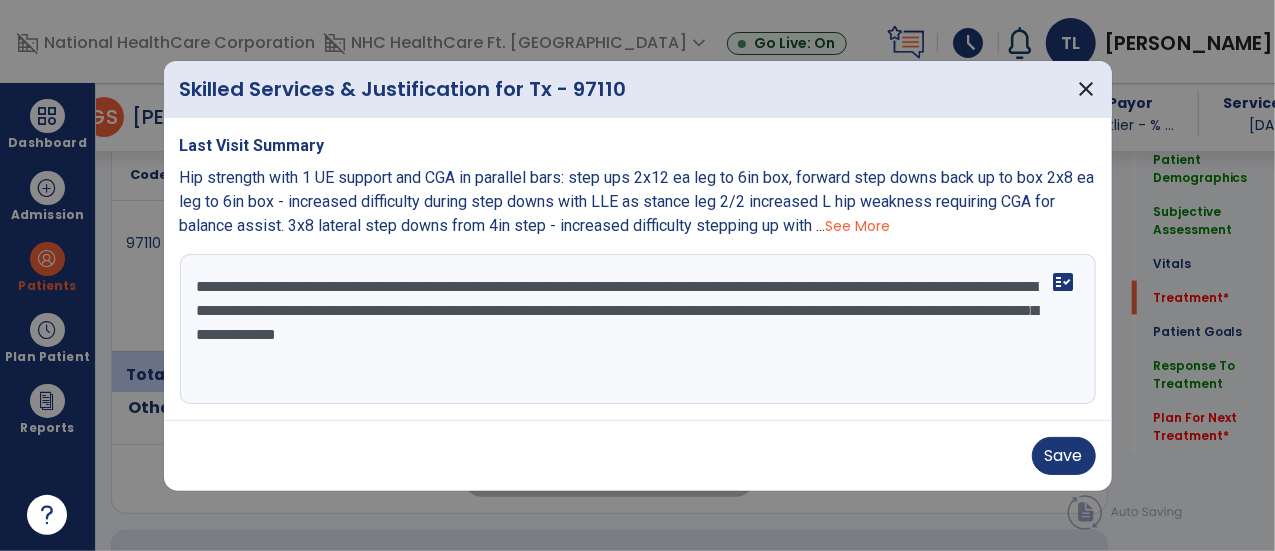 click on "**********" at bounding box center [638, 329] 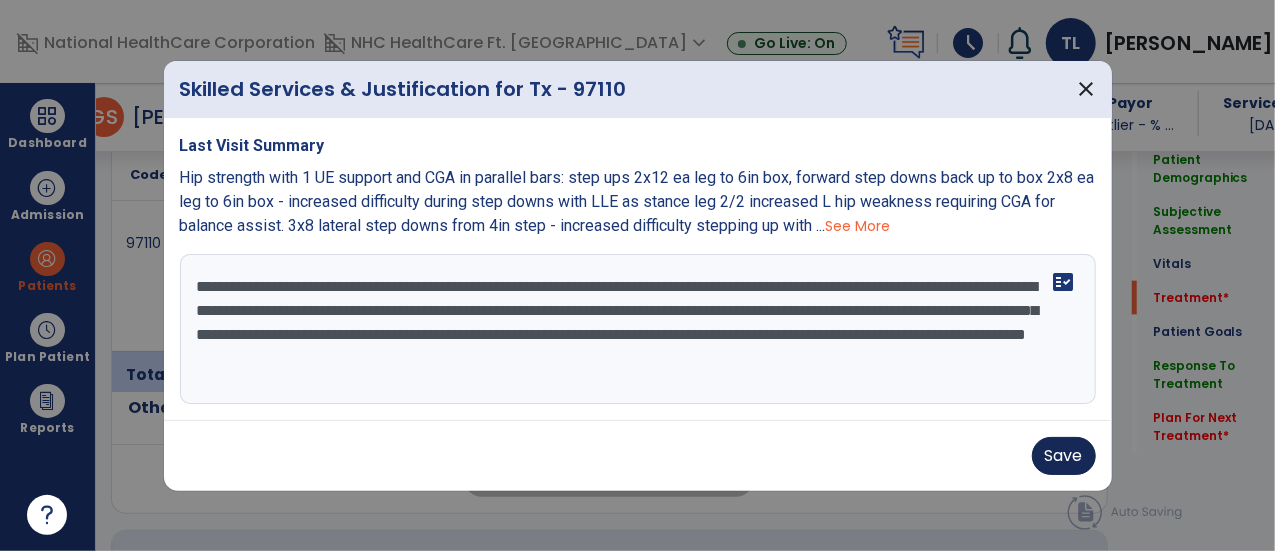 type on "**********" 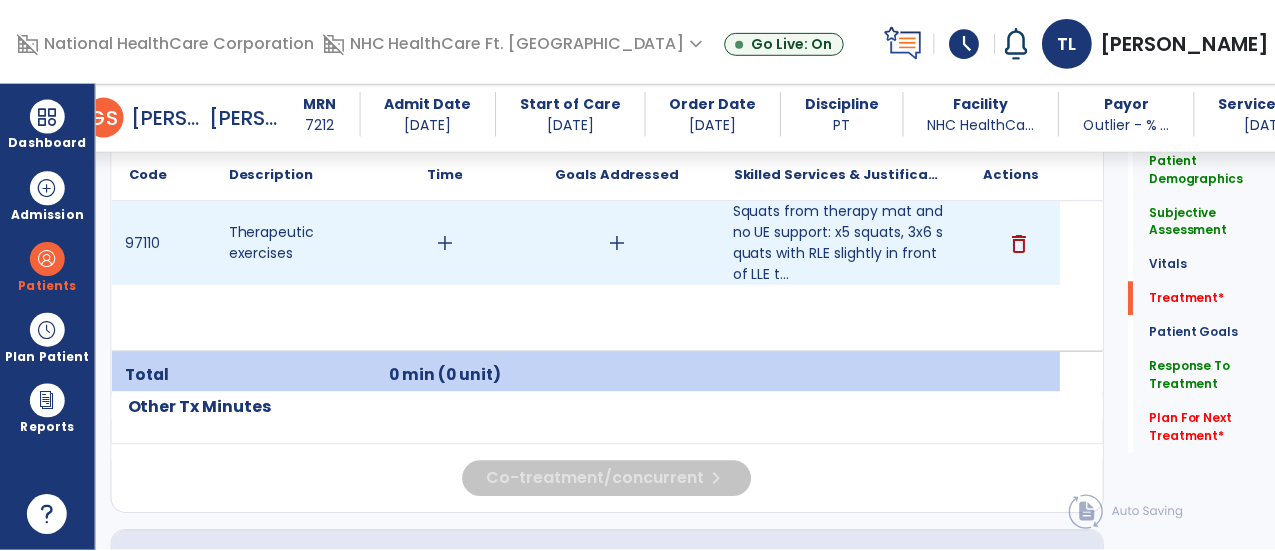 scroll, scrollTop: 1197, scrollLeft: 0, axis: vertical 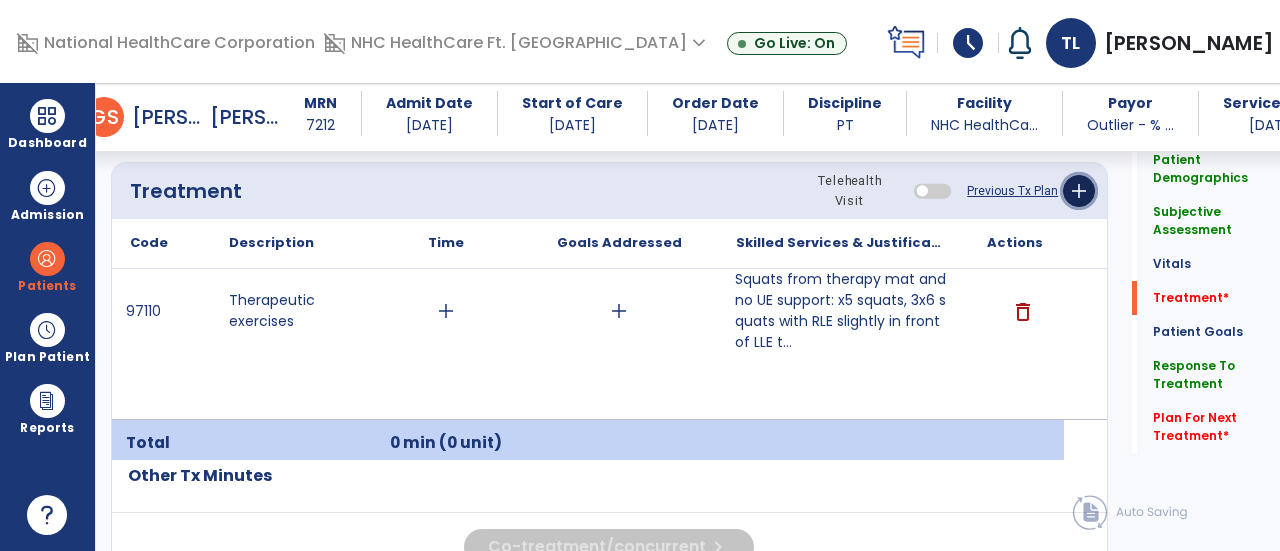 click on "add" 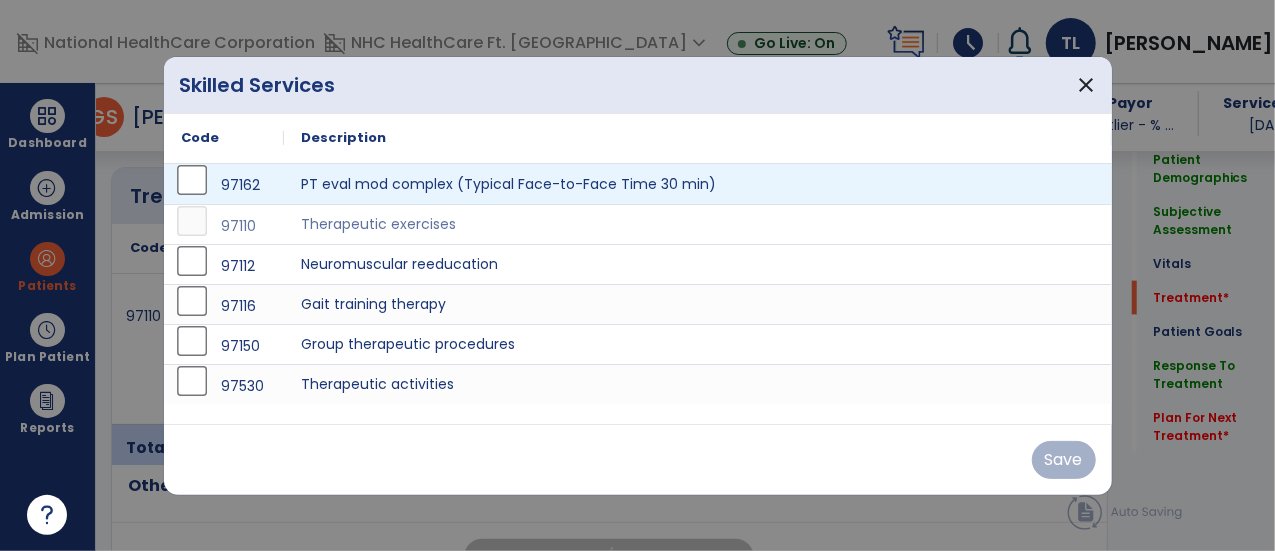 scroll, scrollTop: 1197, scrollLeft: 0, axis: vertical 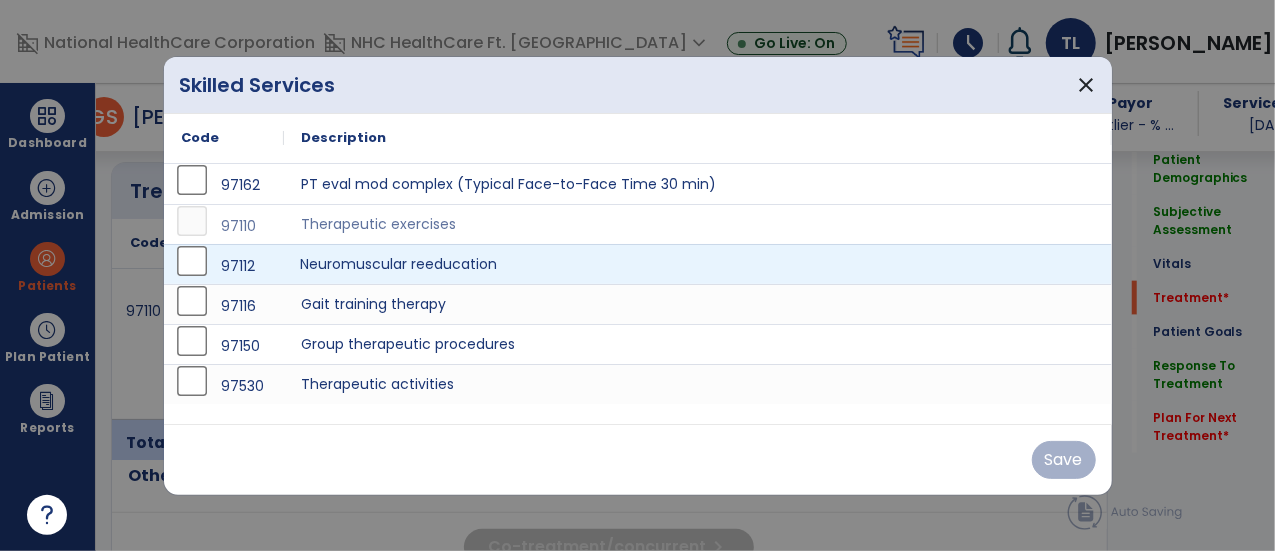 click on "Neuromuscular reeducation" at bounding box center (698, 264) 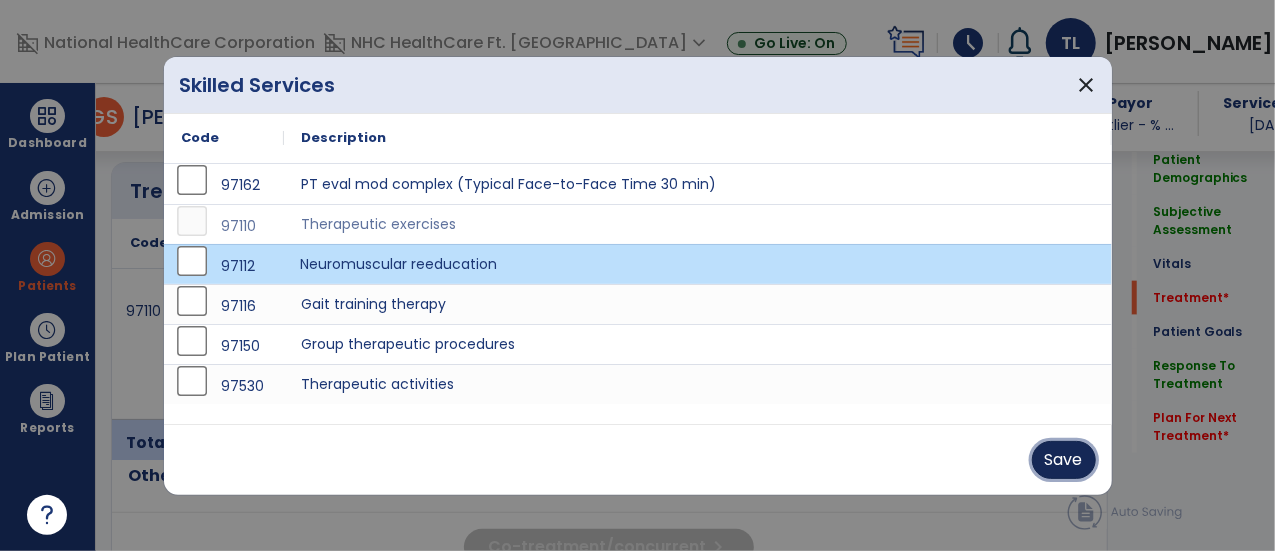 click on "Save" at bounding box center [1064, 460] 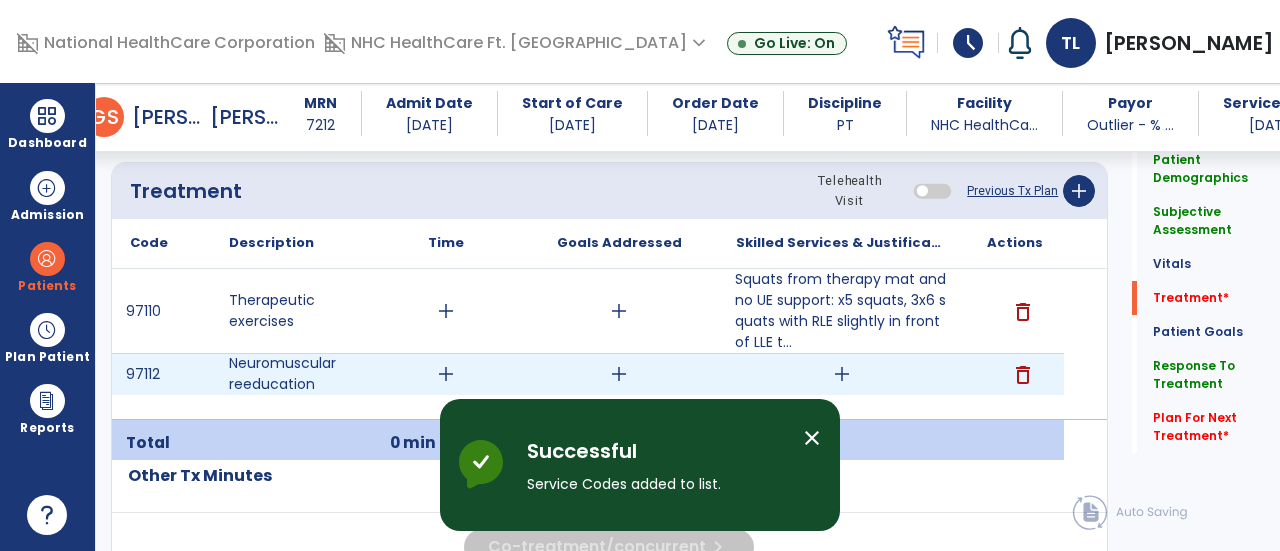 click on "add" at bounding box center (842, 374) 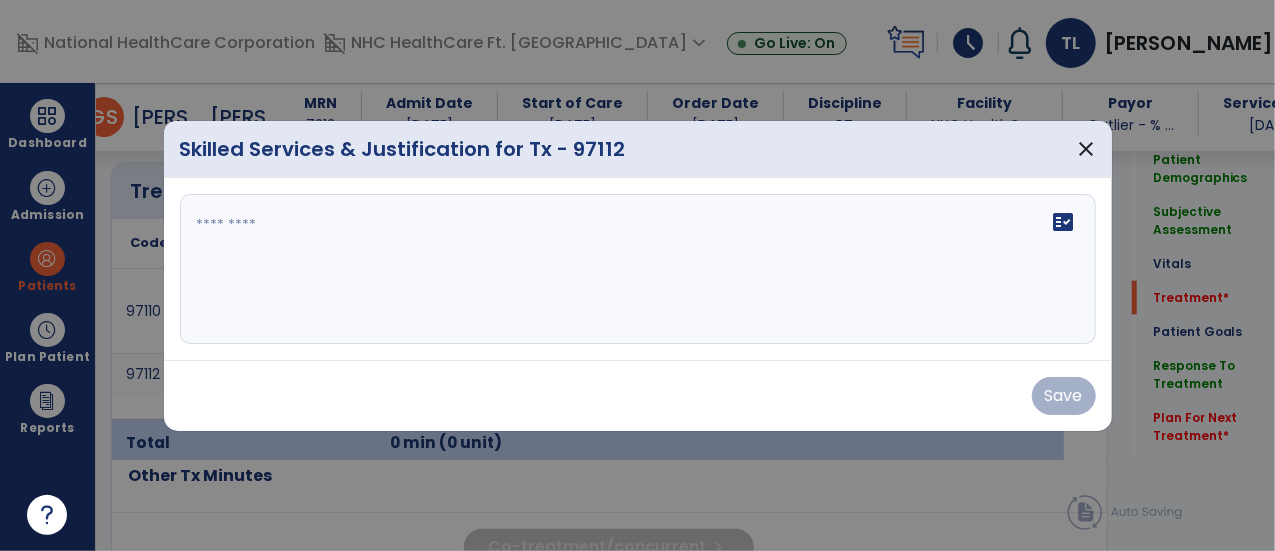 scroll, scrollTop: 1197, scrollLeft: 0, axis: vertical 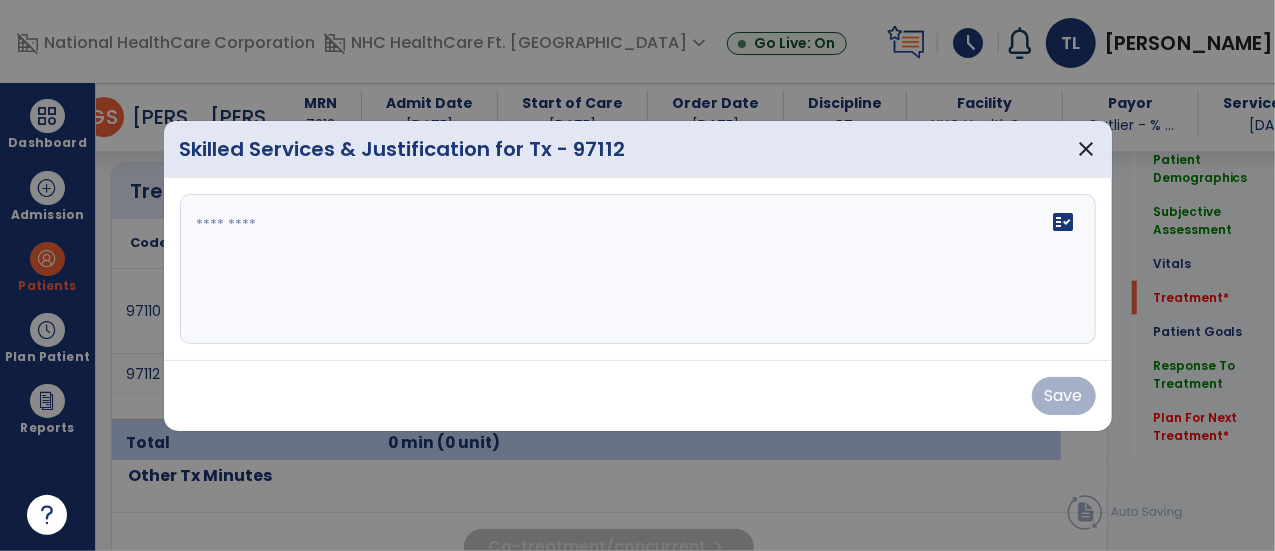 click on "fact_check" at bounding box center [638, 269] 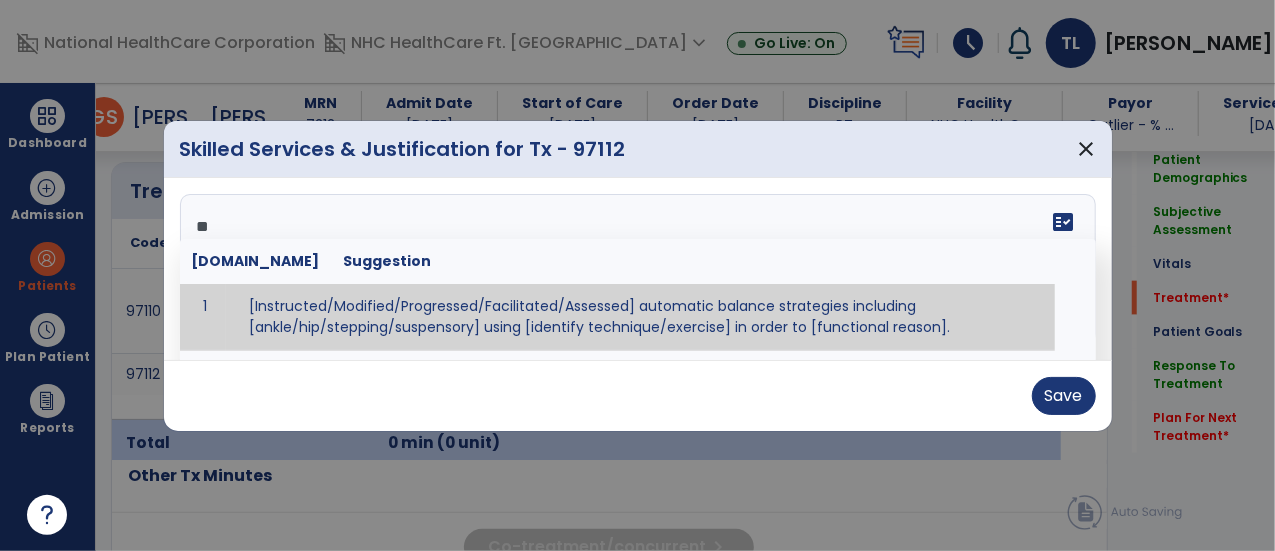 type on "*" 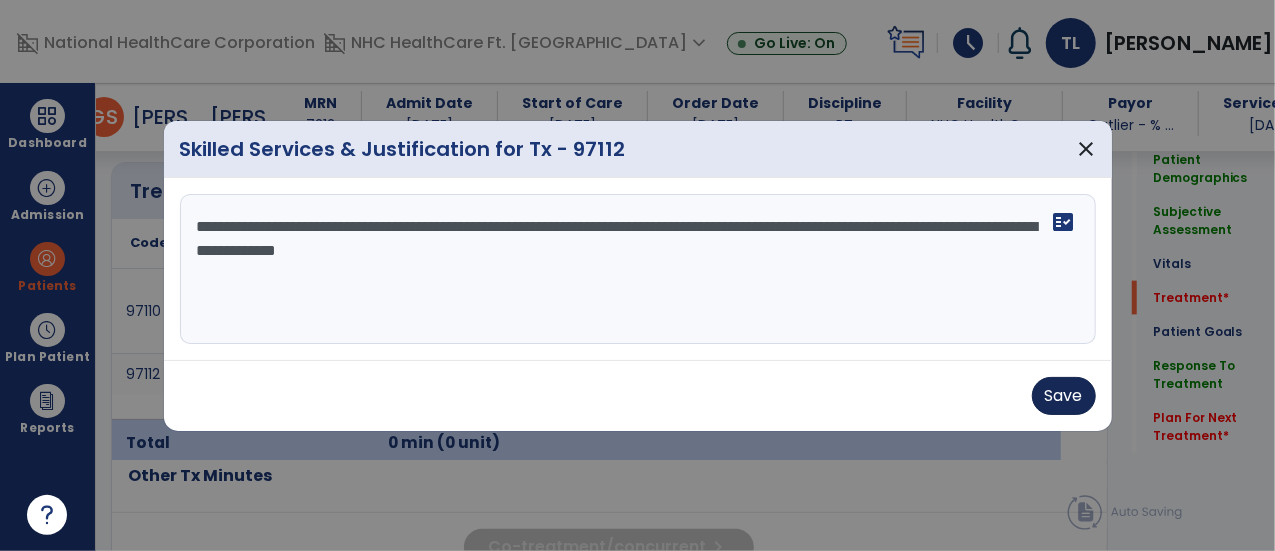 type on "**********" 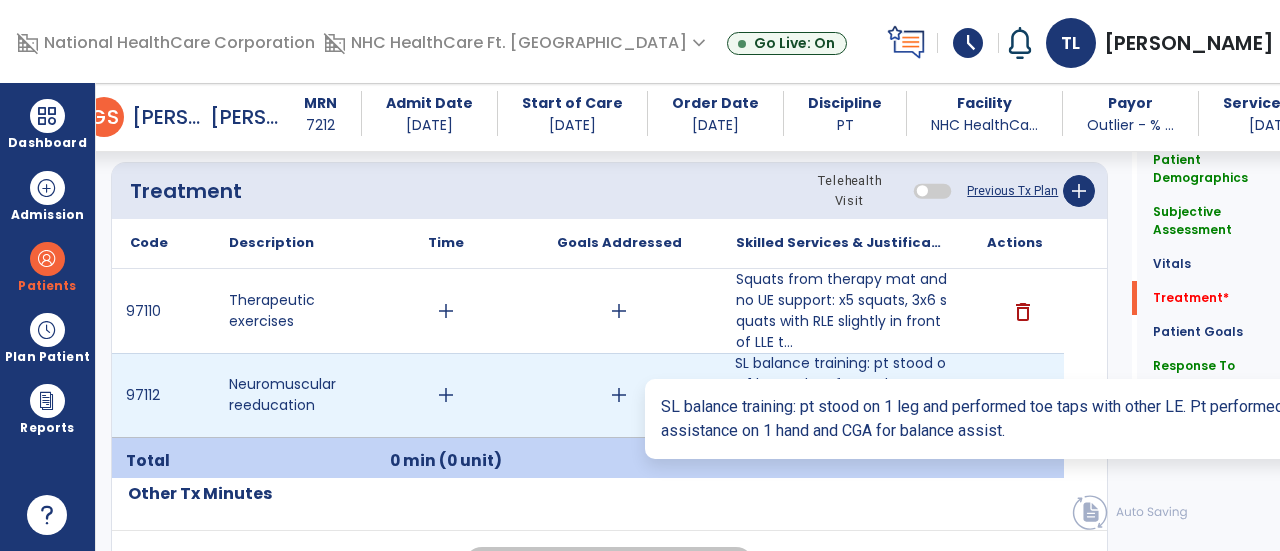 click on "SL balance training: pt stood on 1 leg and performed toe taps with other LE. Pt performed with finge..." at bounding box center [841, 395] 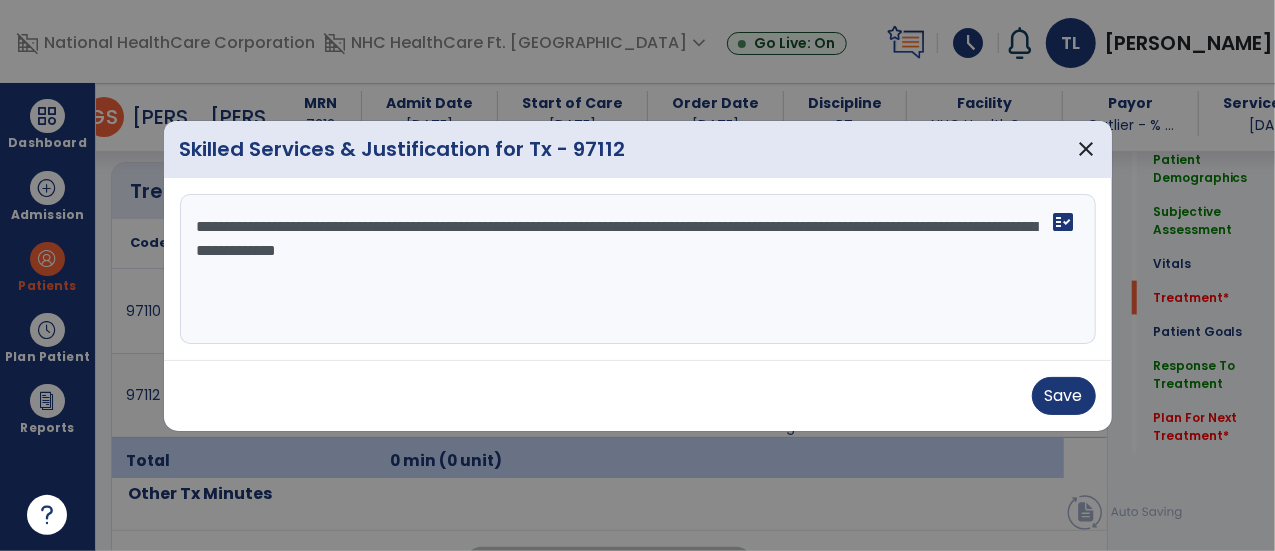 scroll, scrollTop: 1197, scrollLeft: 0, axis: vertical 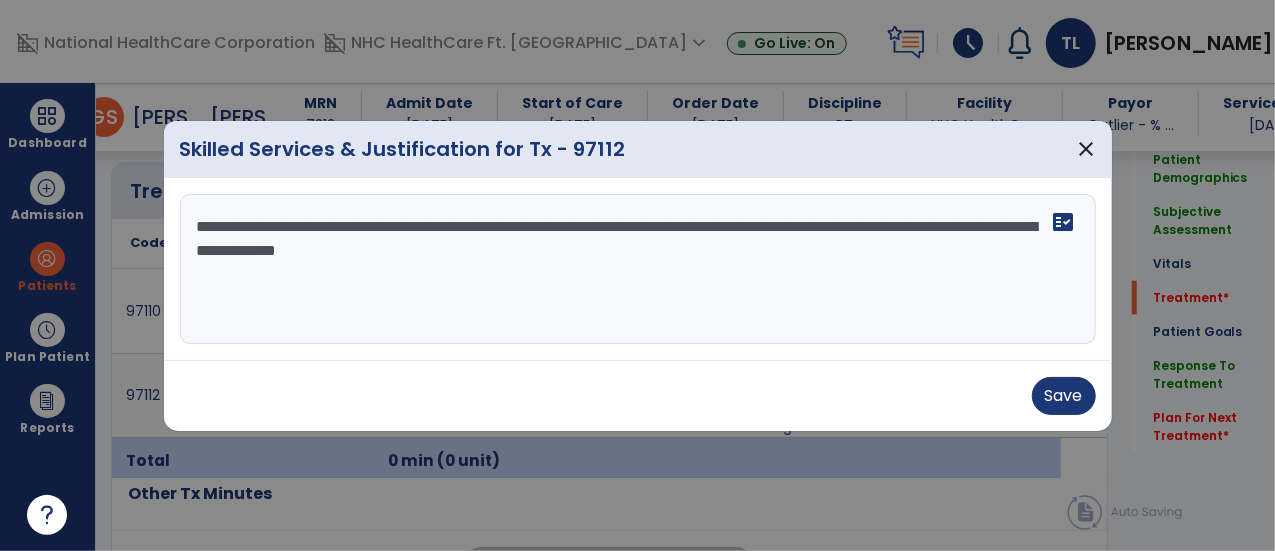 click on "**********" at bounding box center (638, 269) 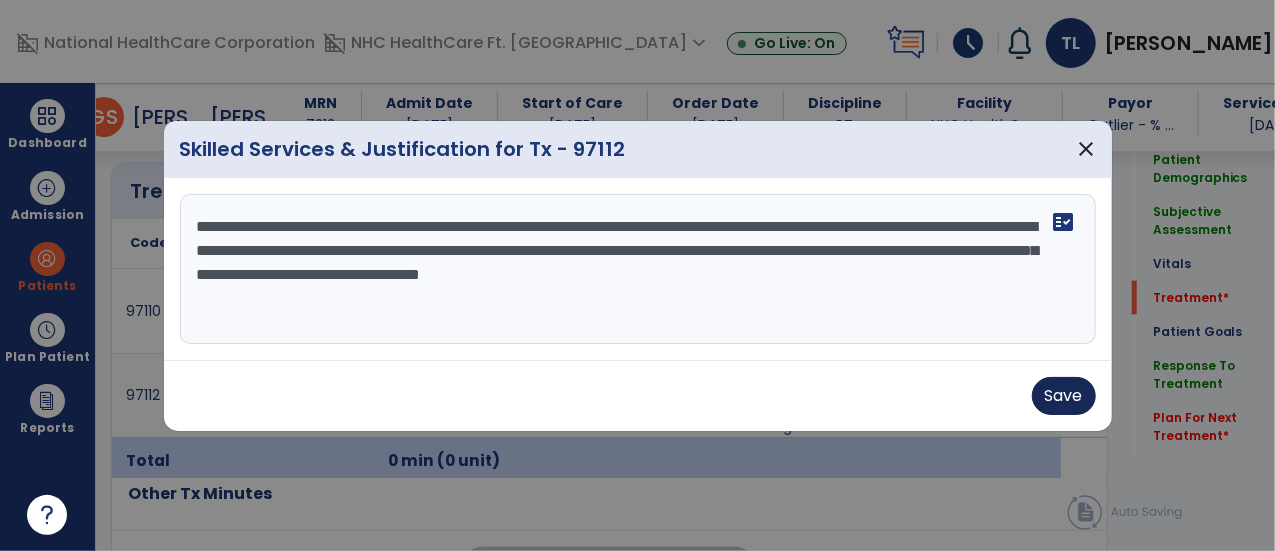 type on "**********" 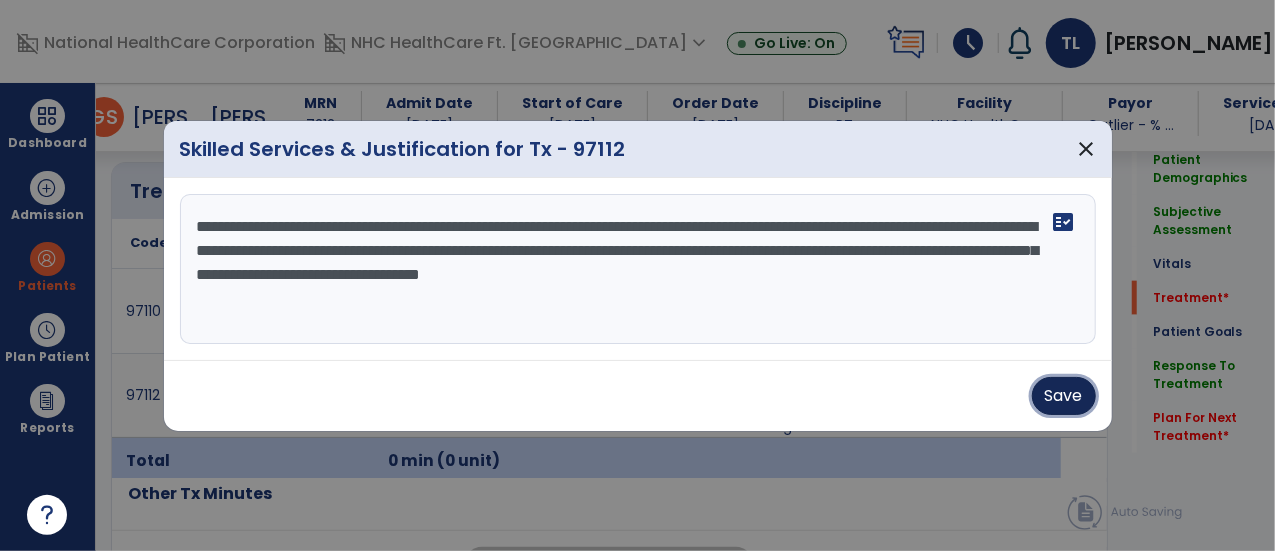 click on "Save" at bounding box center [1064, 396] 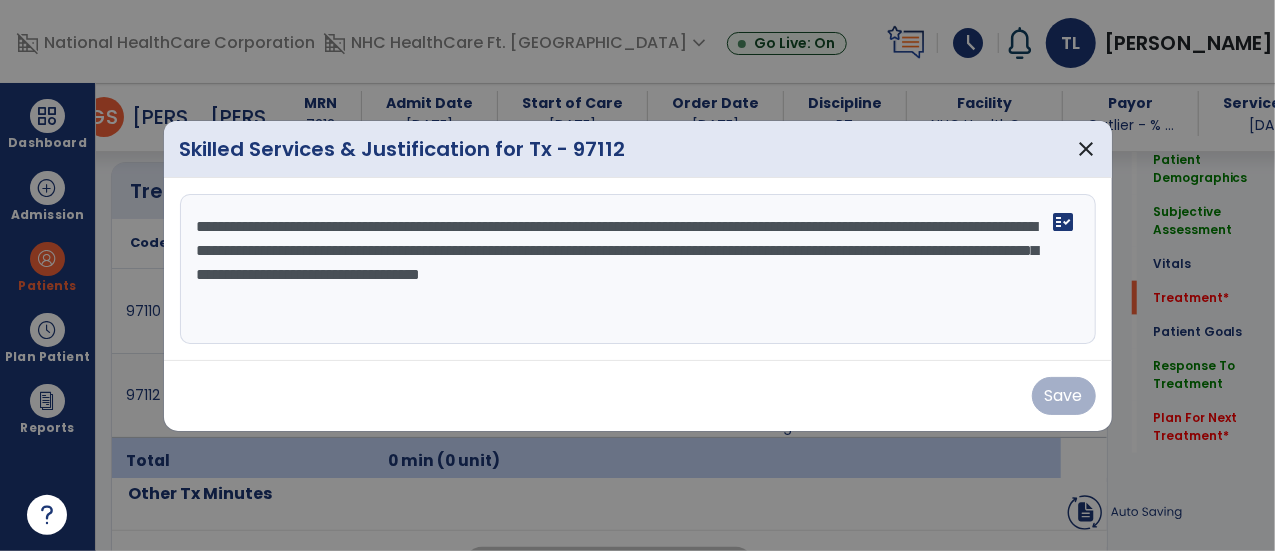 drag, startPoint x: 317, startPoint y: 305, endPoint x: 190, endPoint y: 203, distance: 162.88953 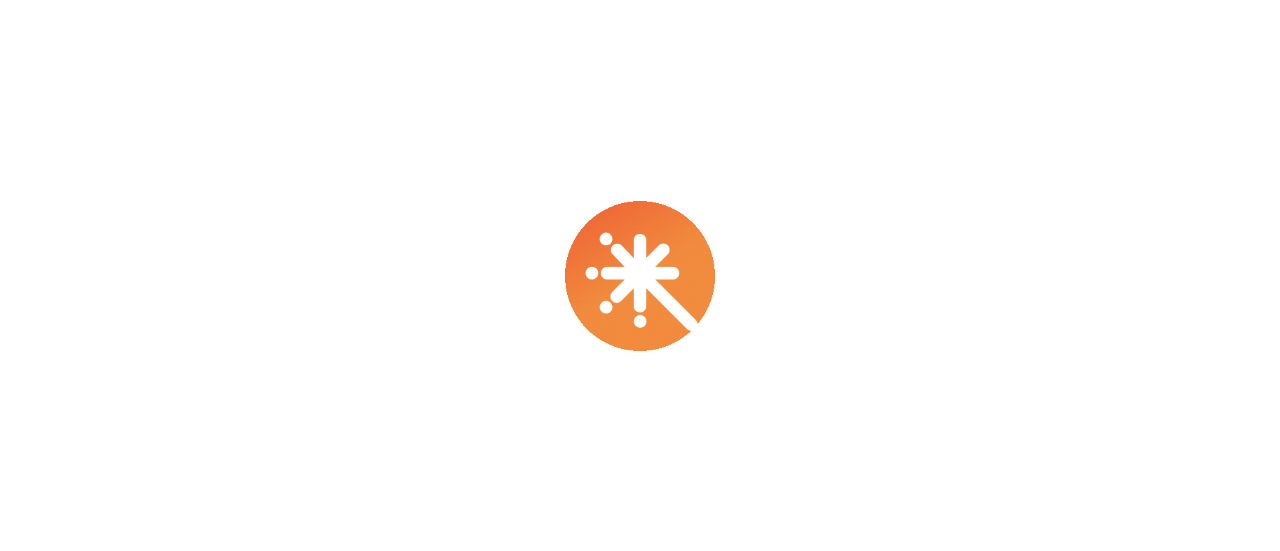 scroll, scrollTop: 0, scrollLeft: 0, axis: both 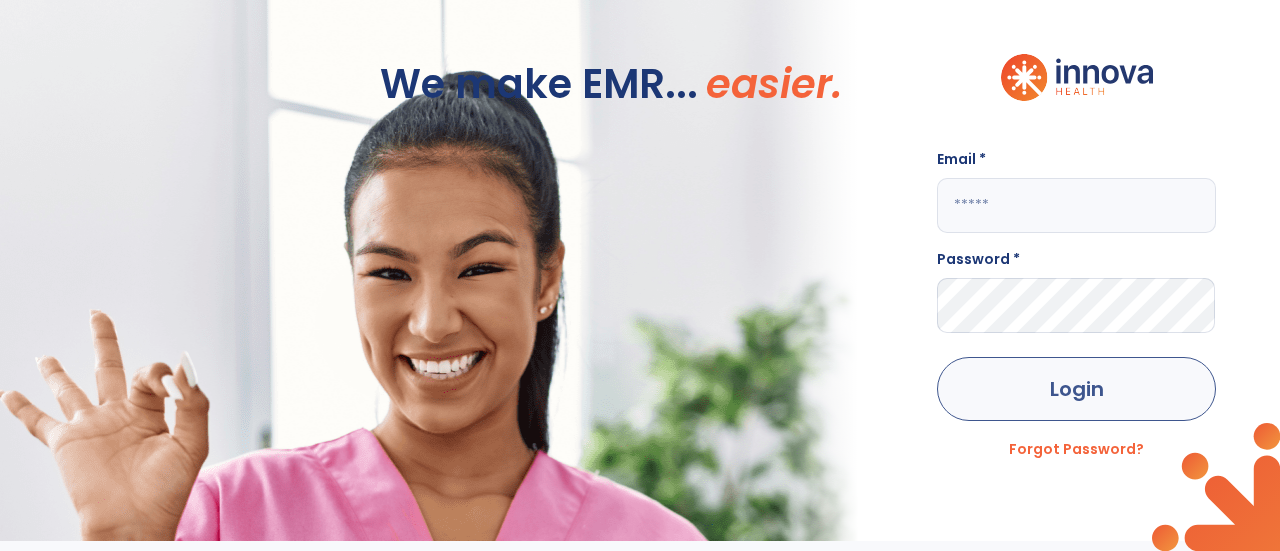 type on "**********" 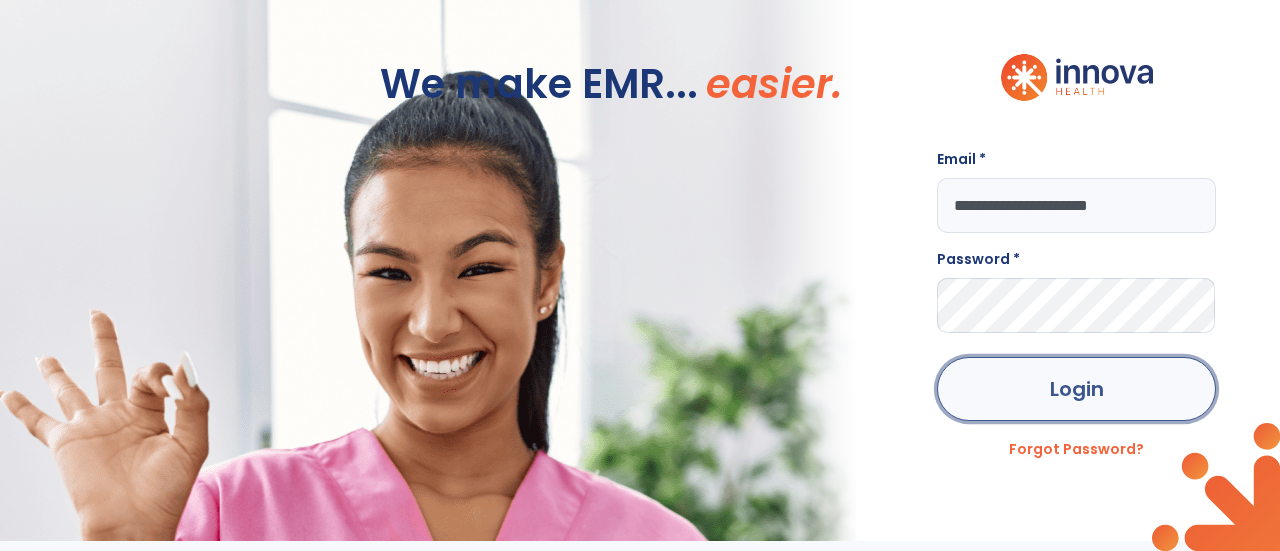 click on "Login" 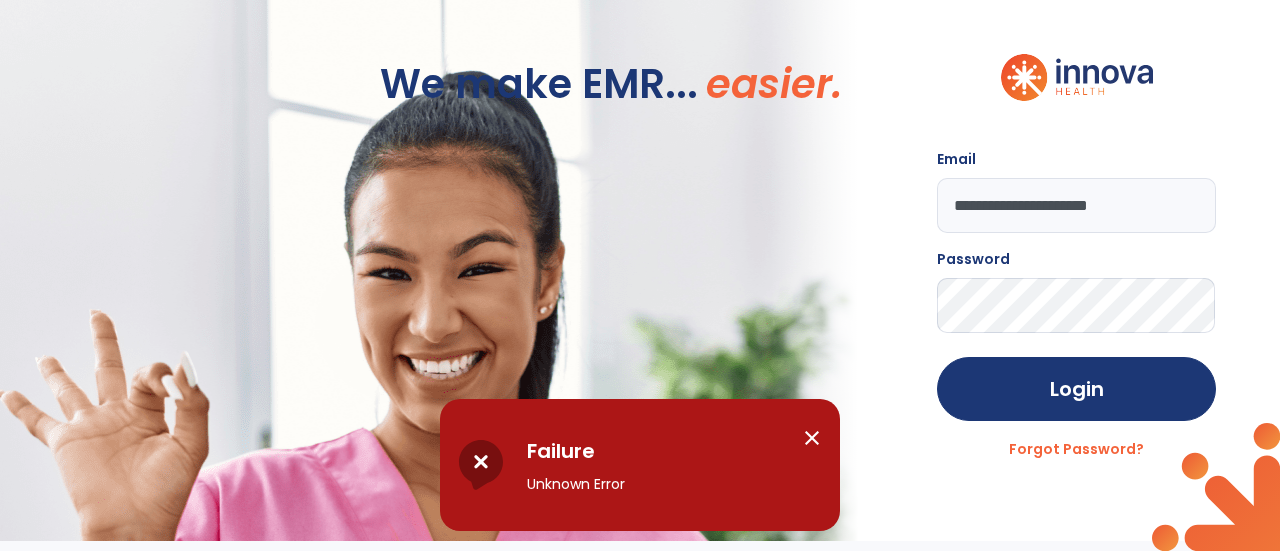 click on "close" at bounding box center [812, 438] 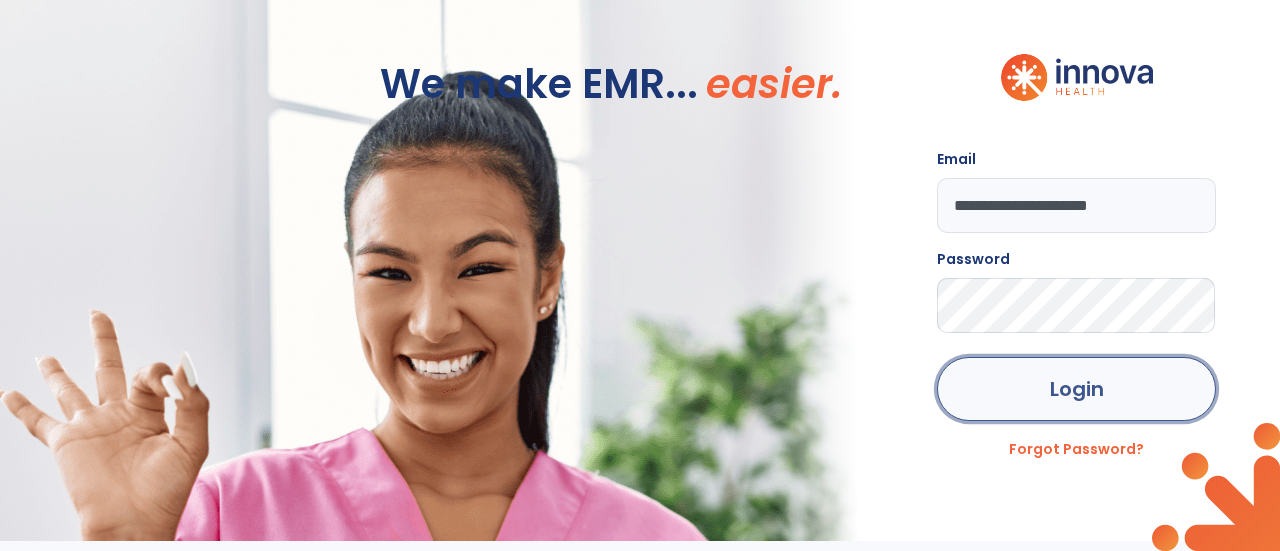 click on "Login" 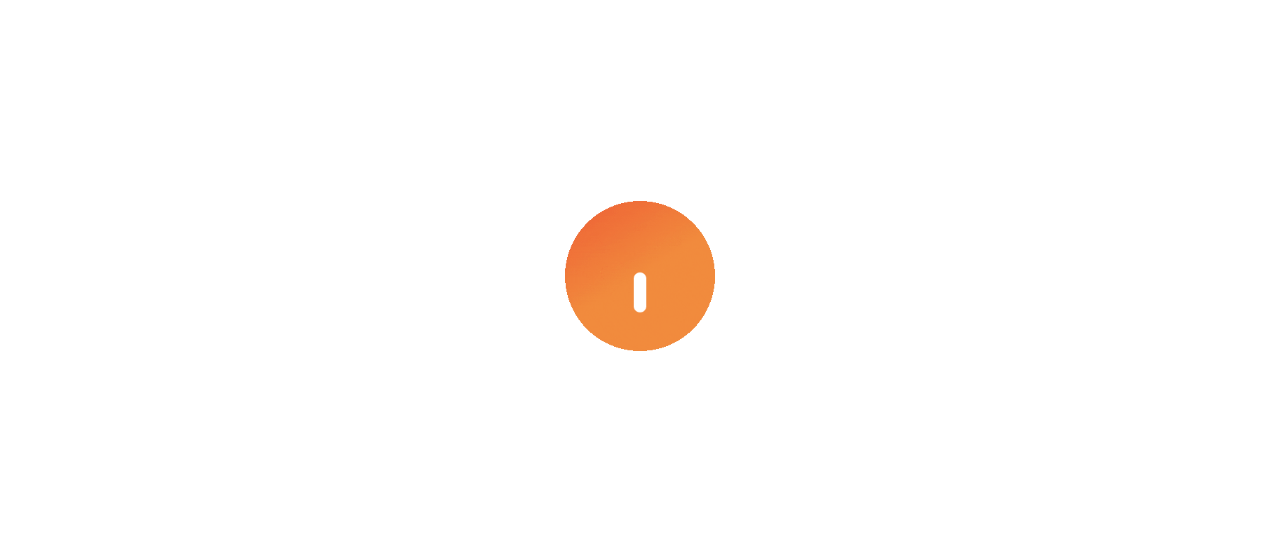 scroll, scrollTop: 0, scrollLeft: 0, axis: both 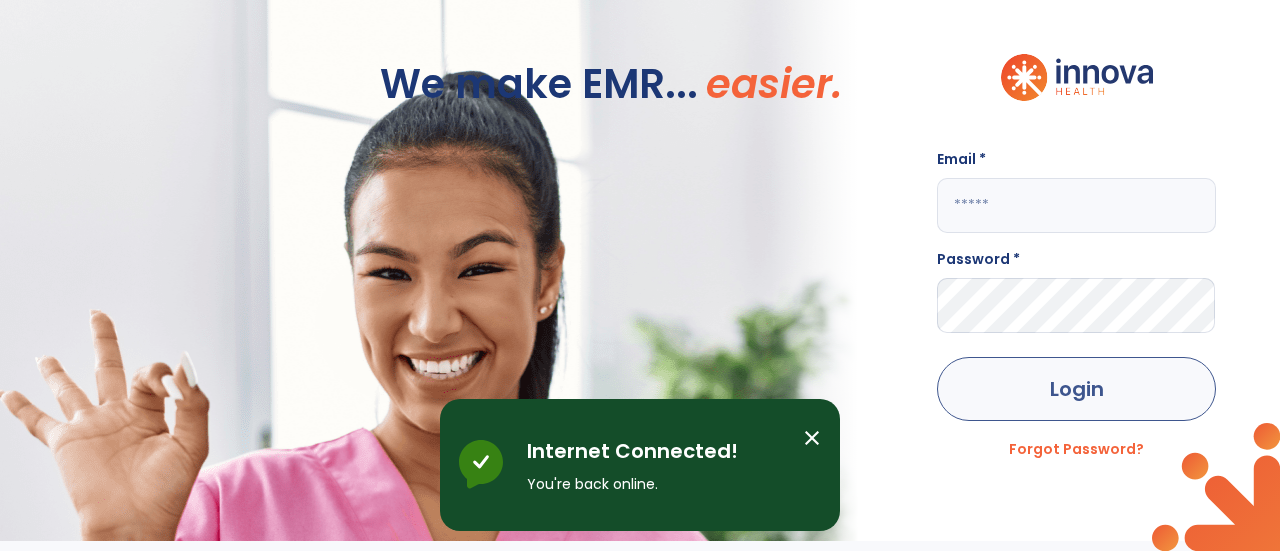 type on "**********" 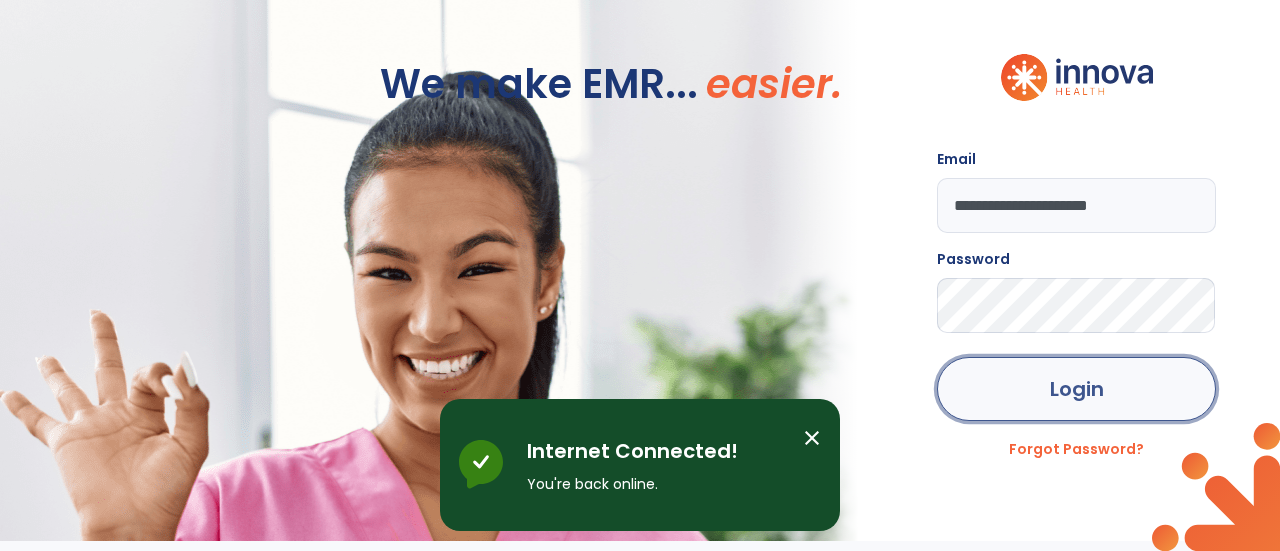 click on "Login" 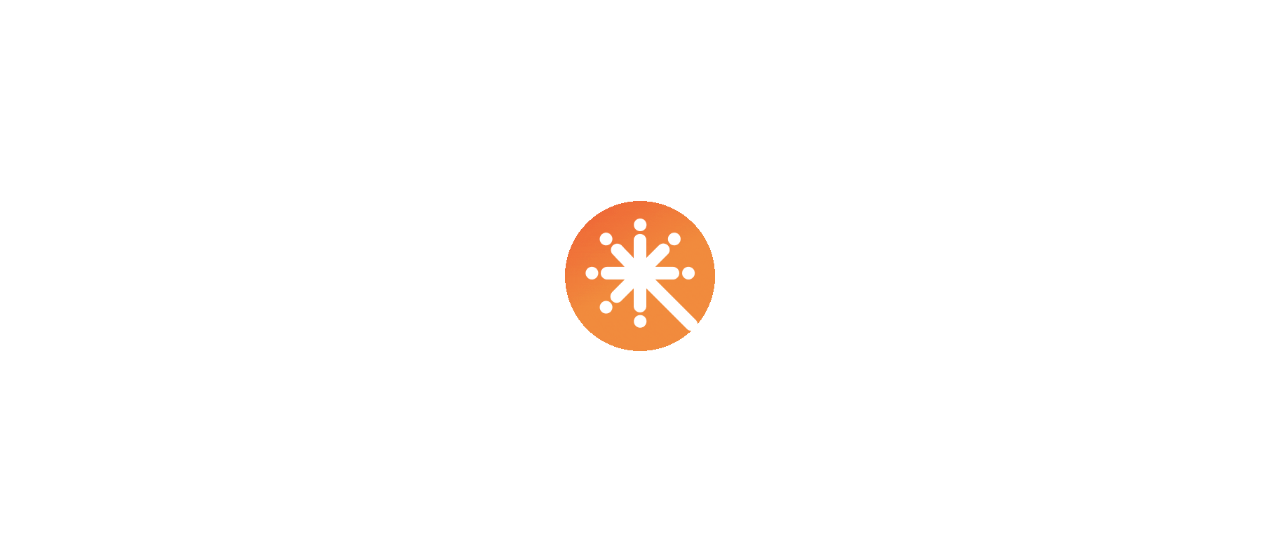 scroll, scrollTop: 0, scrollLeft: 0, axis: both 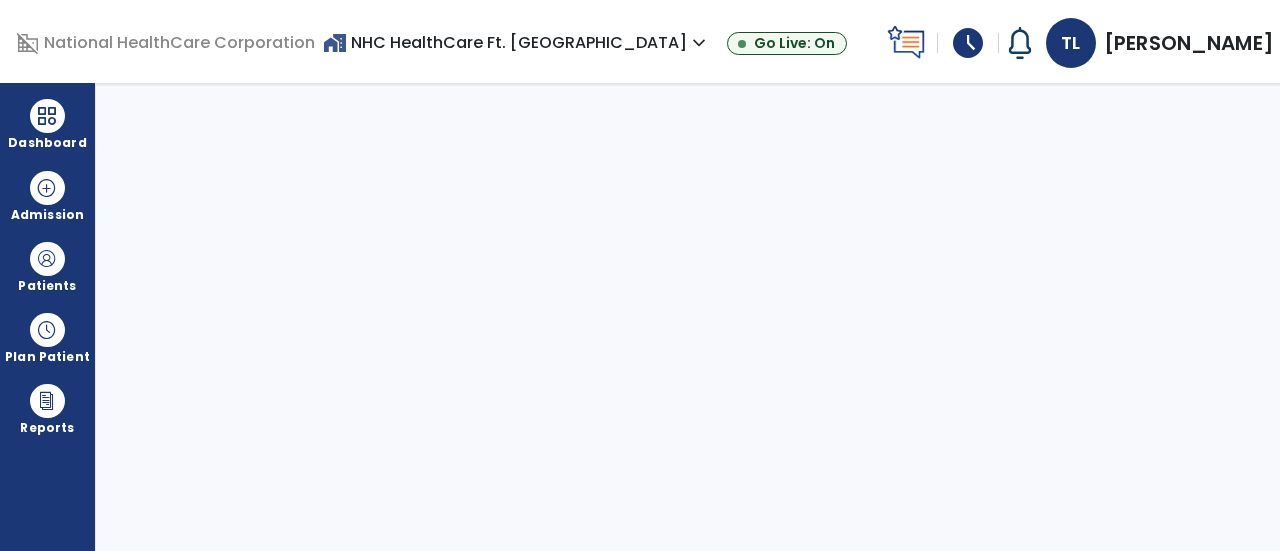 select on "****" 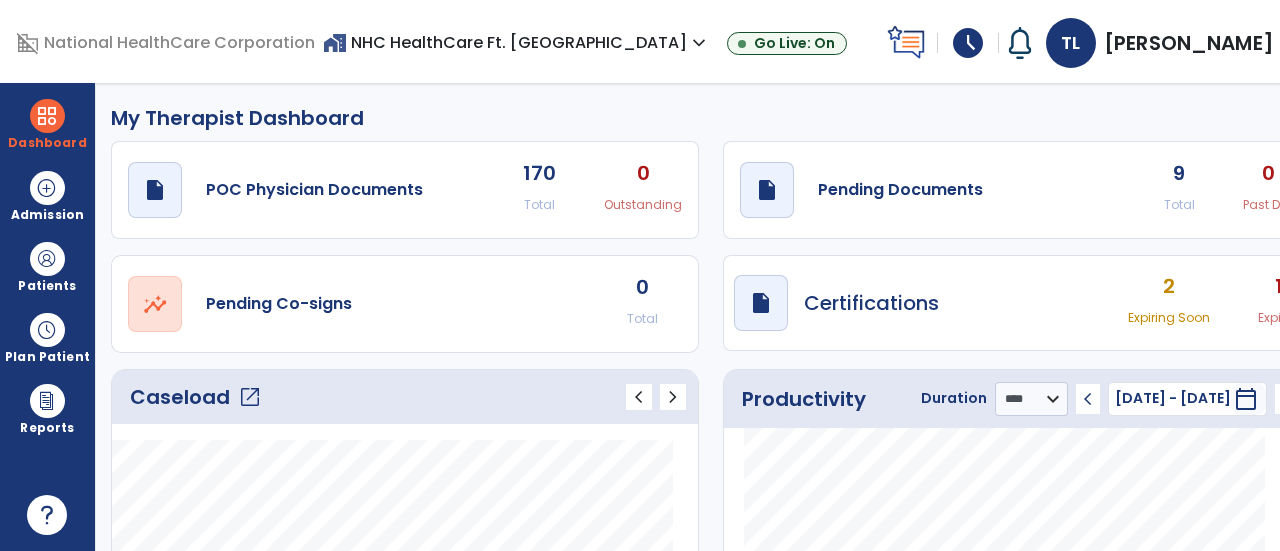 click on "open_in_new" 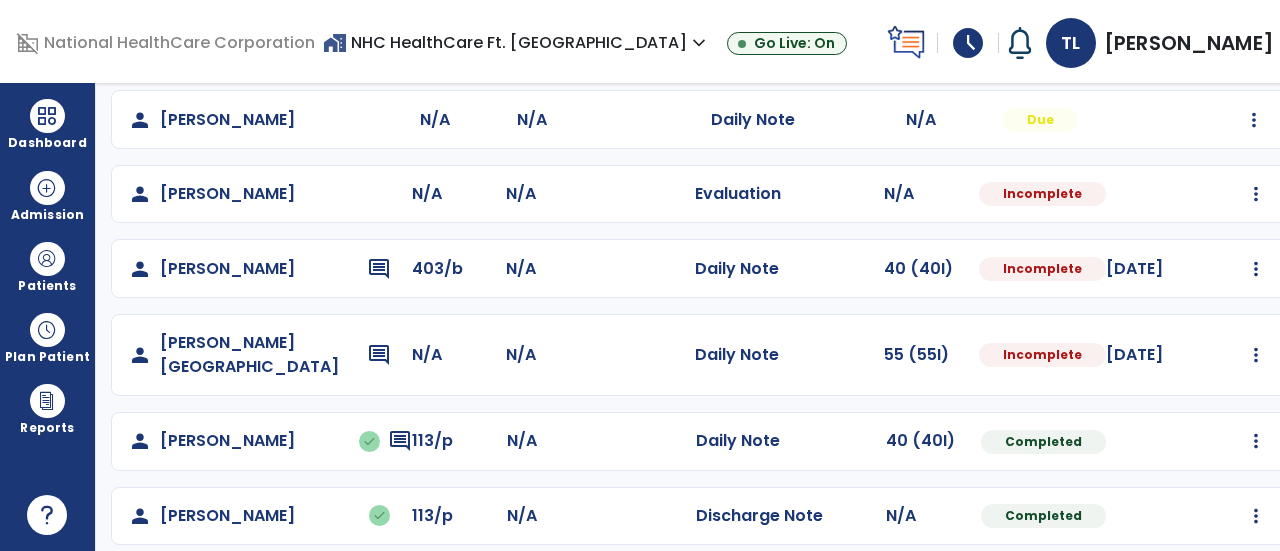 scroll, scrollTop: 464, scrollLeft: 0, axis: vertical 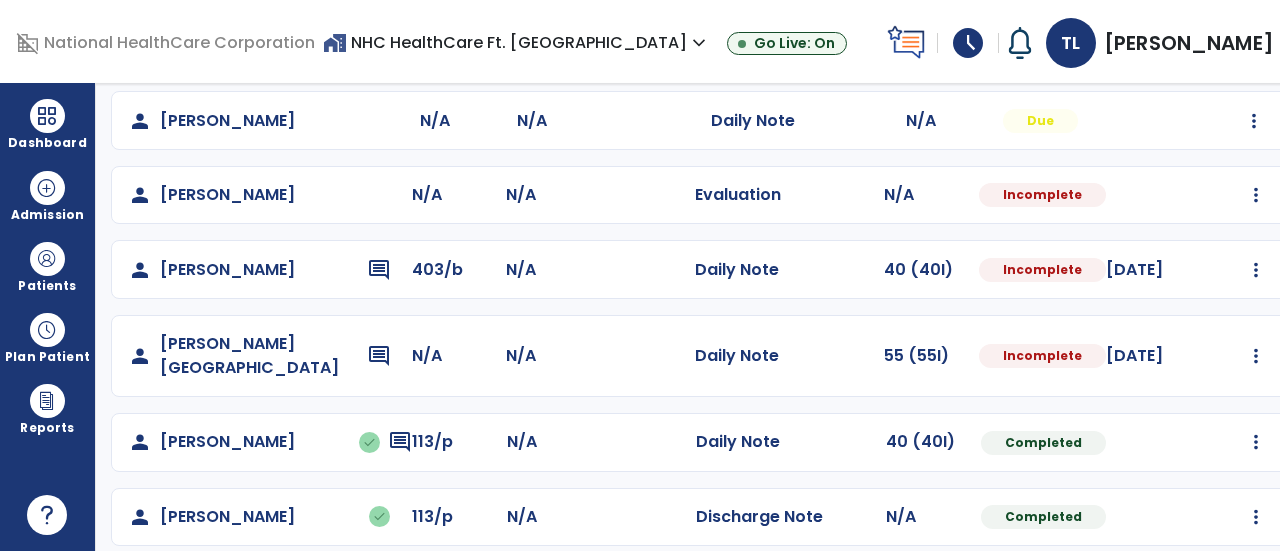 click on "Mark Visit As Complete   Reset Note   Open Document   G + C Mins" 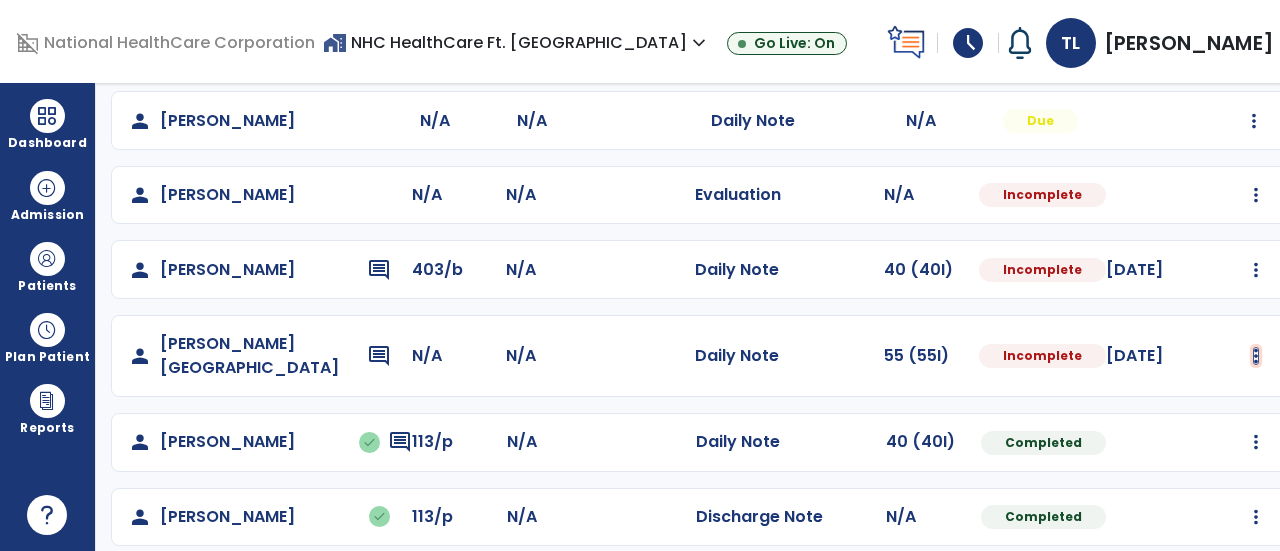 click at bounding box center (1254, -176) 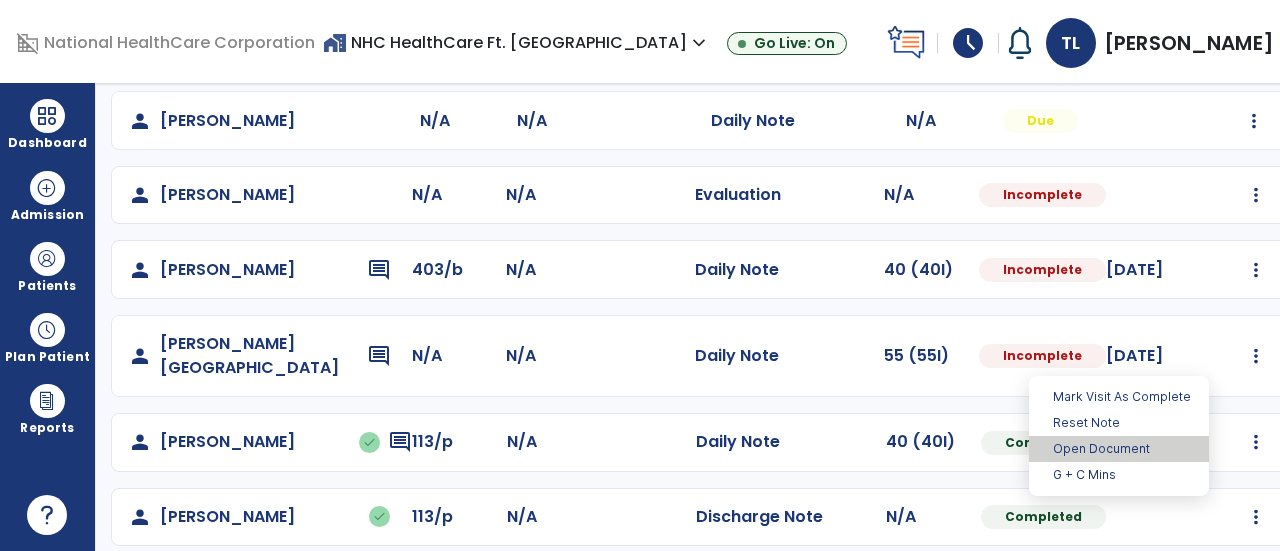 click on "Open Document" at bounding box center (1119, 449) 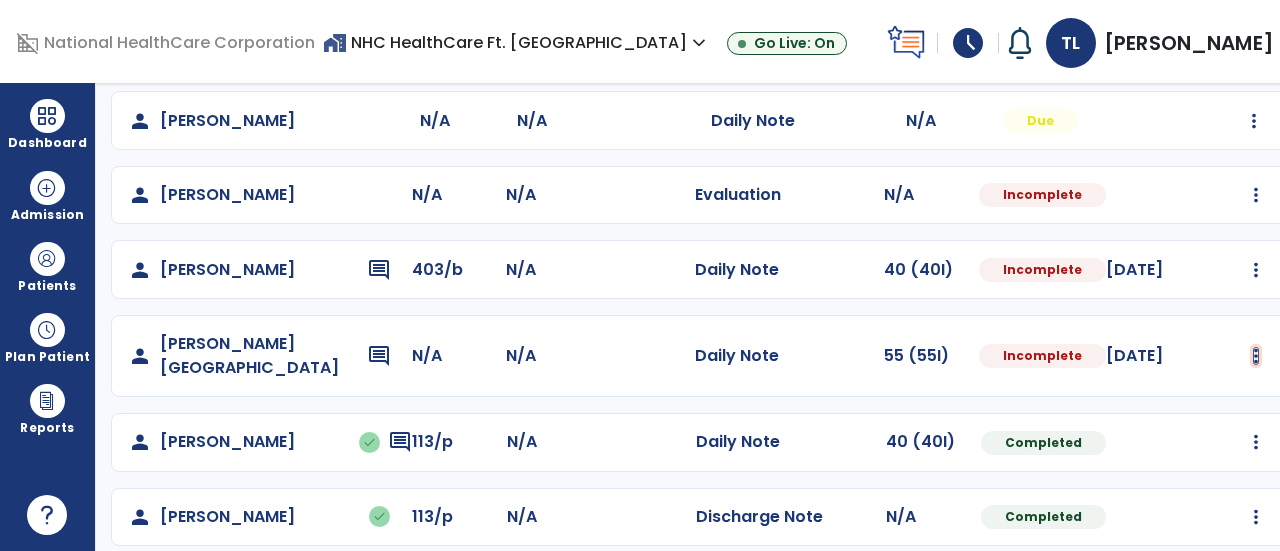 click at bounding box center [1254, -176] 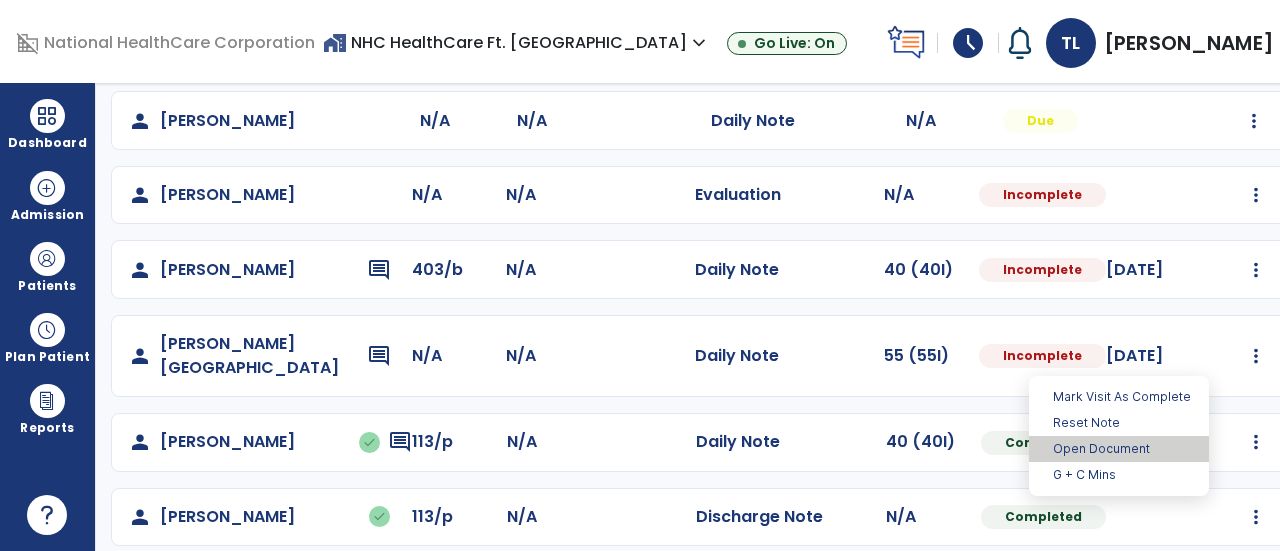 click on "Open Document" at bounding box center (1119, 449) 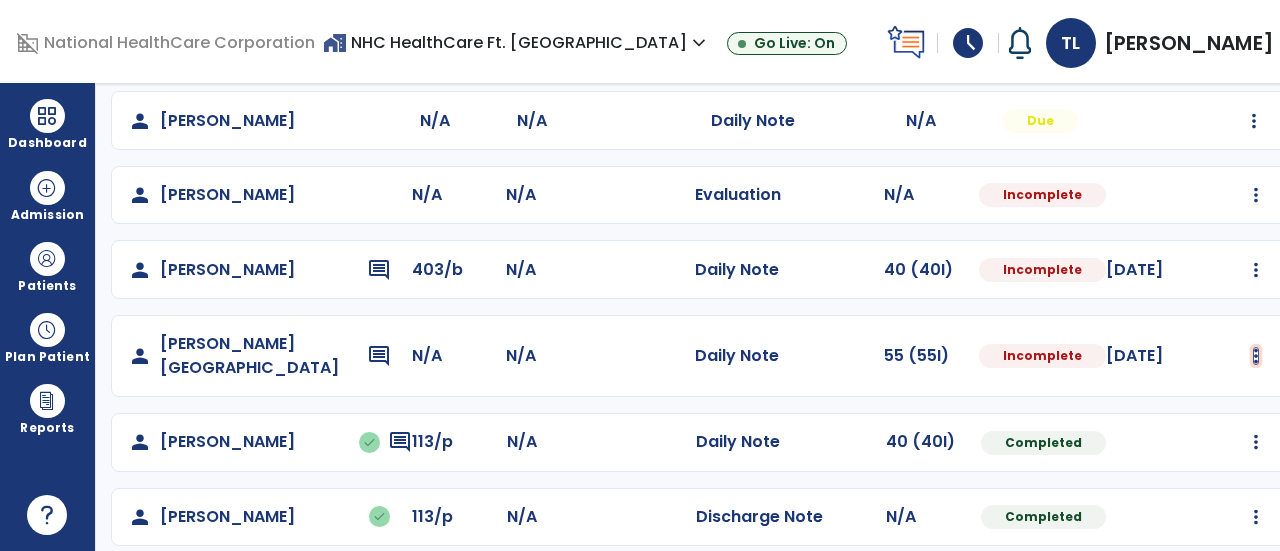 click at bounding box center [1254, -176] 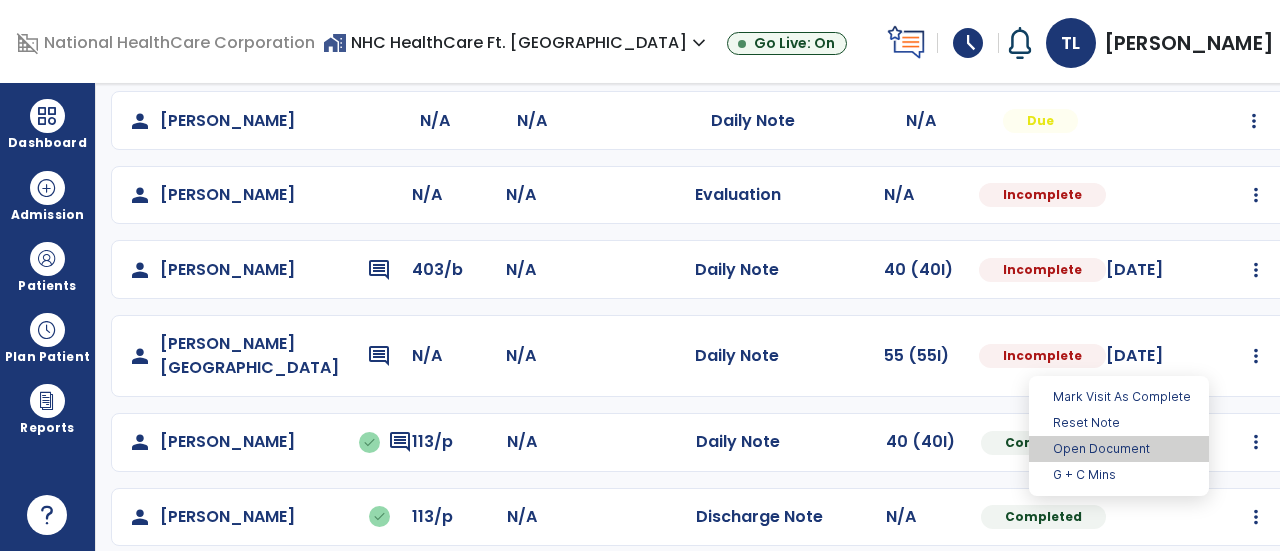 click on "Open Document" at bounding box center (1119, 449) 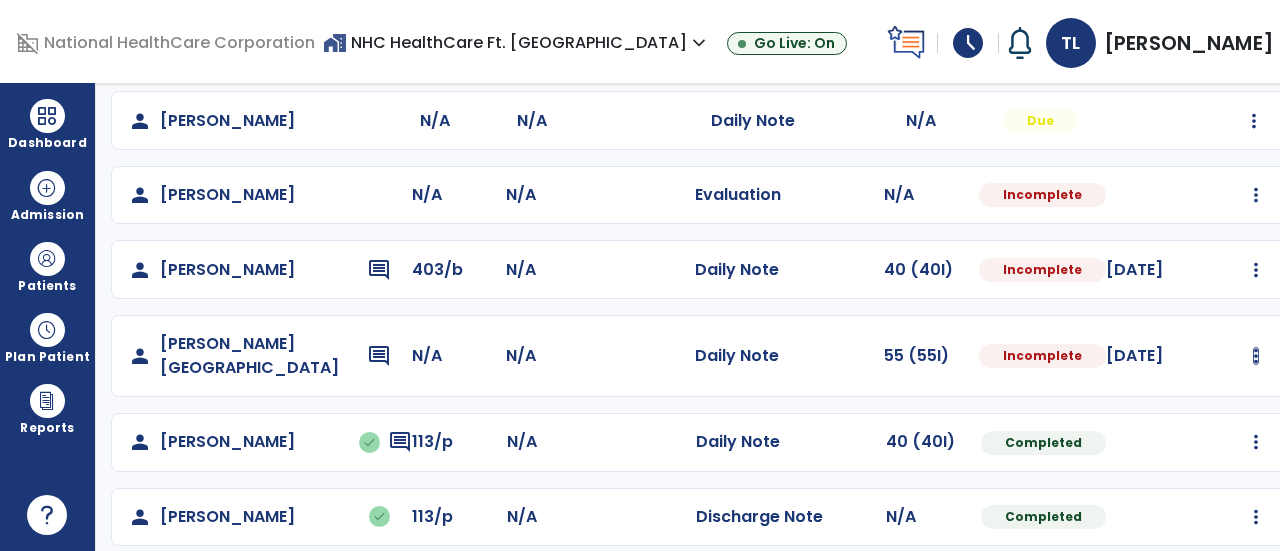 click at bounding box center (1254, -176) 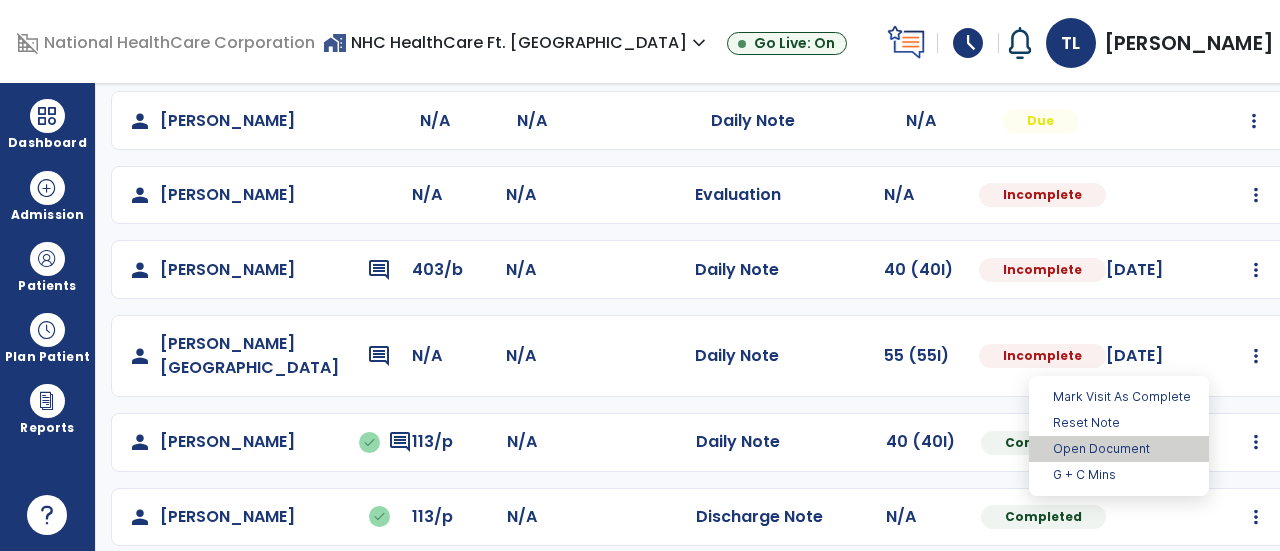 click on "Open Document" at bounding box center [1119, 449] 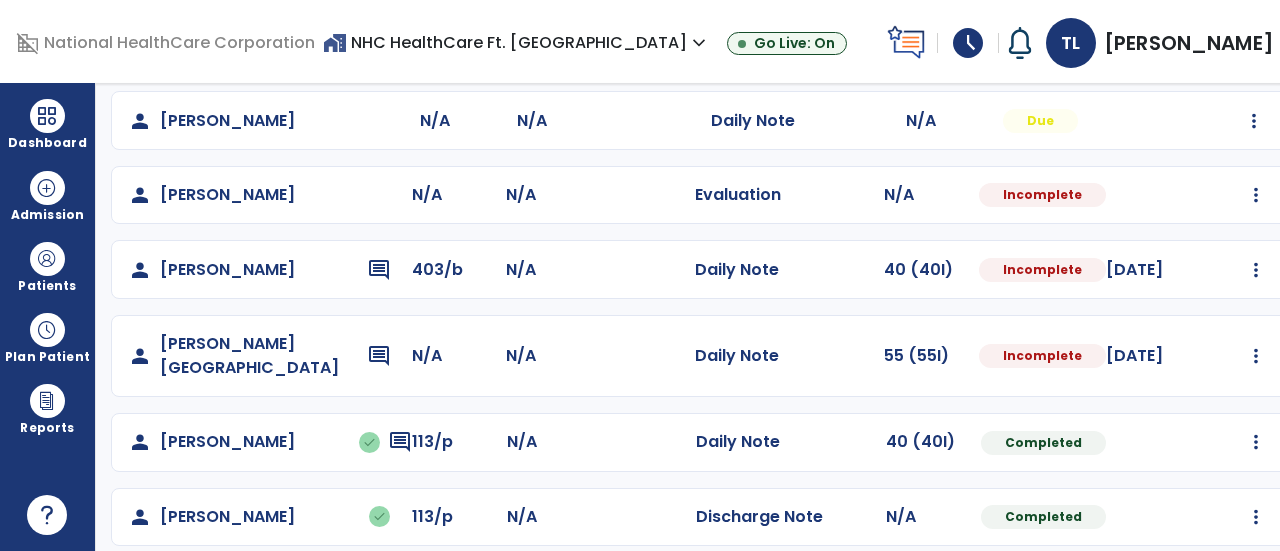 select on "*" 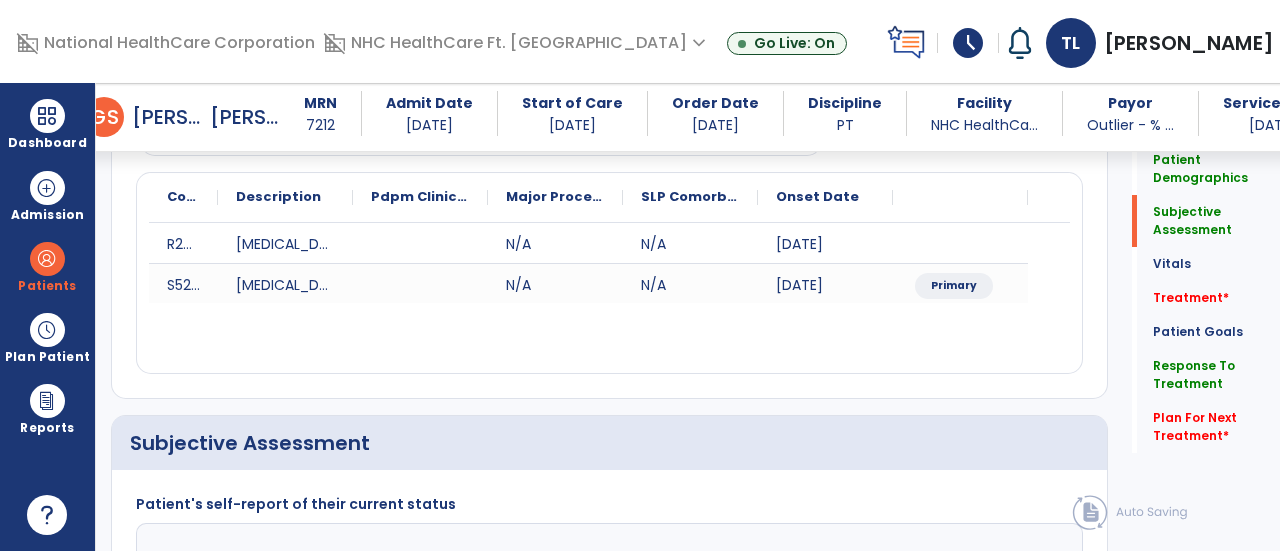 scroll, scrollTop: 0, scrollLeft: 0, axis: both 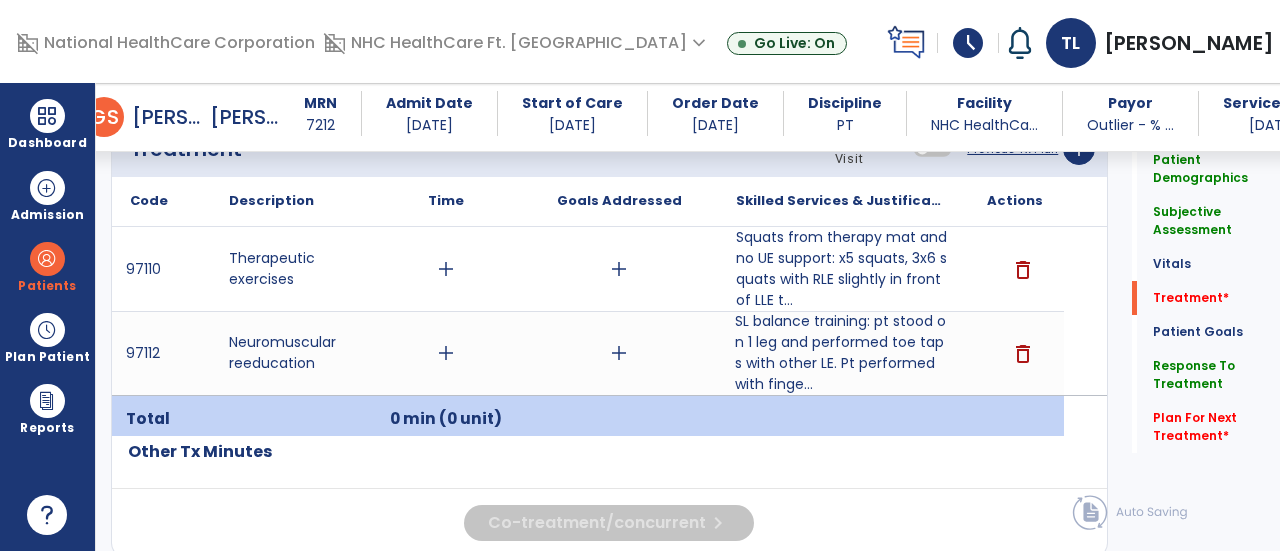 click on "SL balance training: pt stood on 1 leg and performed toe taps with other LE. Pt performed with finge..." at bounding box center [841, 353] 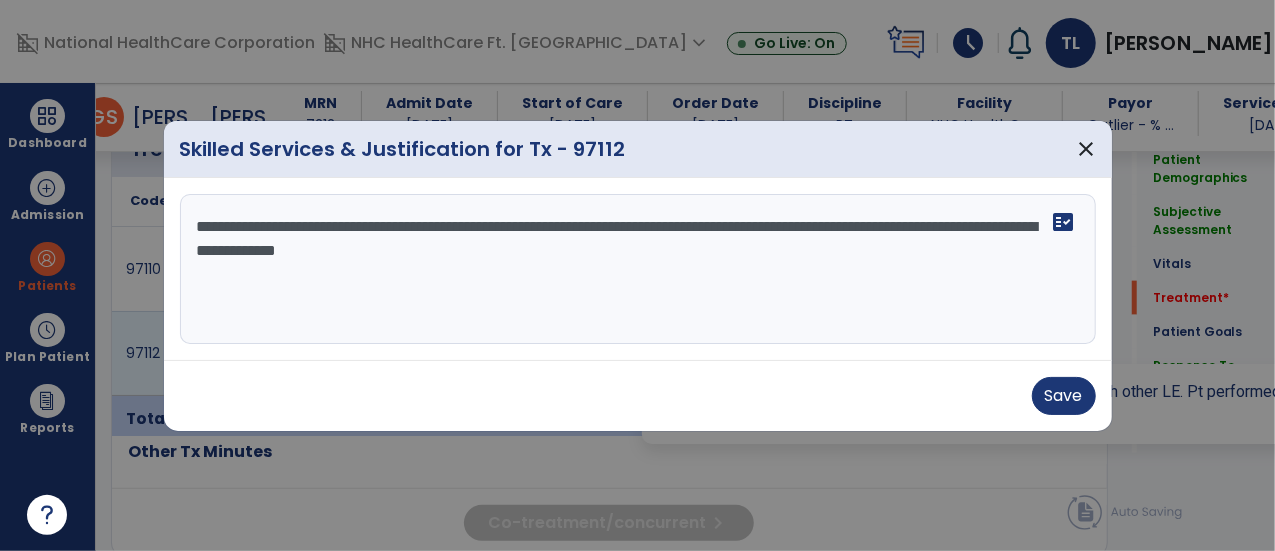 scroll, scrollTop: 1239, scrollLeft: 0, axis: vertical 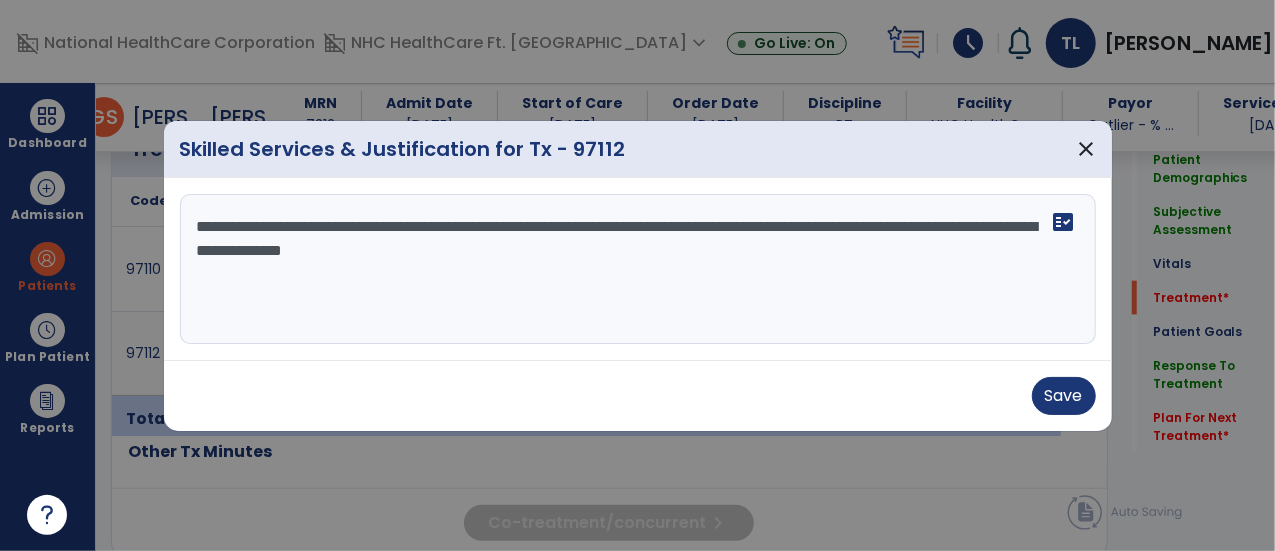 paste on "**********" 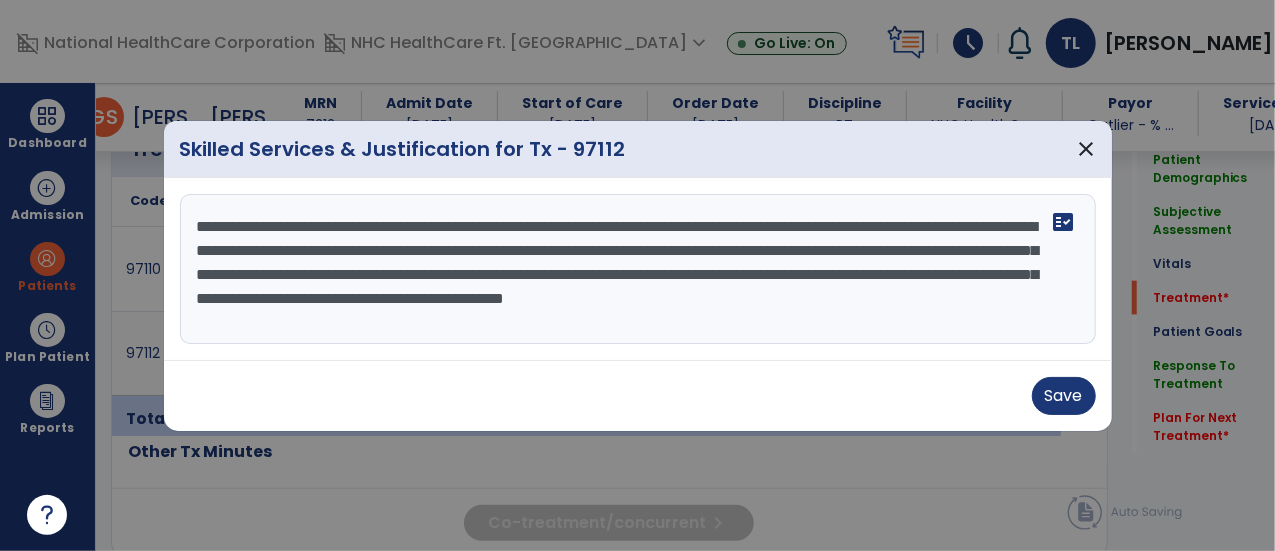 drag, startPoint x: 590, startPoint y: 249, endPoint x: 156, endPoint y: 217, distance: 435.17813 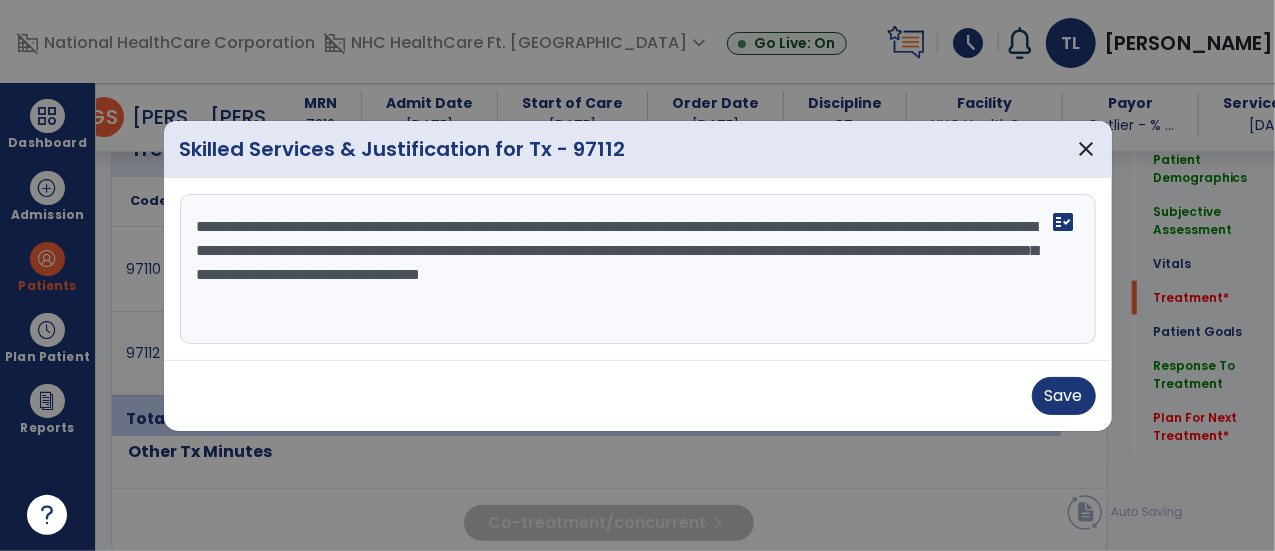 drag, startPoint x: 346, startPoint y: 305, endPoint x: 152, endPoint y: 188, distance: 226.55022 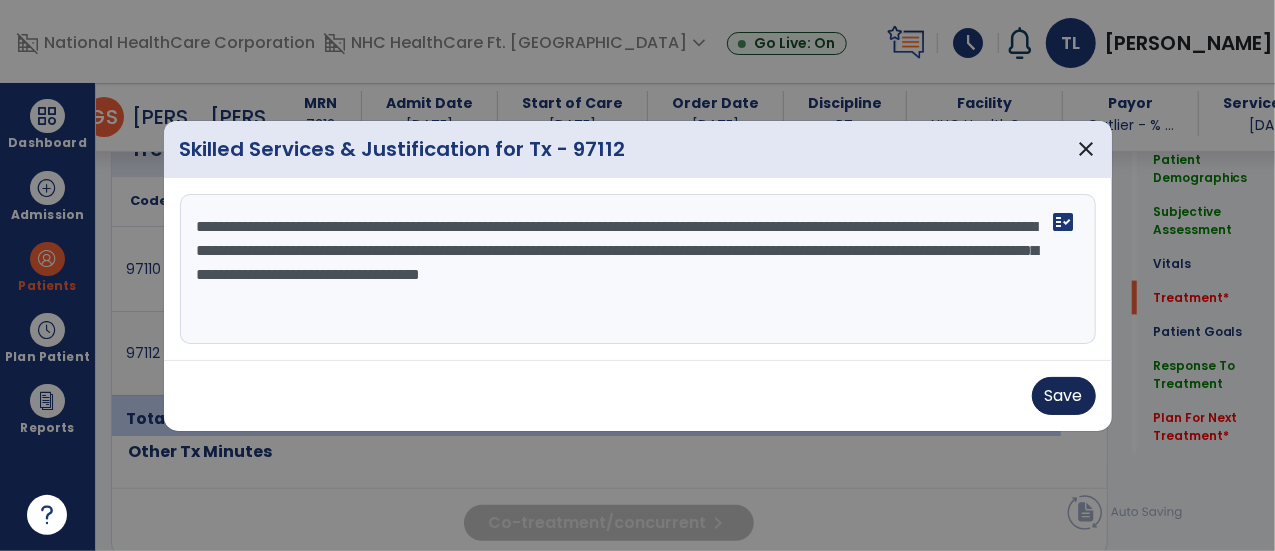 type on "**********" 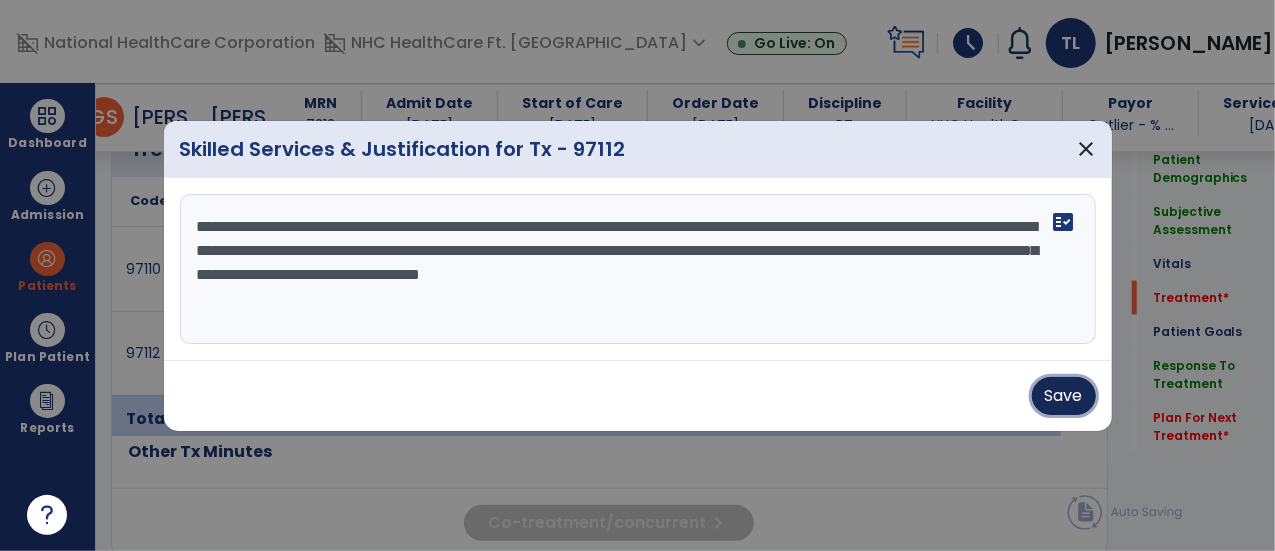 click on "Save" at bounding box center (1064, 396) 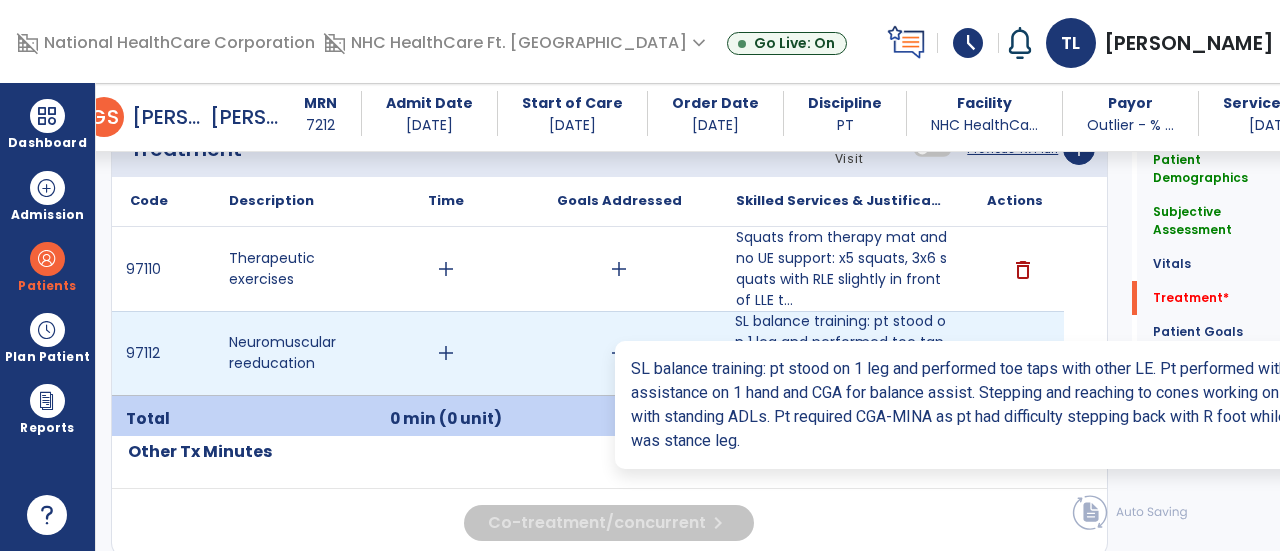 click on "SL balance training: pt stood on 1 leg and performed toe taps with other LE. Pt performed with finge..." at bounding box center (841, 353) 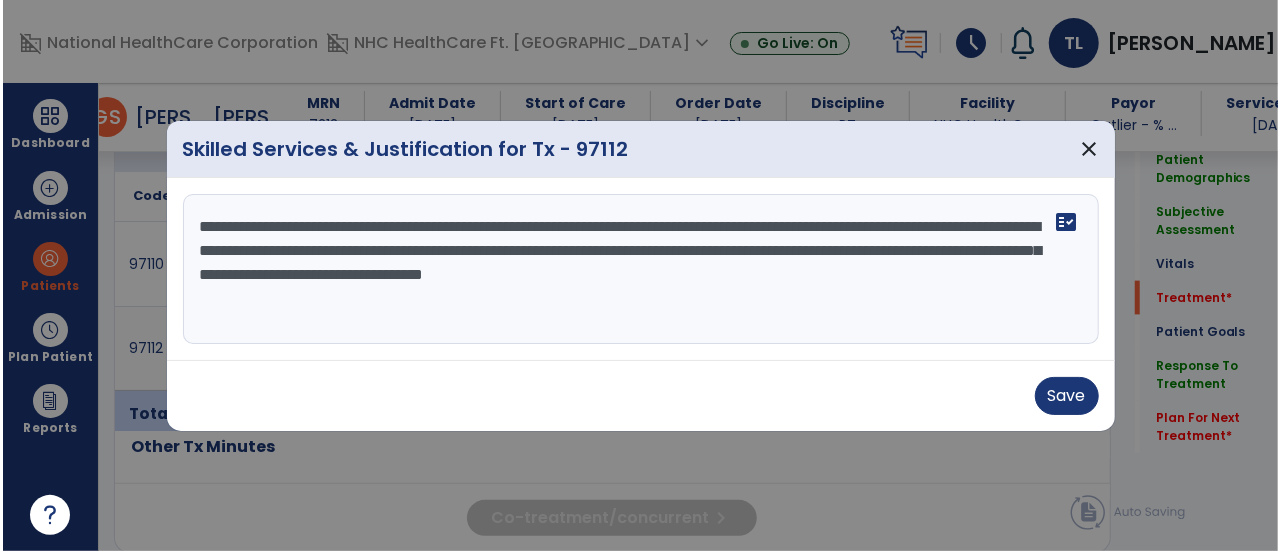 scroll, scrollTop: 1239, scrollLeft: 0, axis: vertical 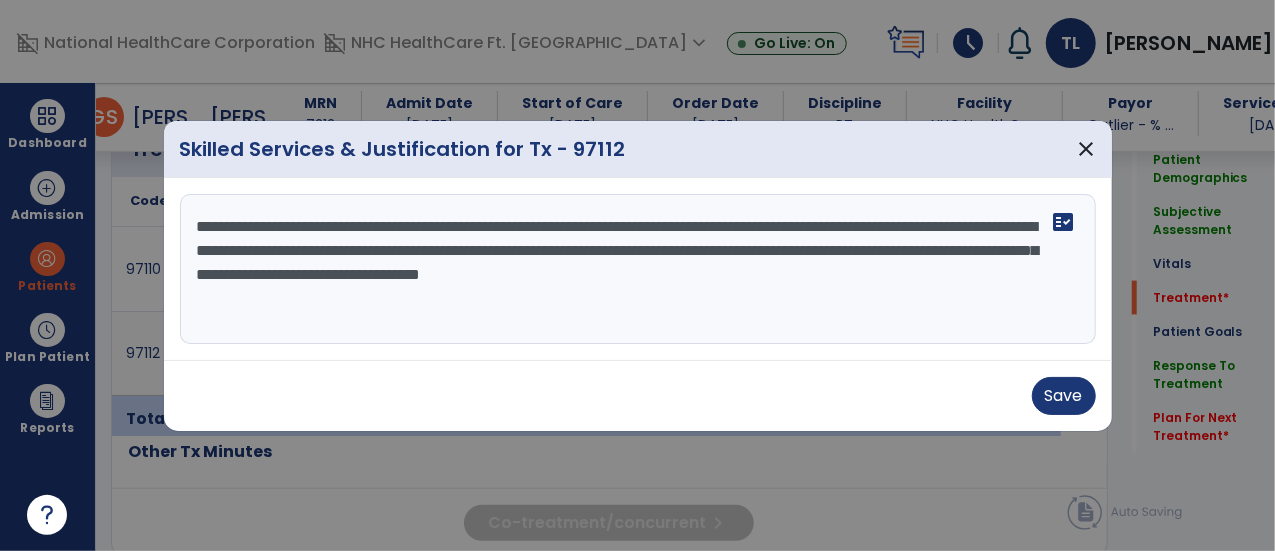 click on "**********" at bounding box center [638, 269] 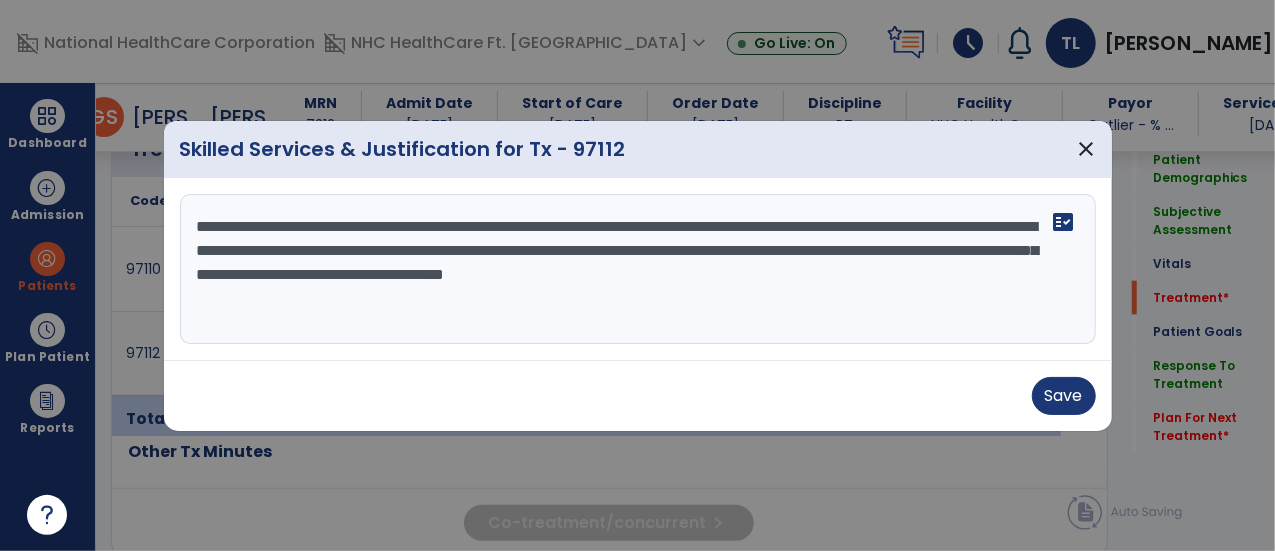 click on "**********" at bounding box center (638, 269) 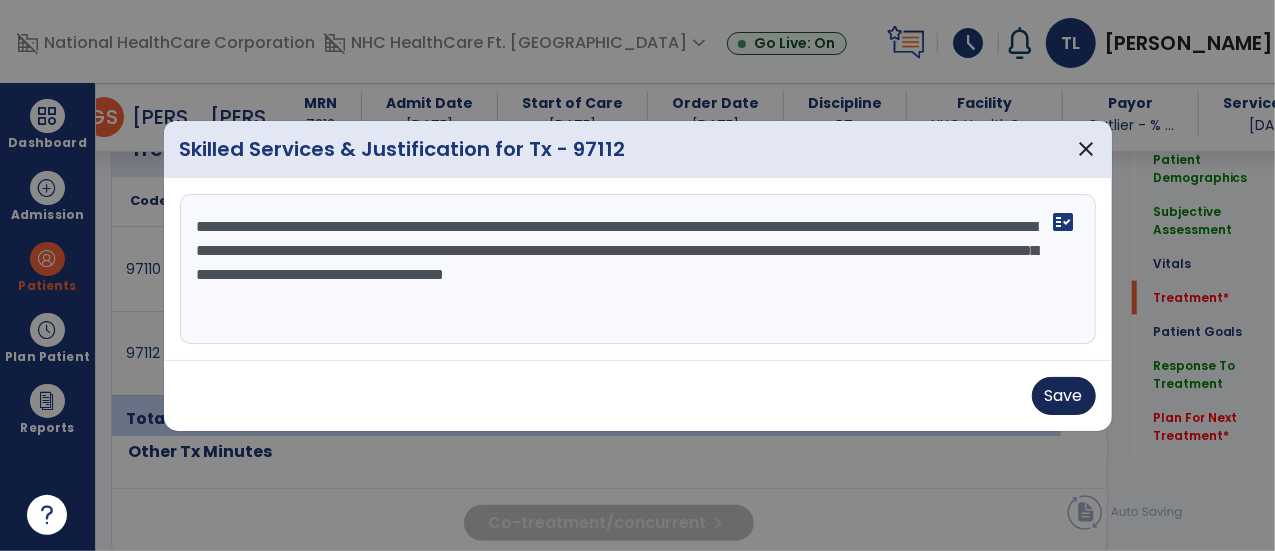 type on "**********" 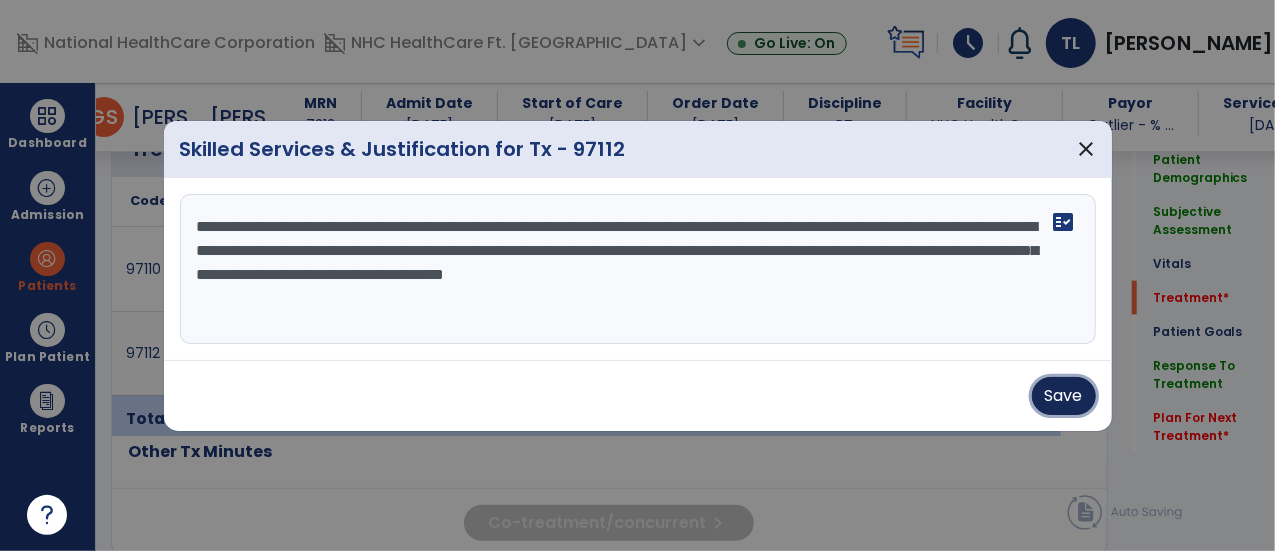 click on "Save" at bounding box center [1064, 396] 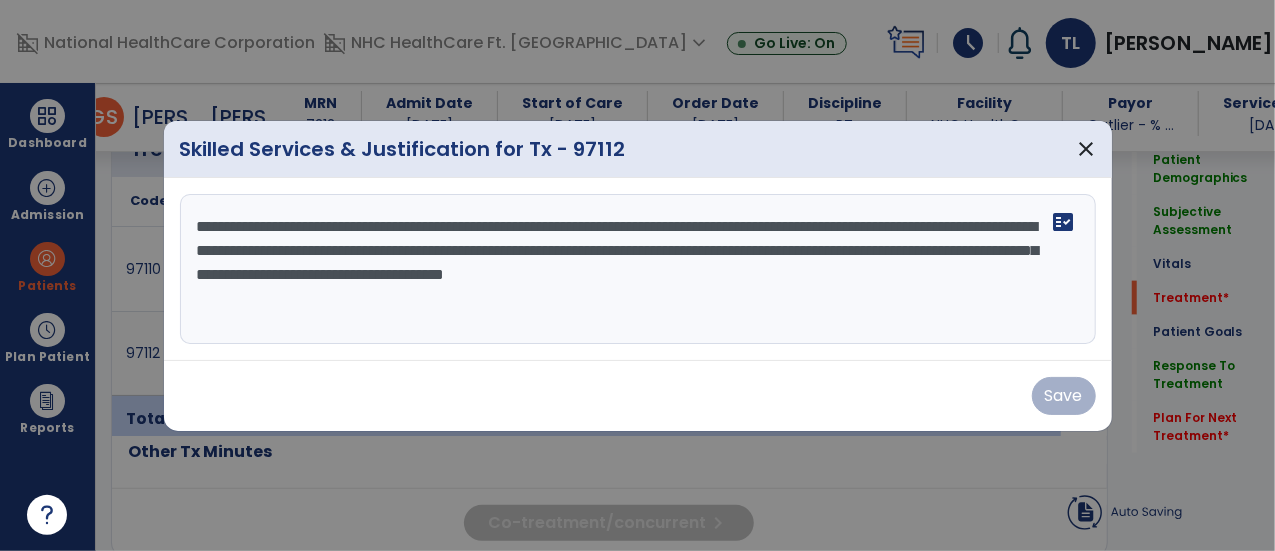 click at bounding box center (637, 275) 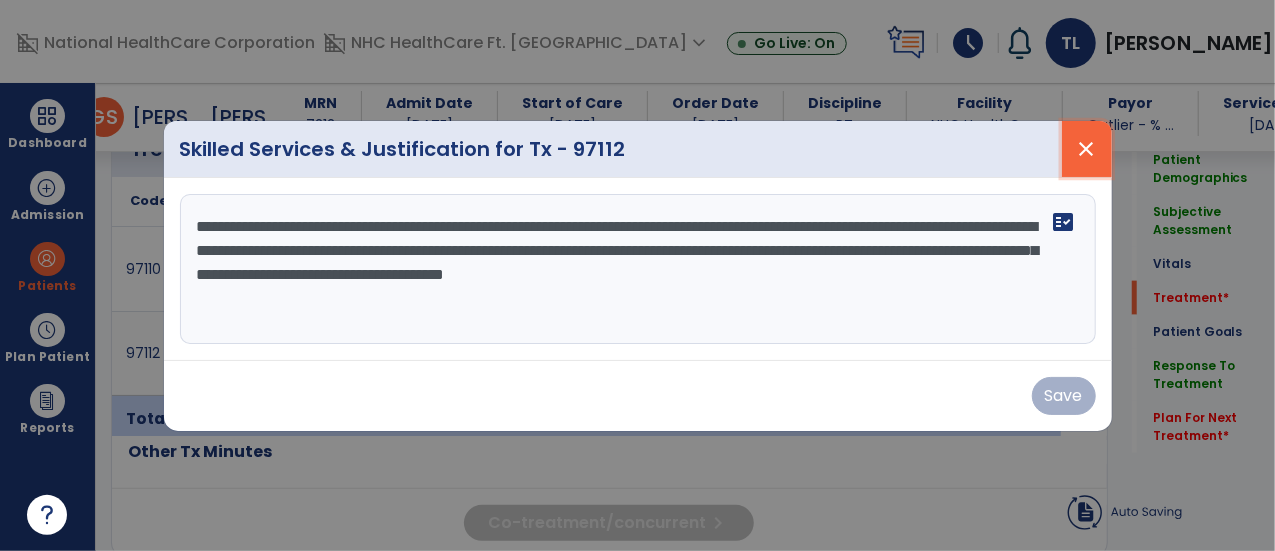 click on "close" at bounding box center [1087, 149] 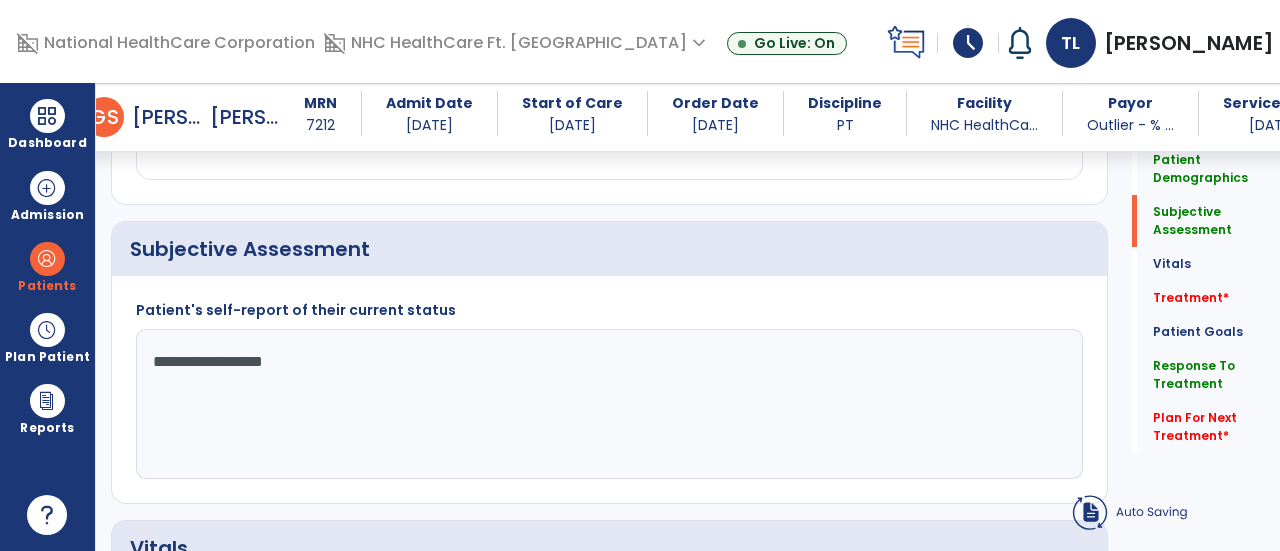 scroll, scrollTop: 0, scrollLeft: 0, axis: both 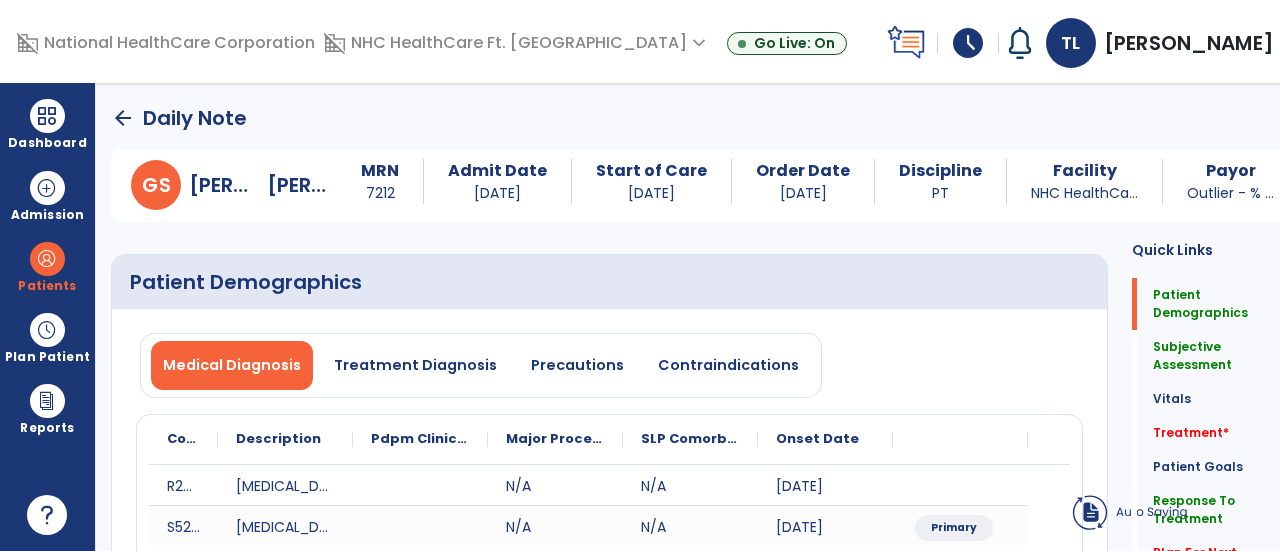 click on "arrow_back" 